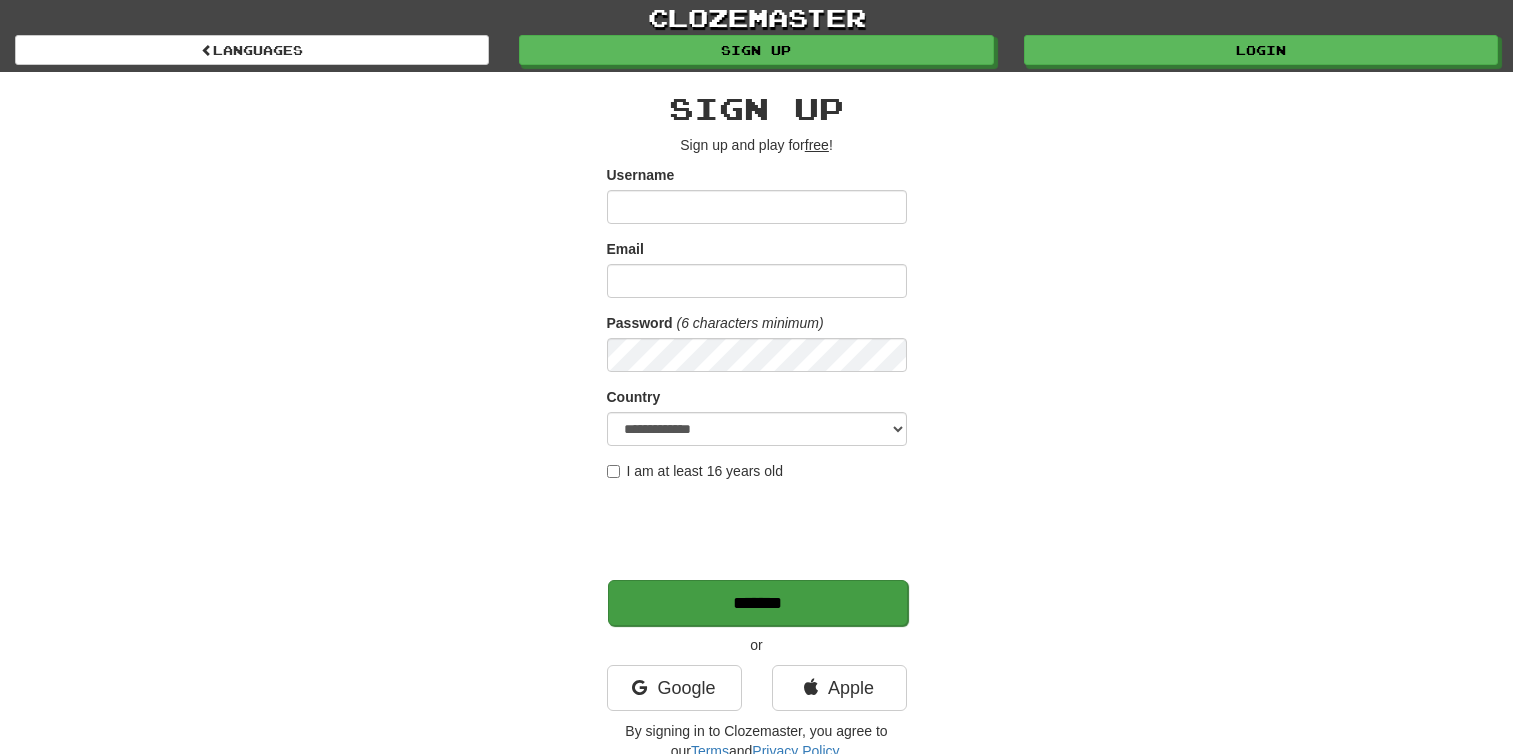 scroll, scrollTop: 0, scrollLeft: 0, axis: both 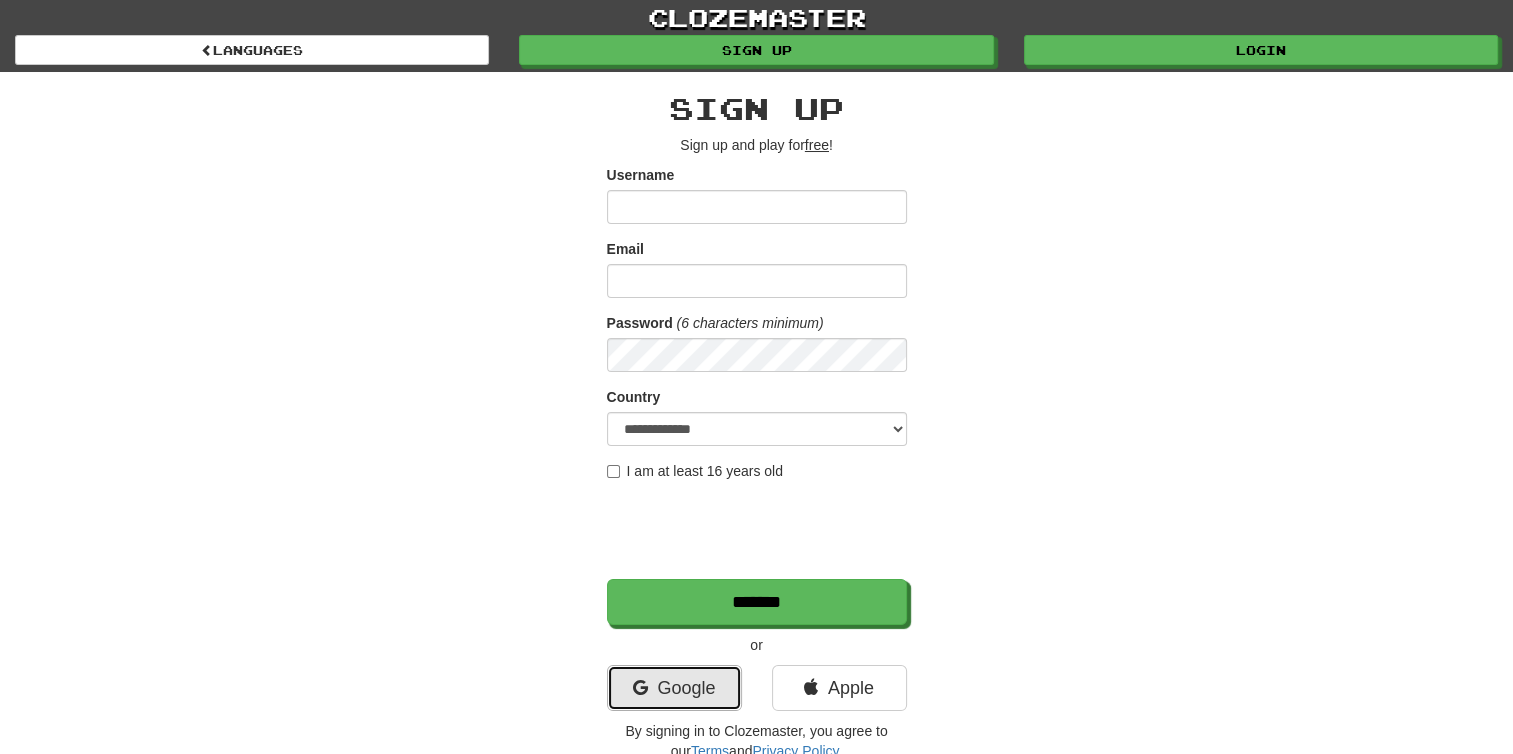 click on "Google" at bounding box center [674, 688] 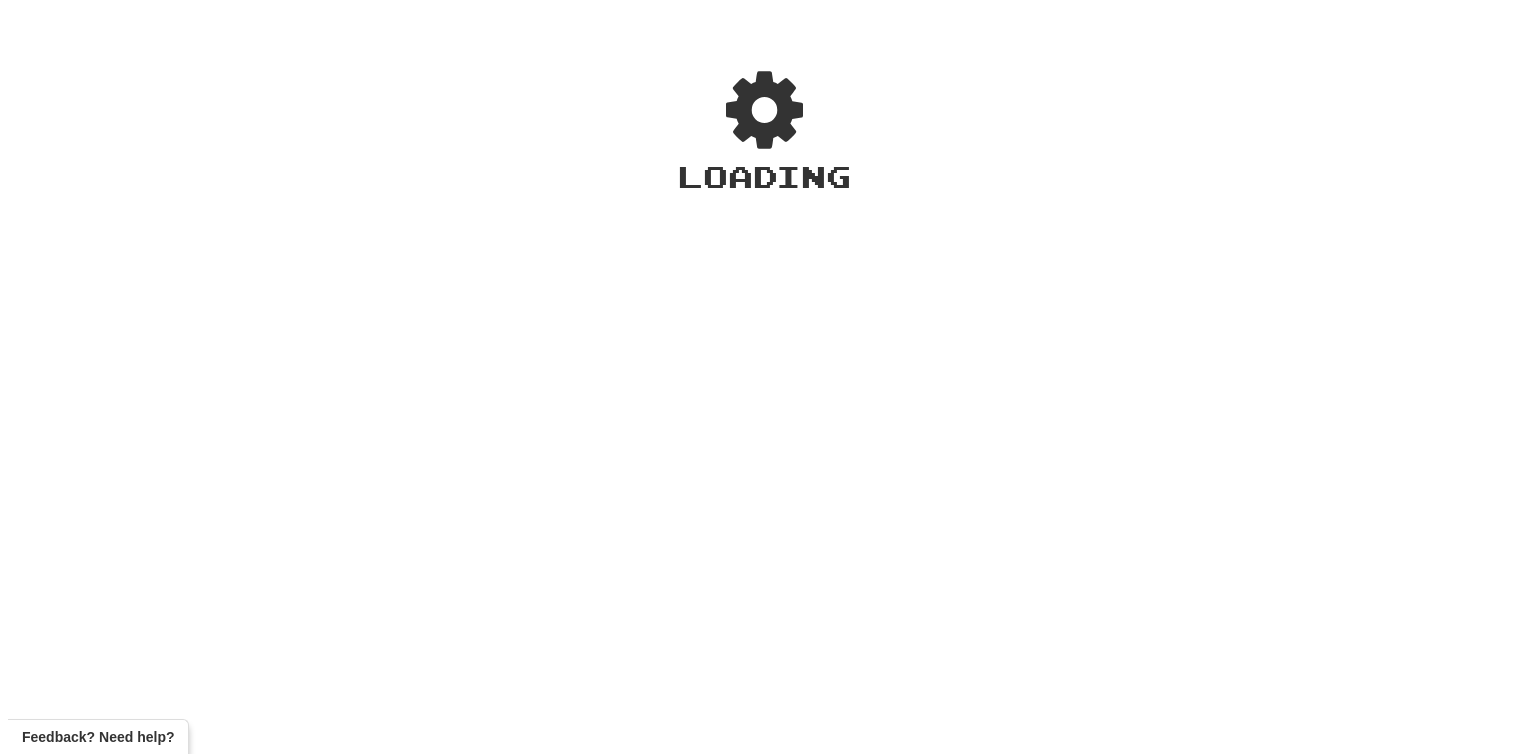 scroll, scrollTop: 0, scrollLeft: 0, axis: both 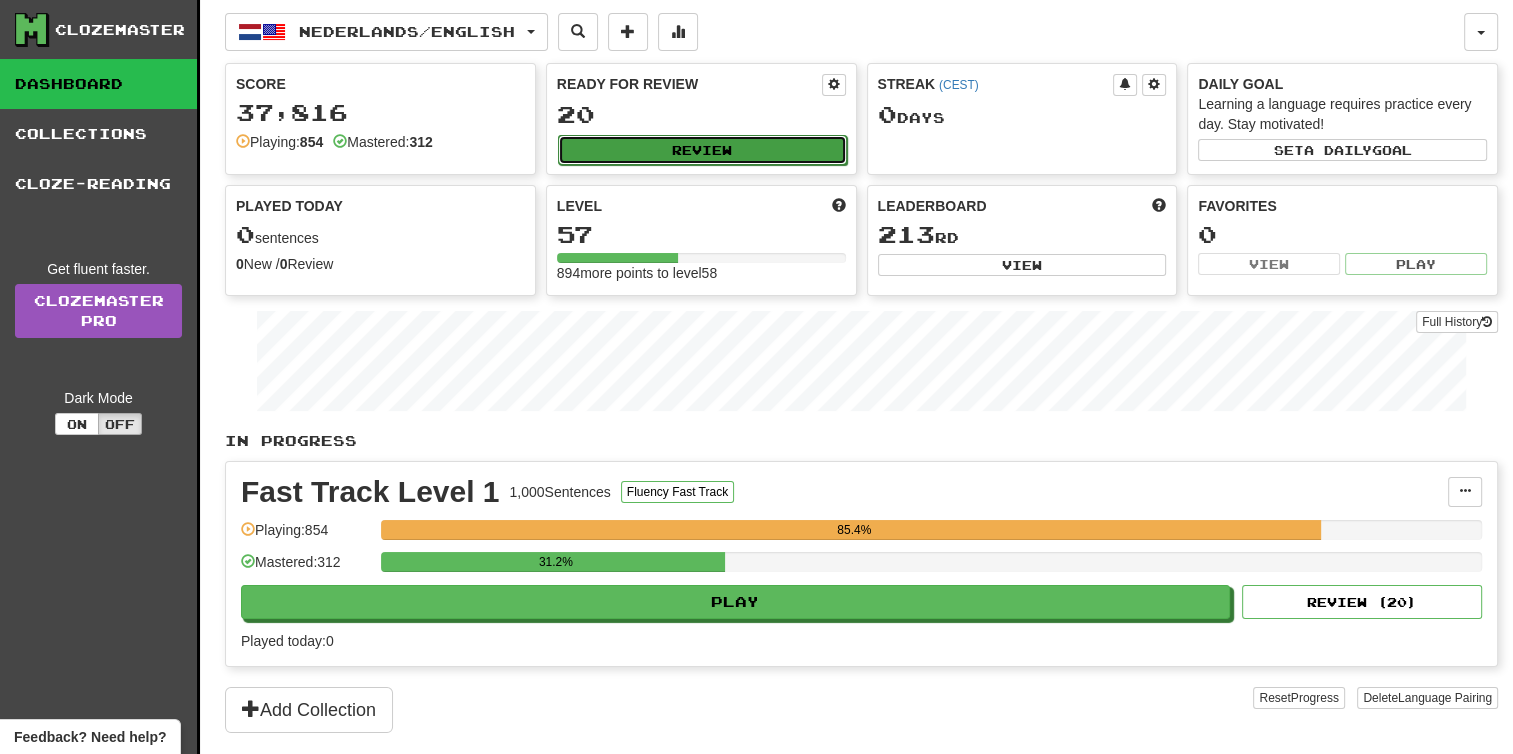 click on "Review" at bounding box center [702, 150] 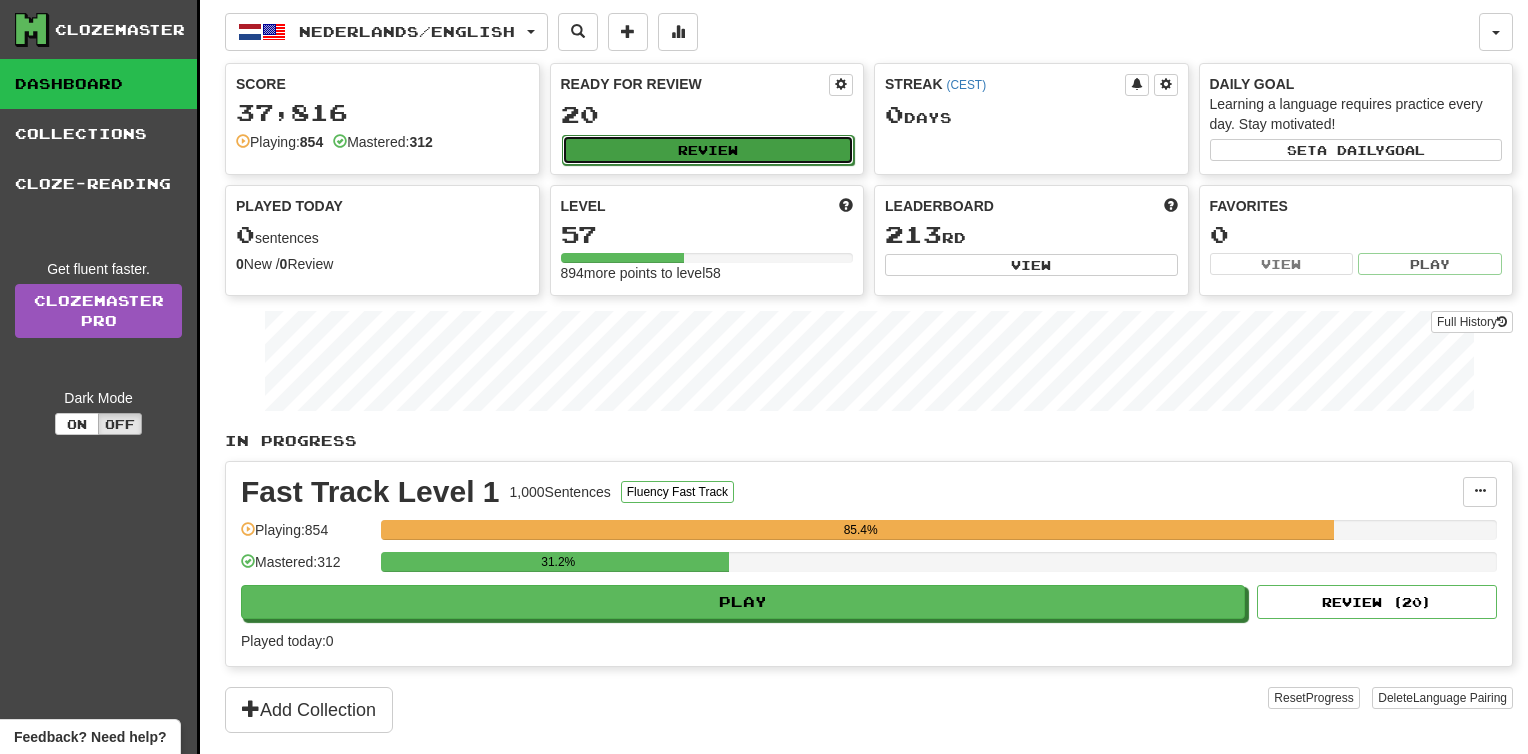 select on "**" 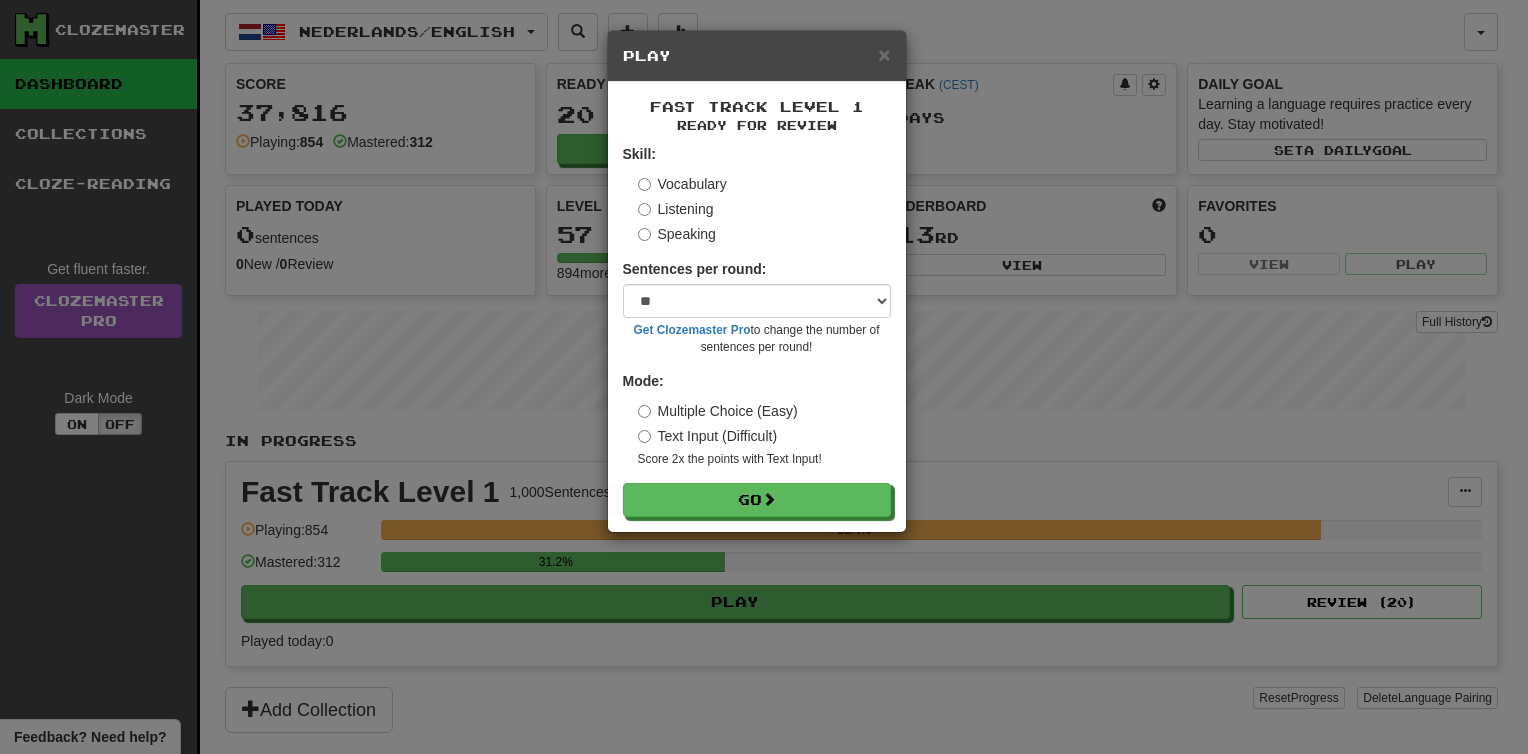 click on "Speaking" at bounding box center [677, 234] 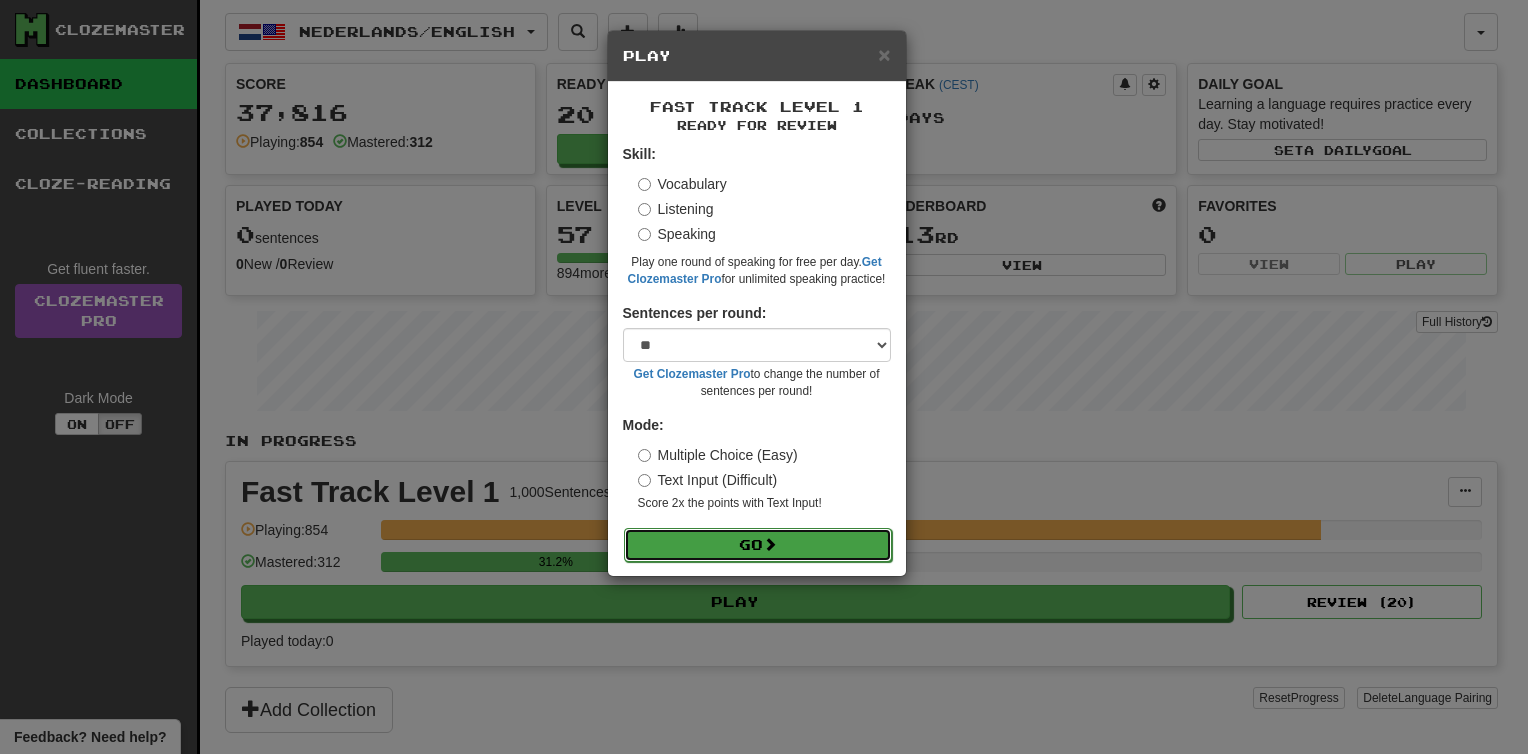 click on "Go" at bounding box center [758, 545] 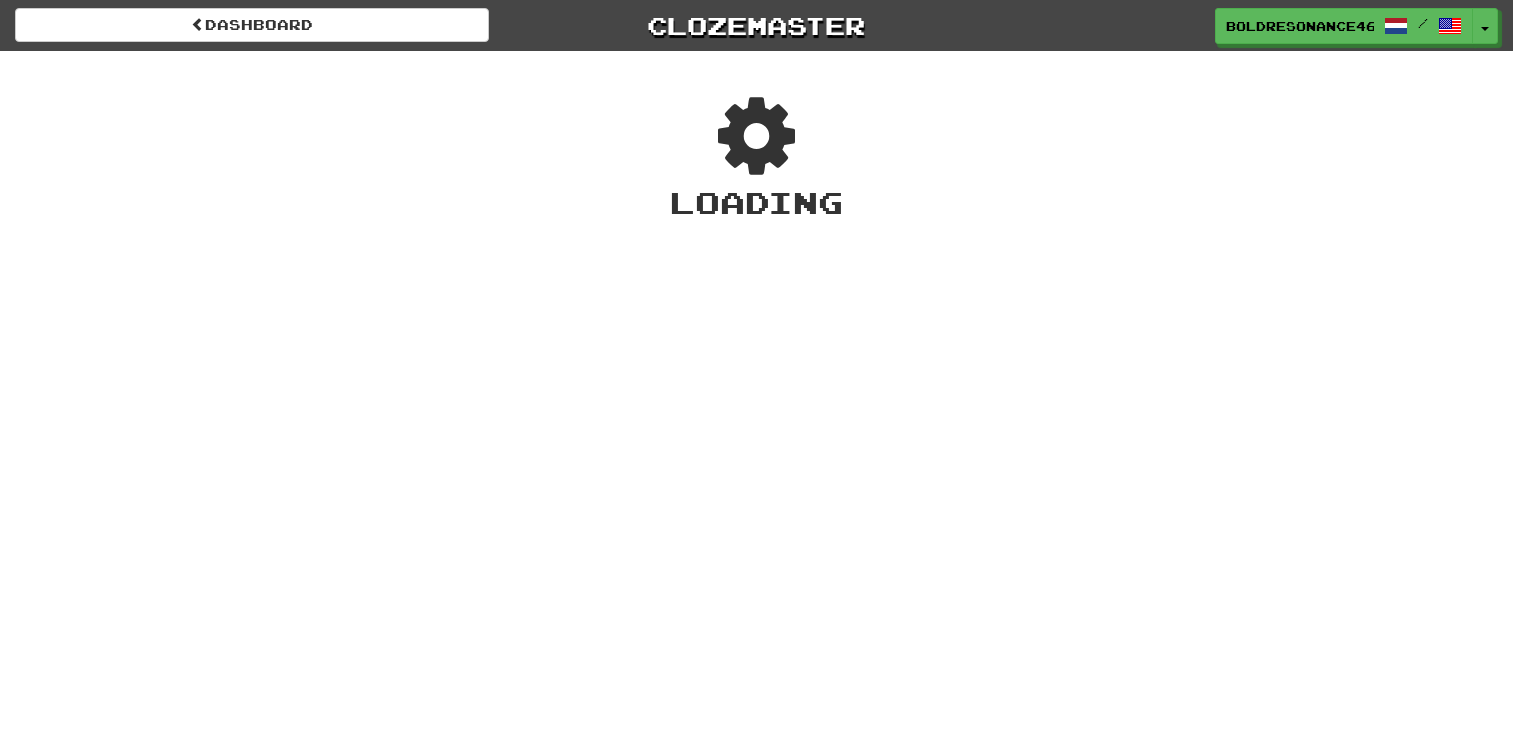 scroll, scrollTop: 0, scrollLeft: 0, axis: both 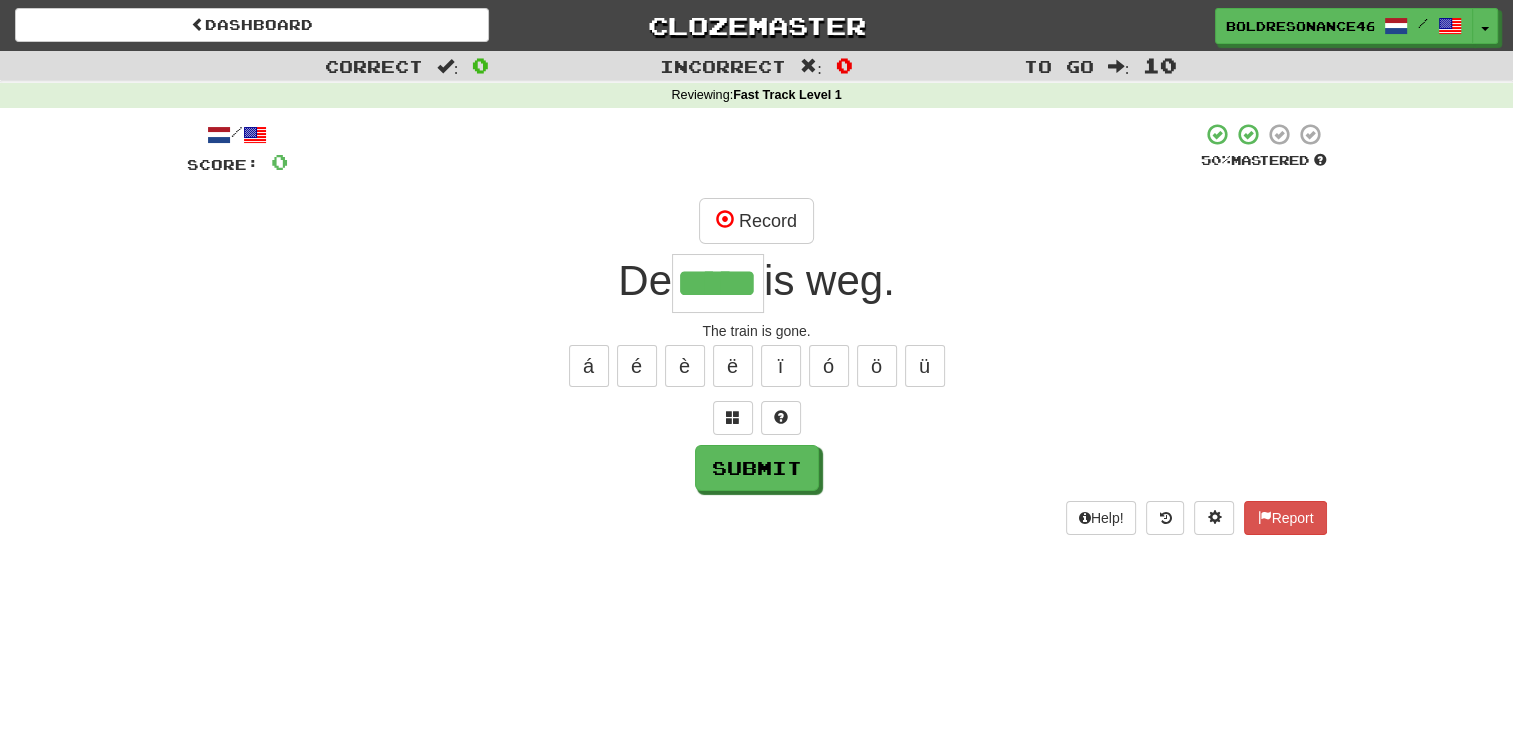 type on "*****" 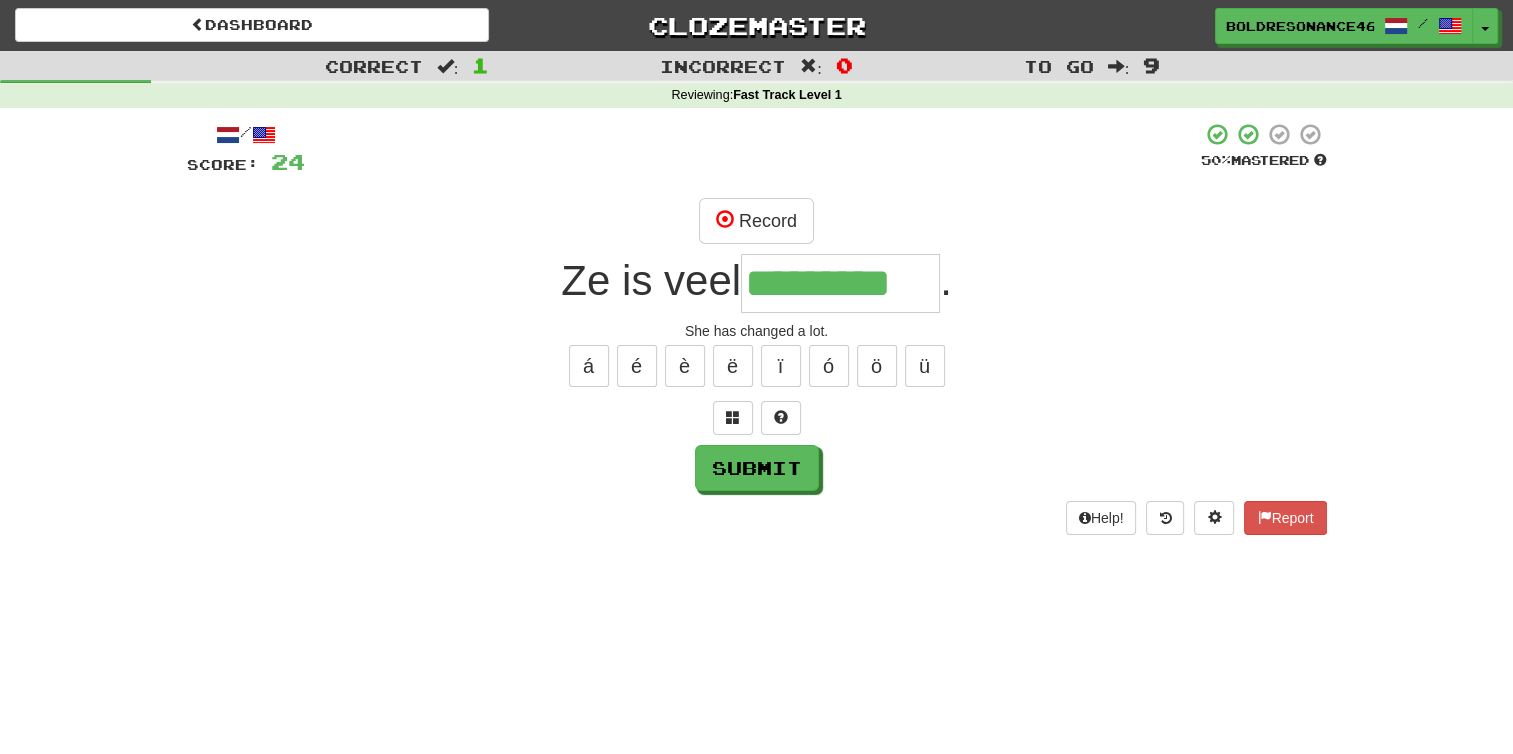 type on "*********" 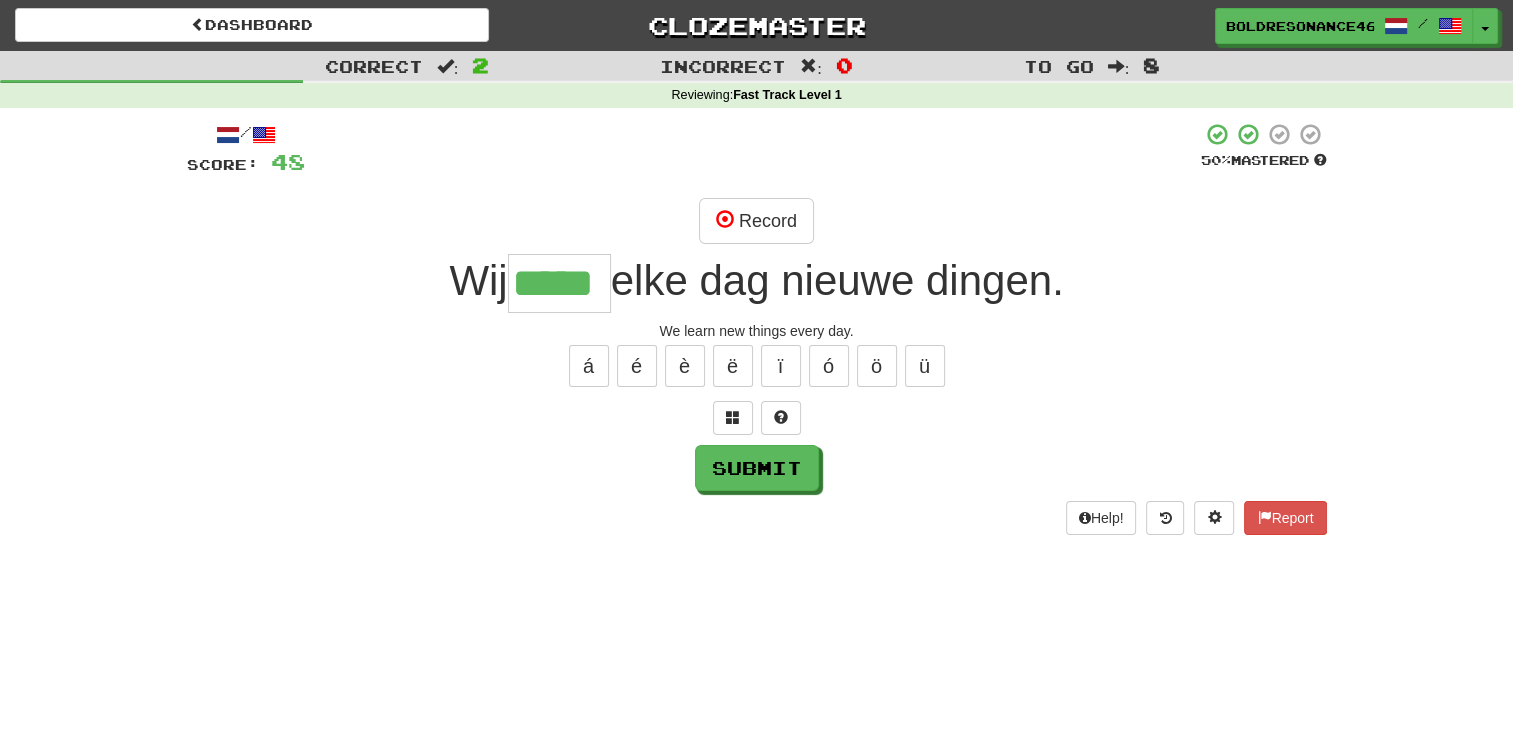 type on "*****" 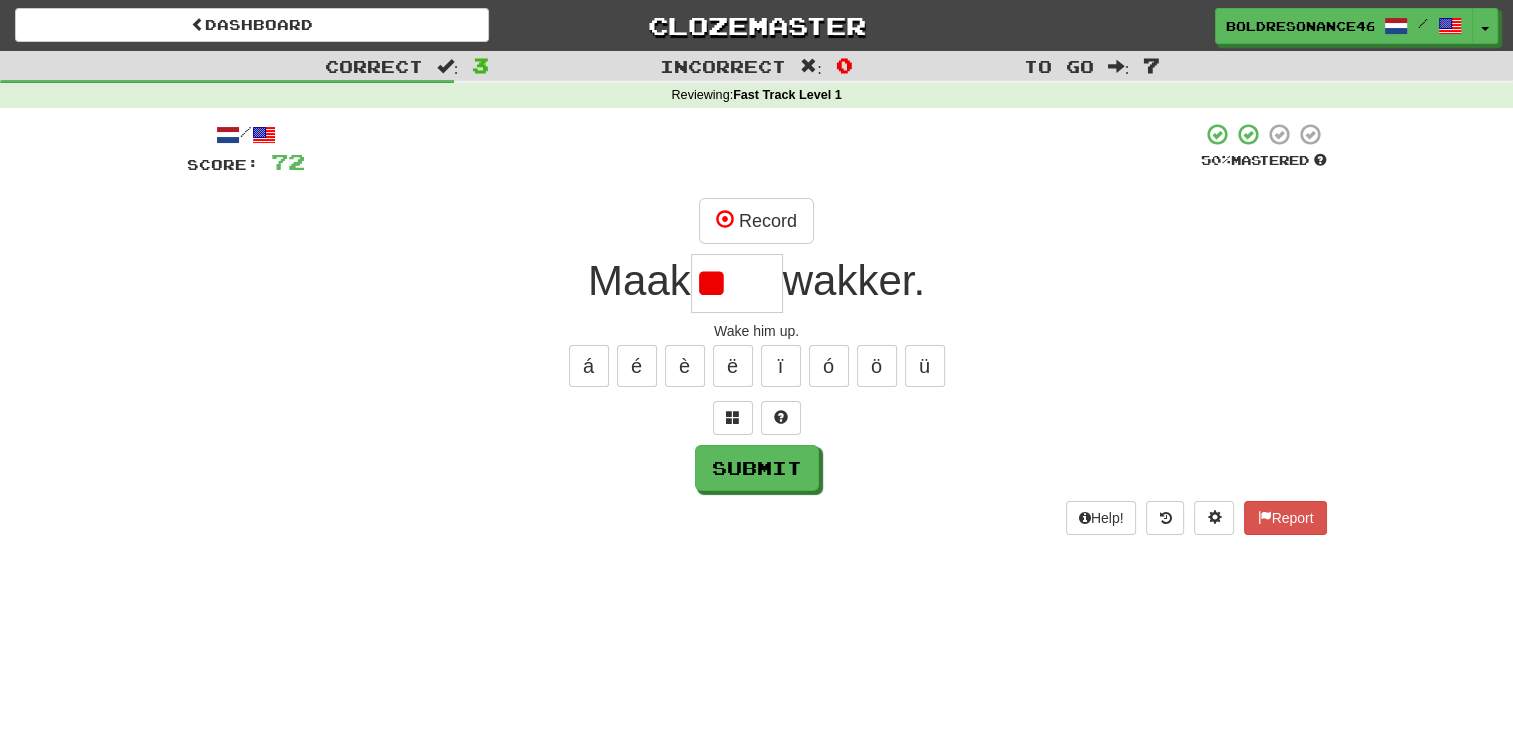 type on "*" 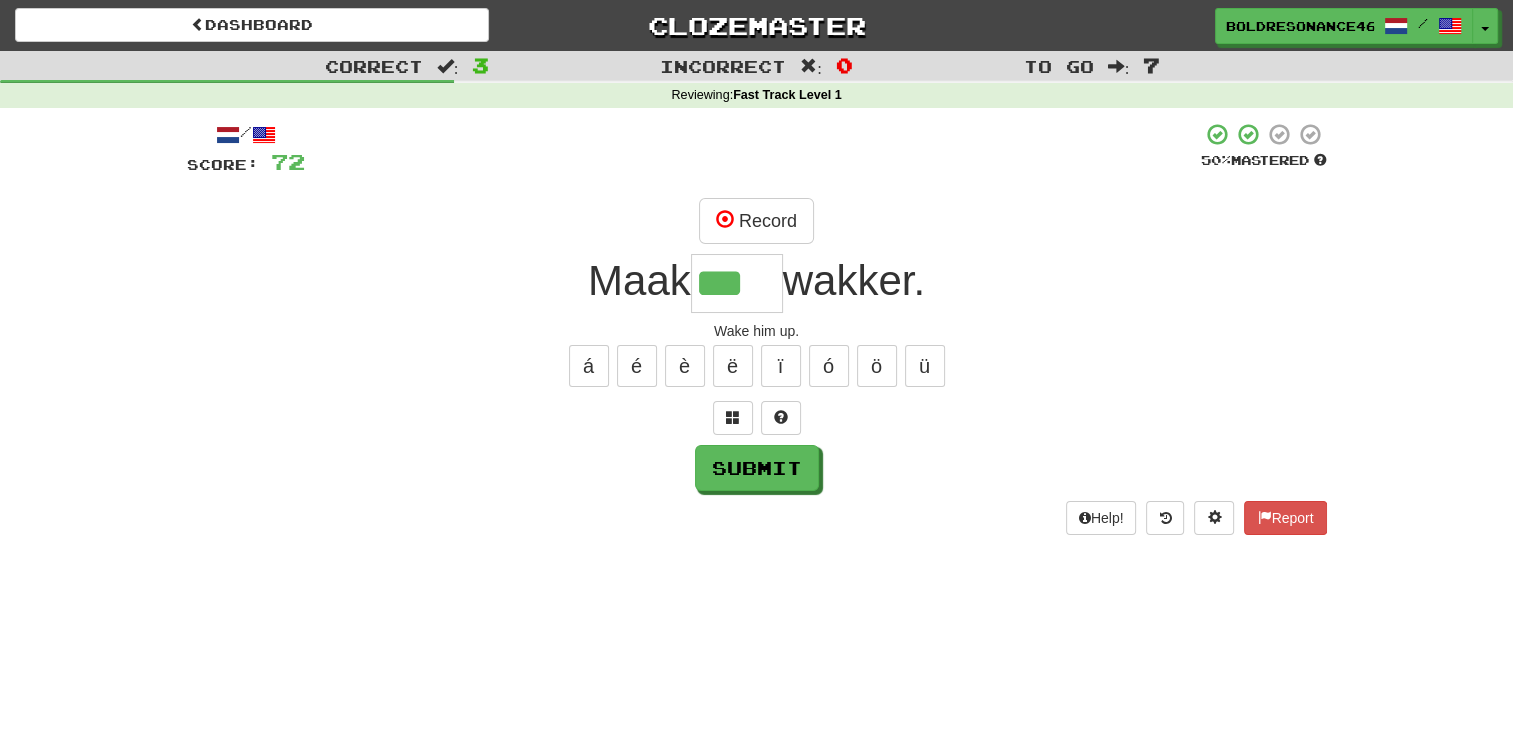 type on "***" 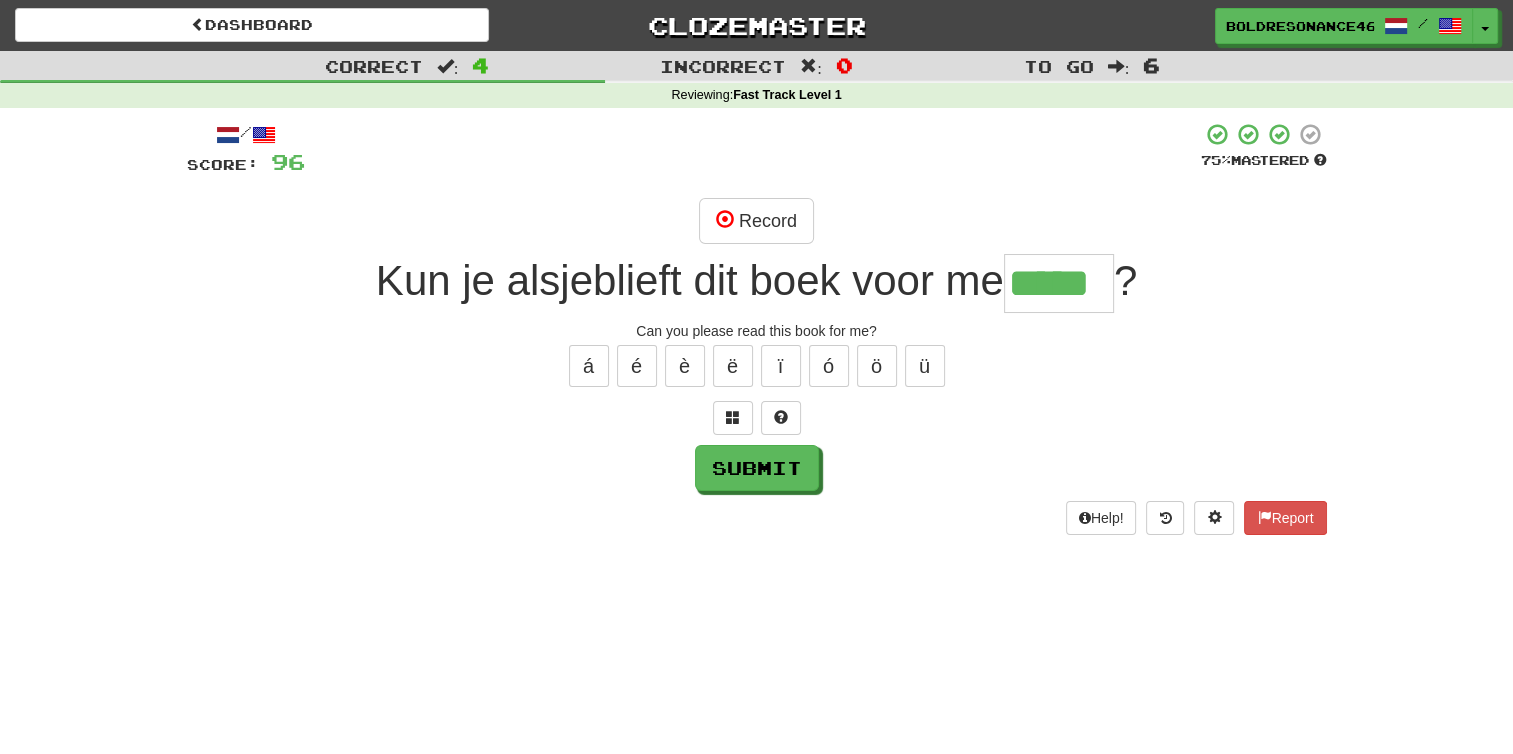 type on "*****" 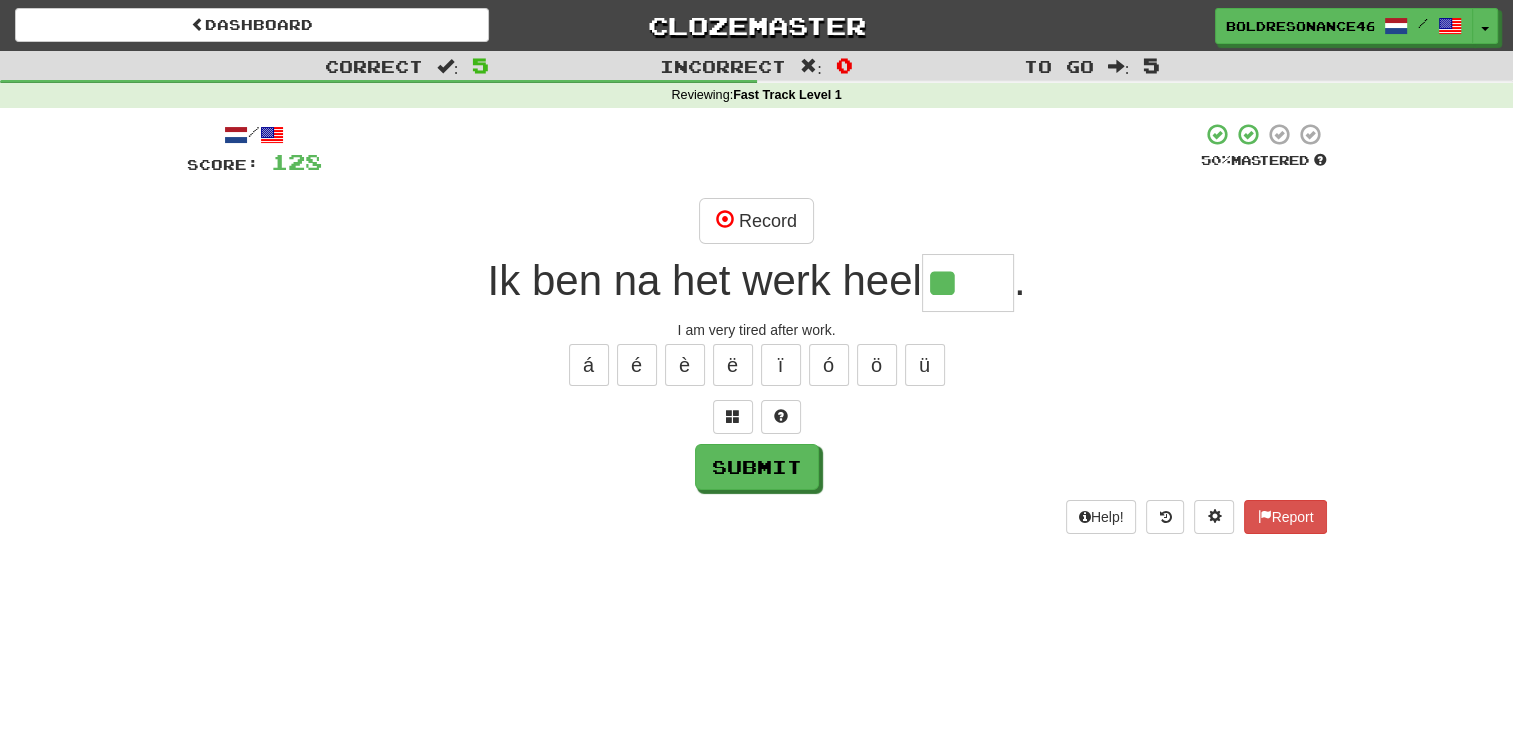 scroll, scrollTop: 0, scrollLeft: 0, axis: both 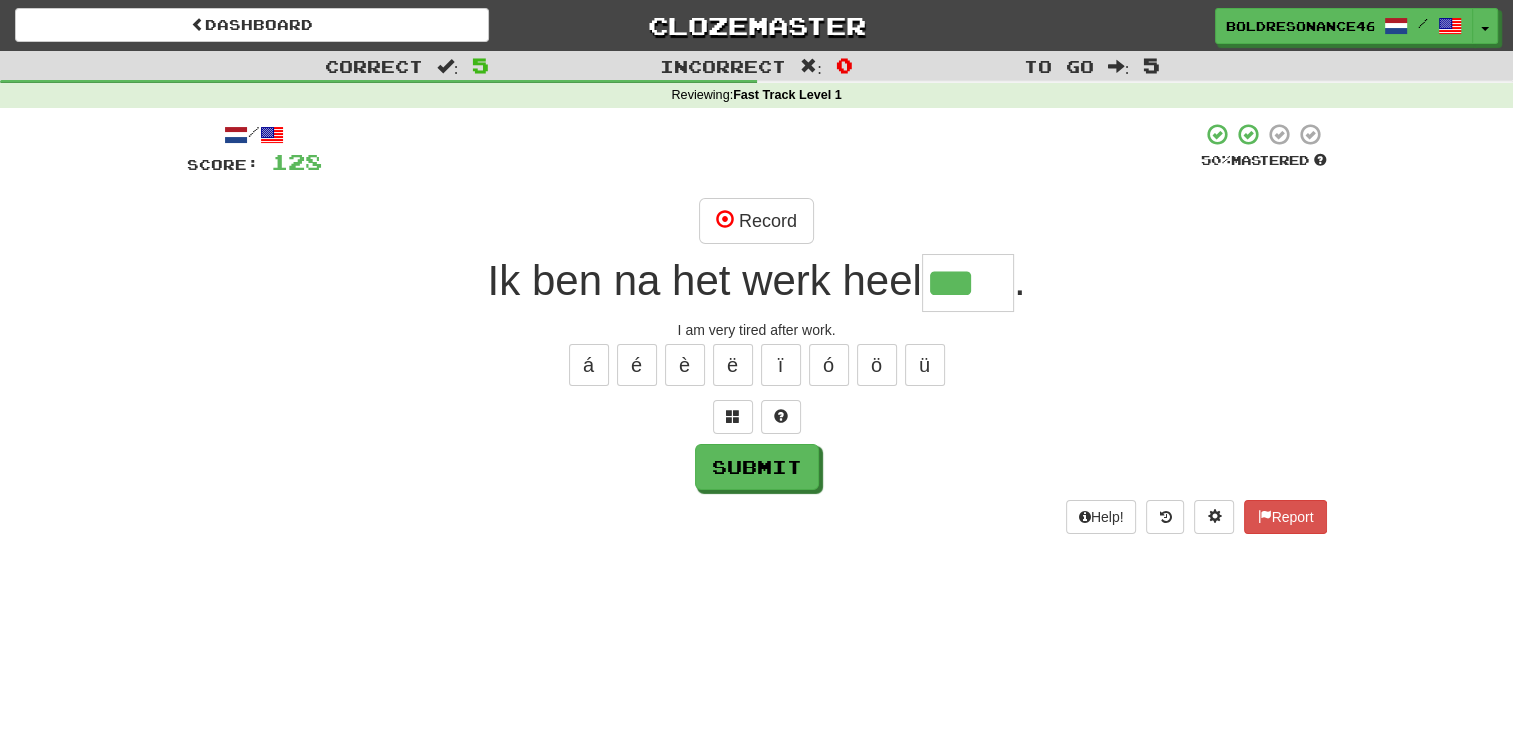 type on "***" 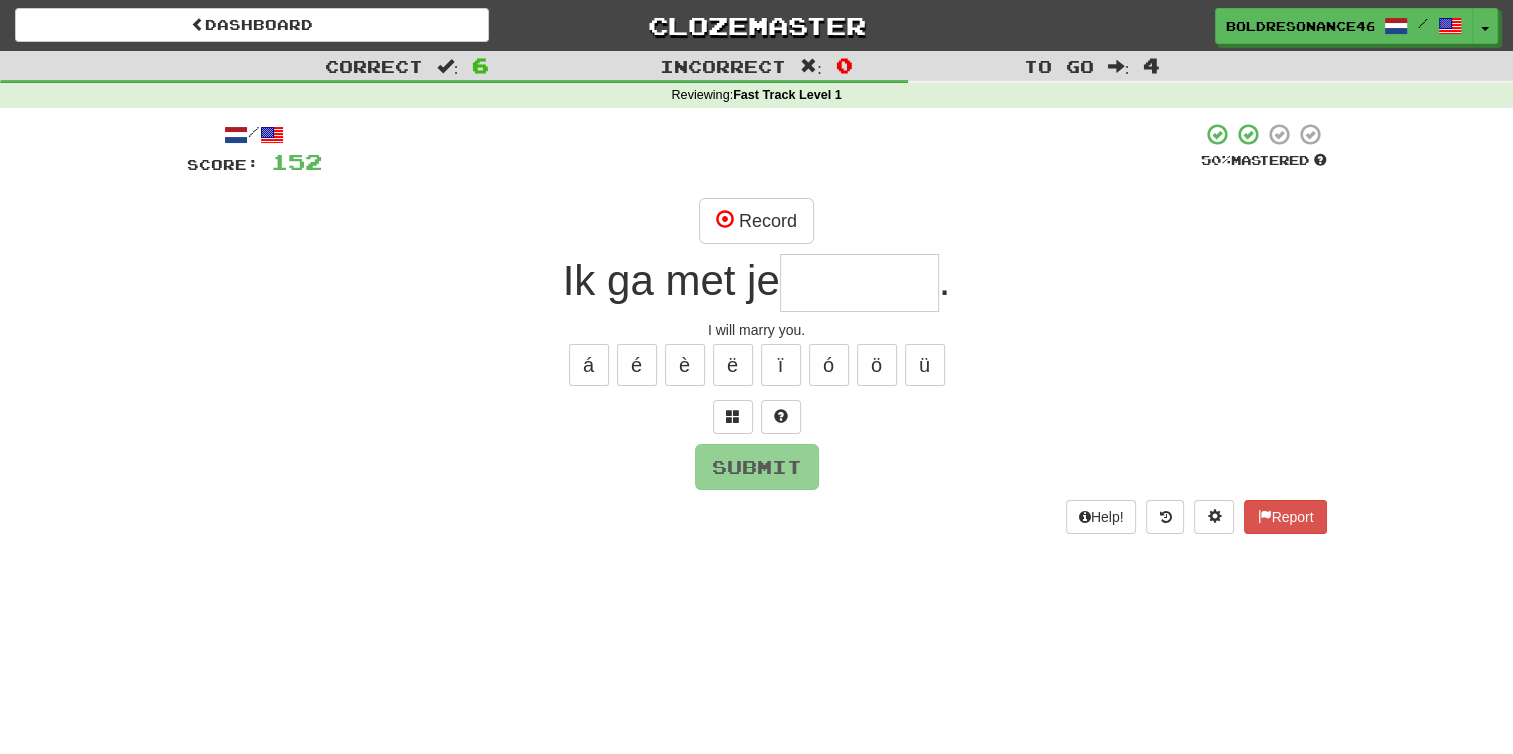 type on "*" 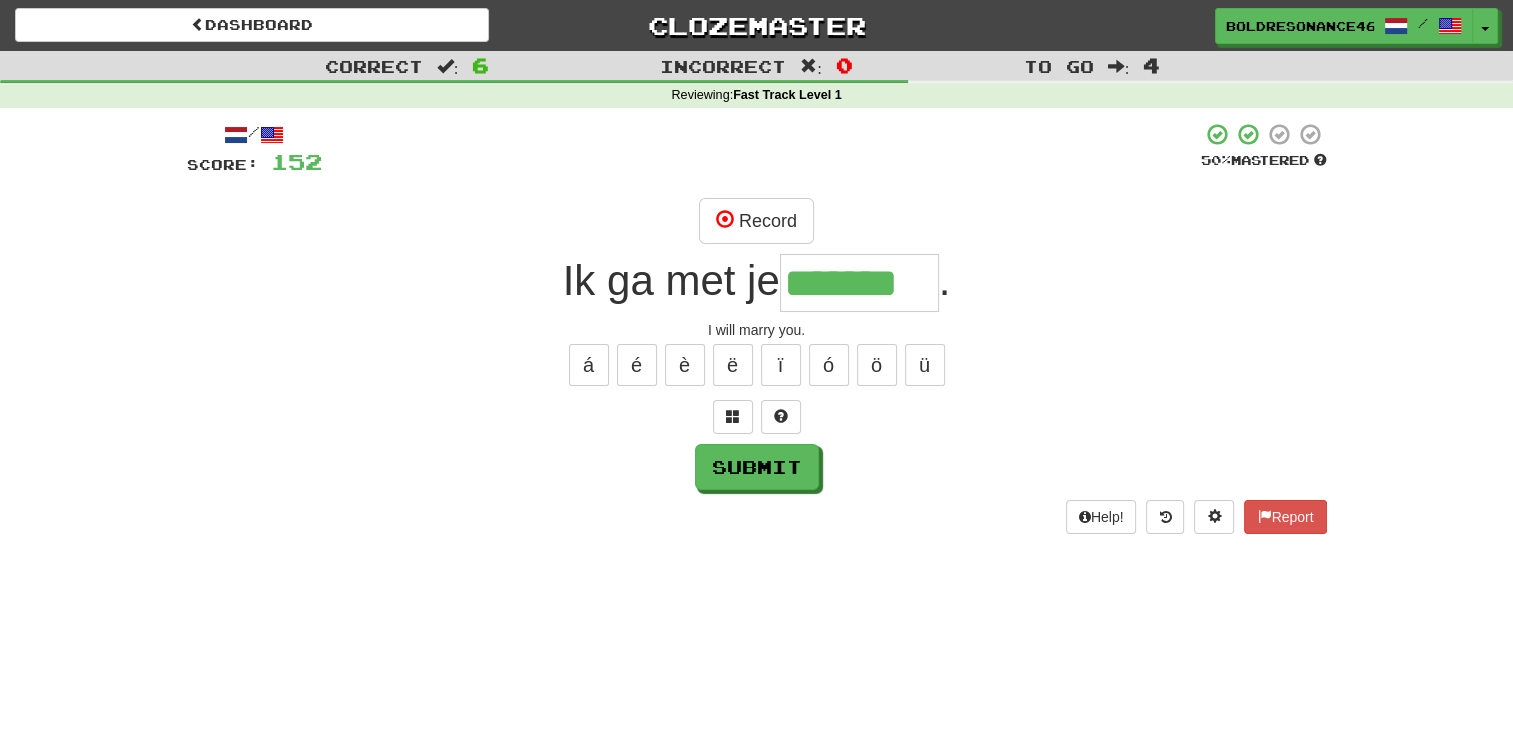type on "*******" 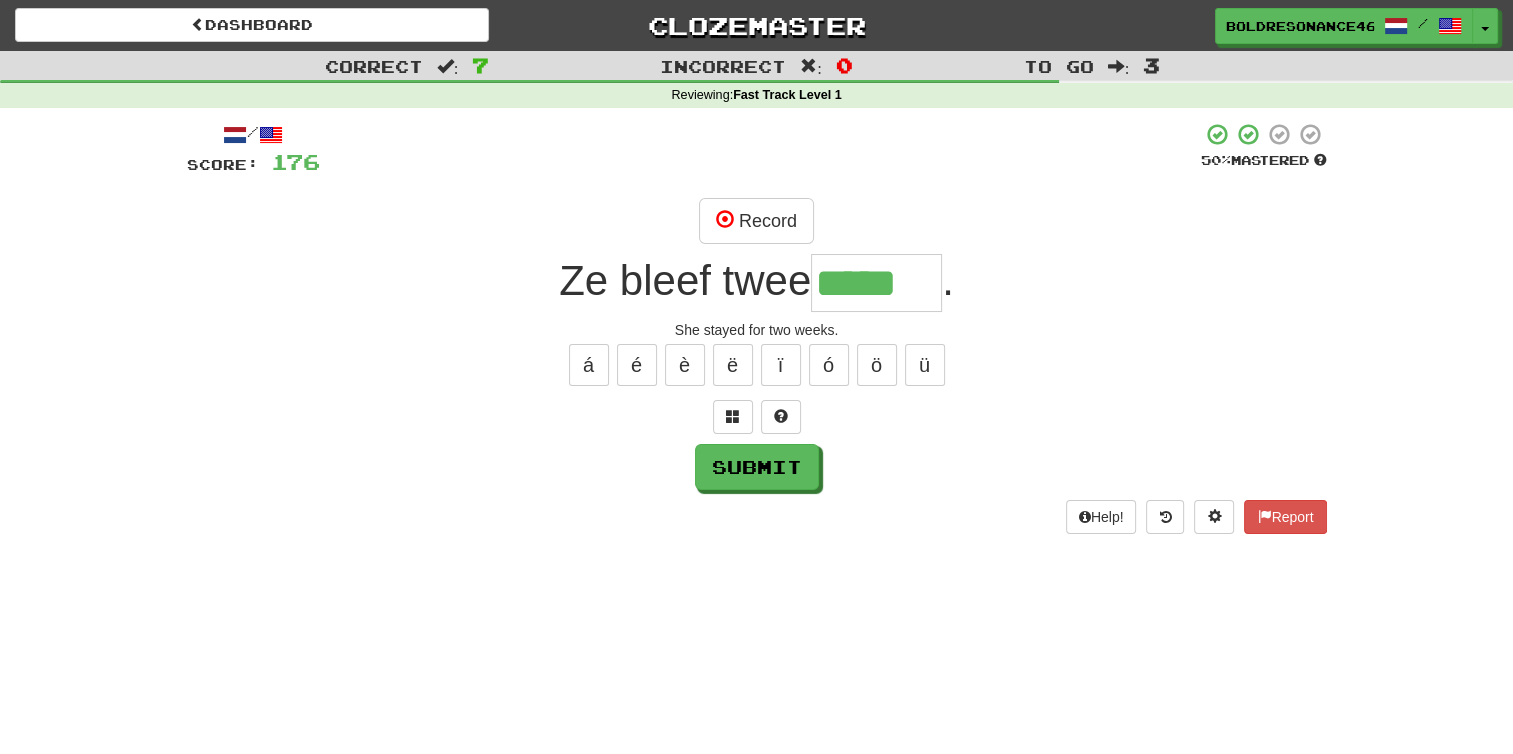 type on "*****" 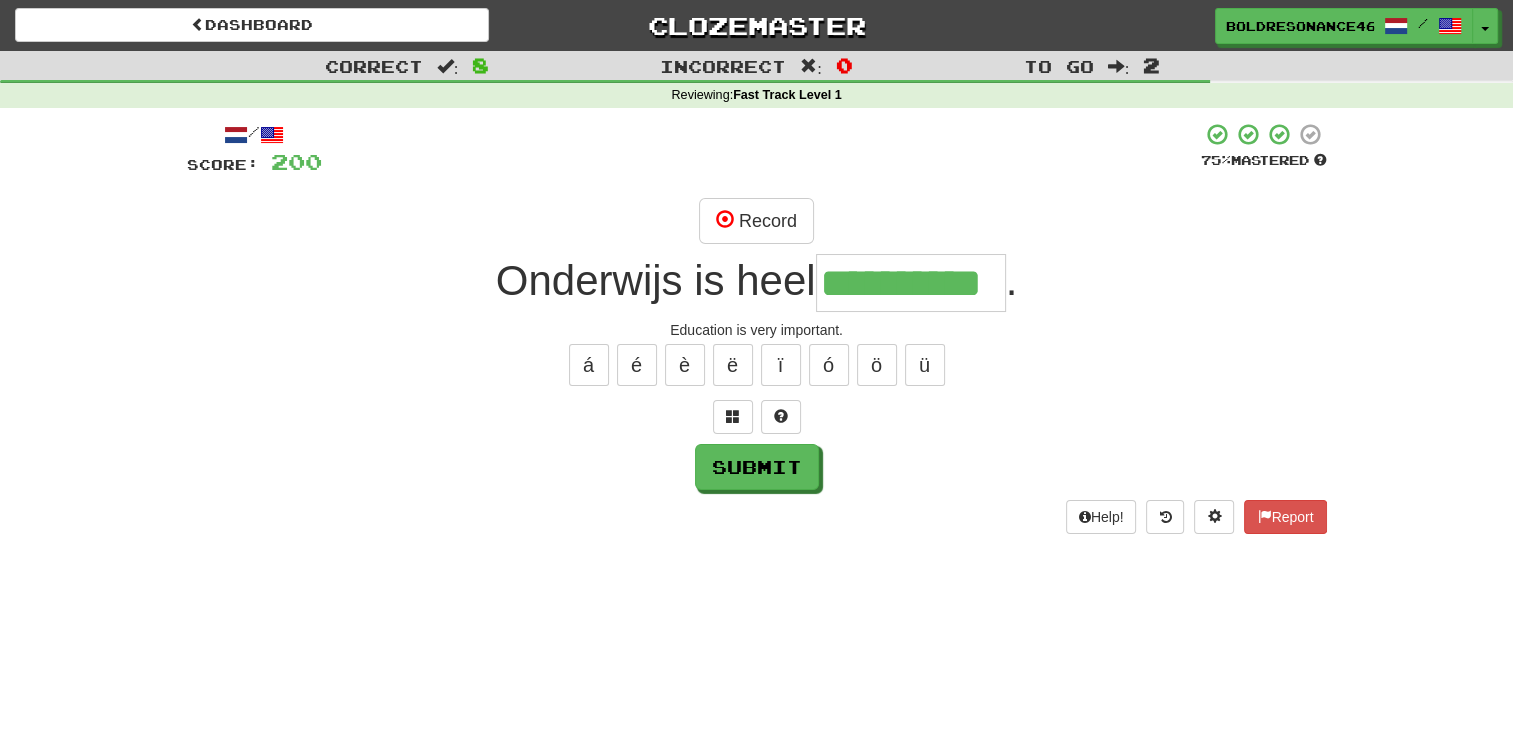 type on "**********" 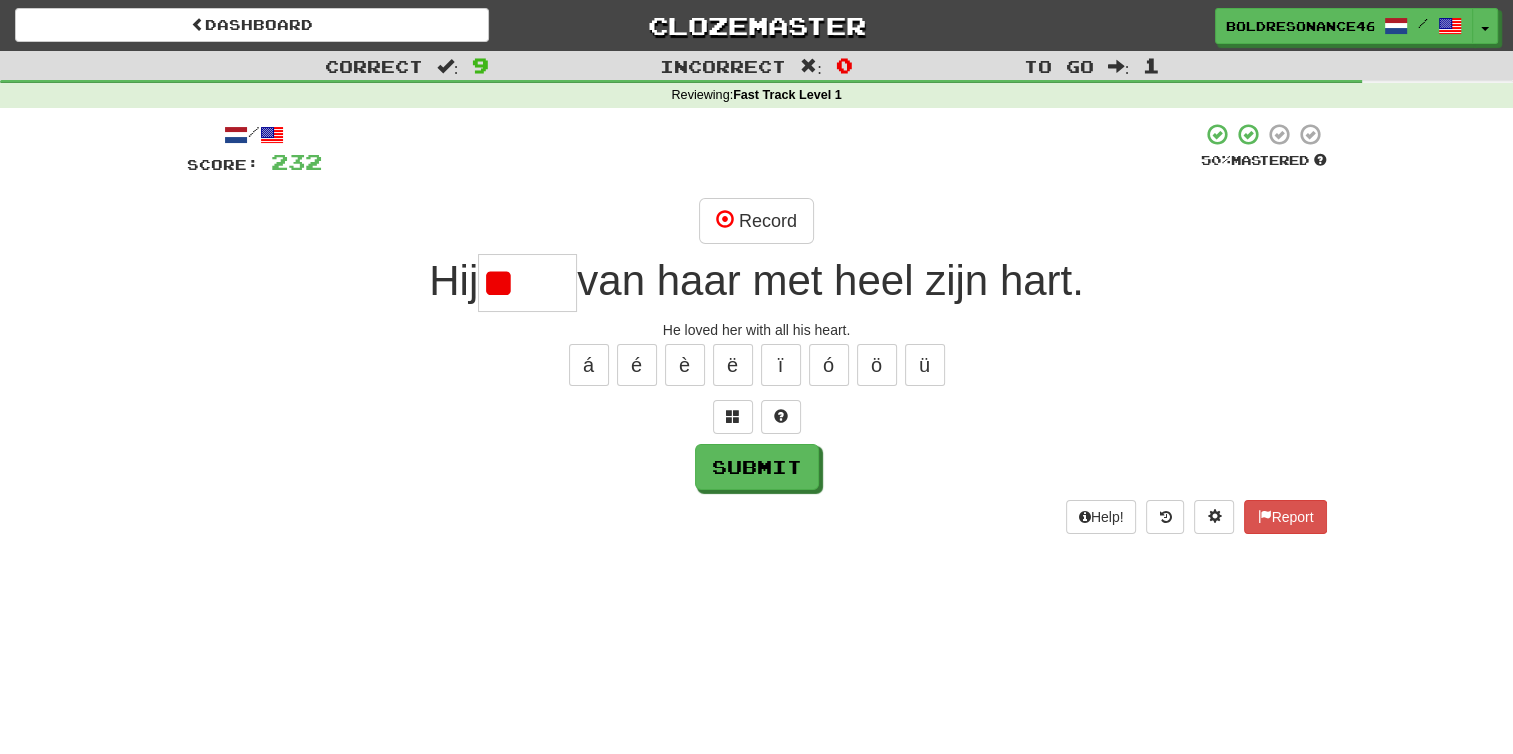 type on "*" 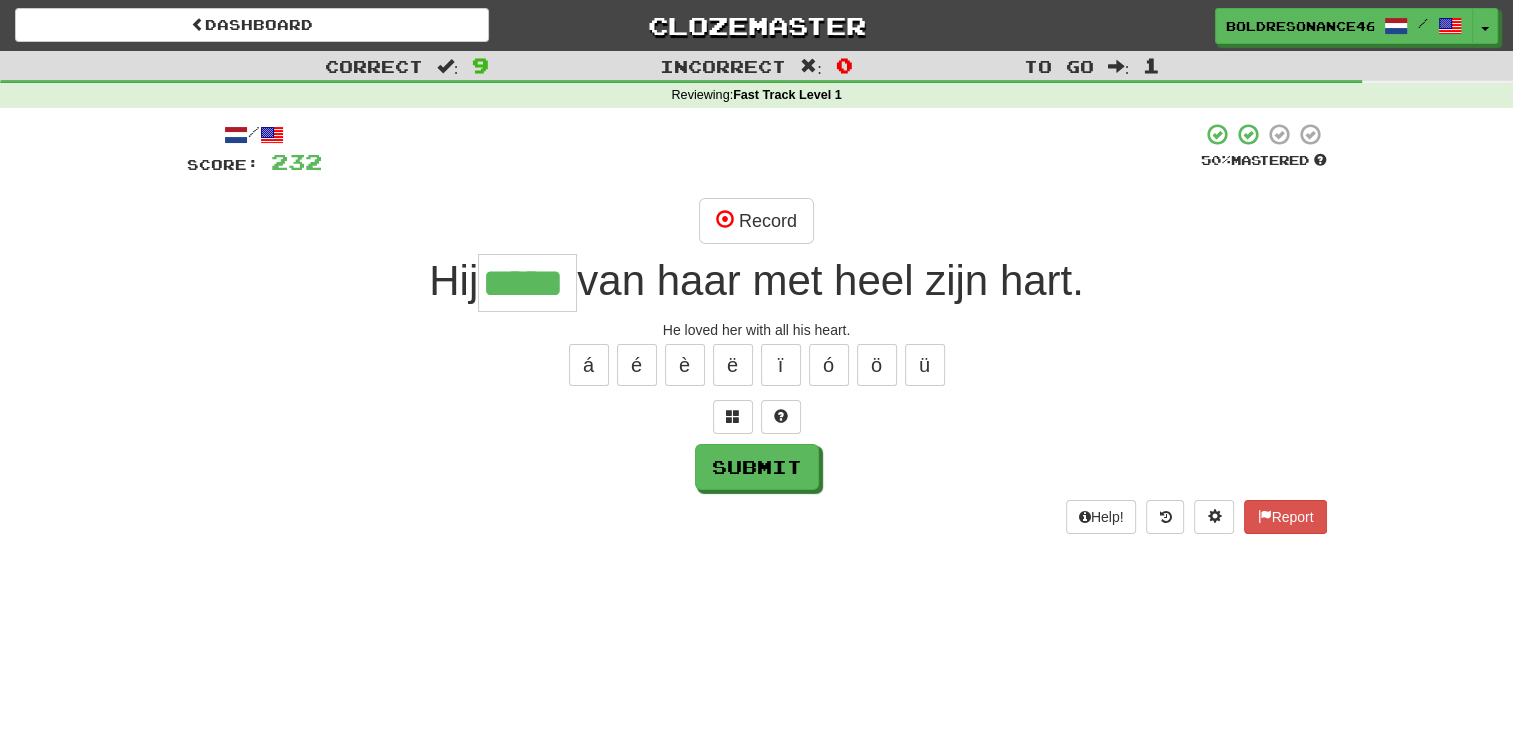 type on "*****" 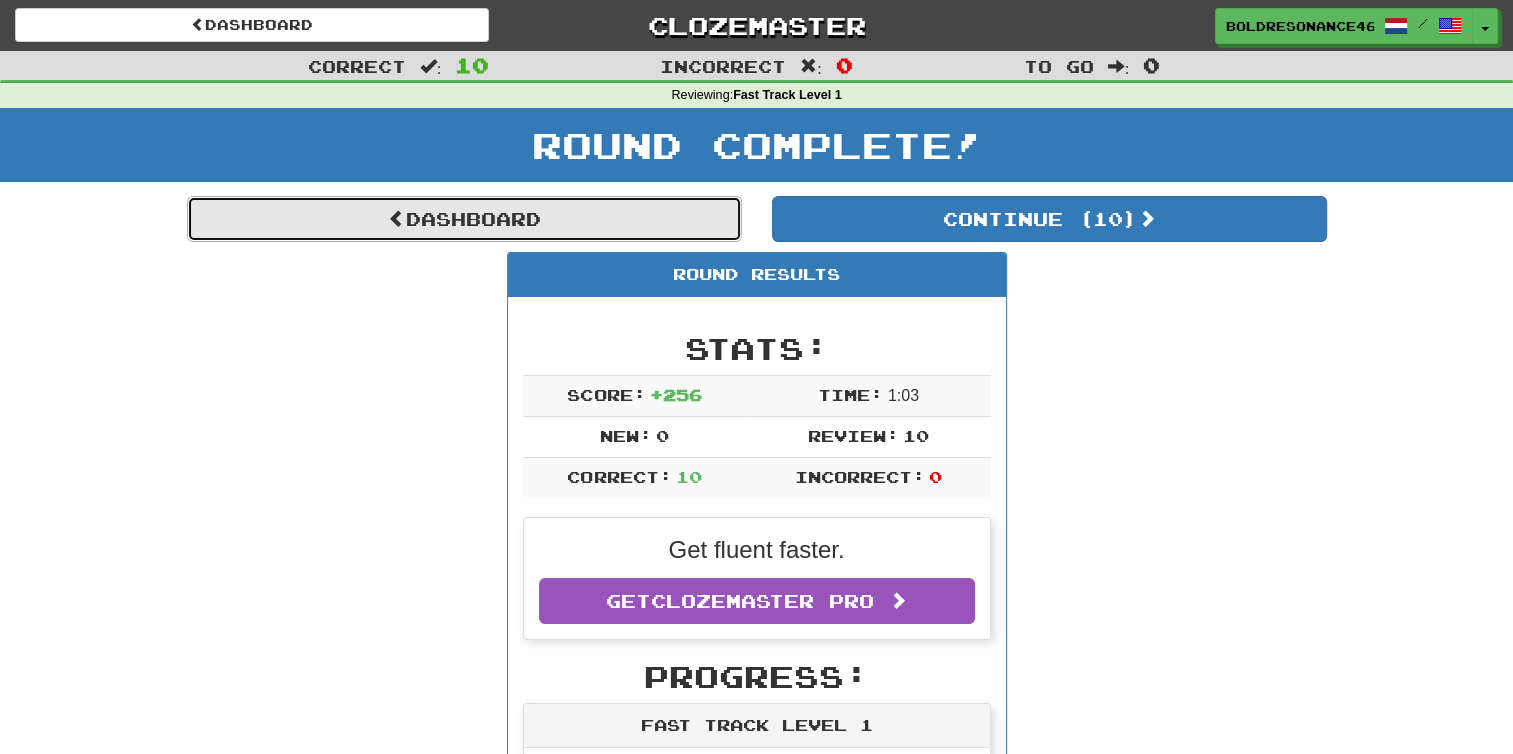 click on "Dashboard" at bounding box center [464, 219] 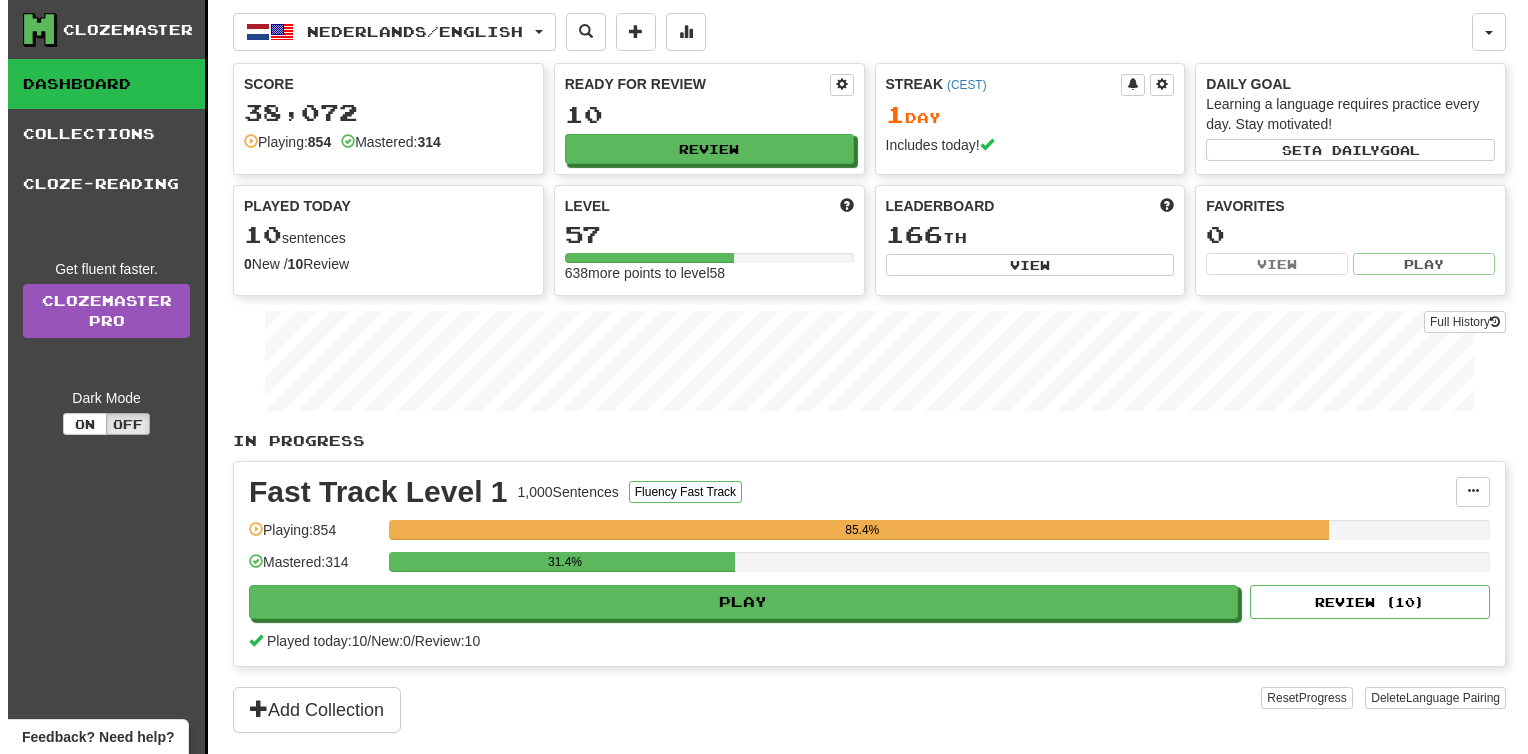 scroll, scrollTop: 0, scrollLeft: 0, axis: both 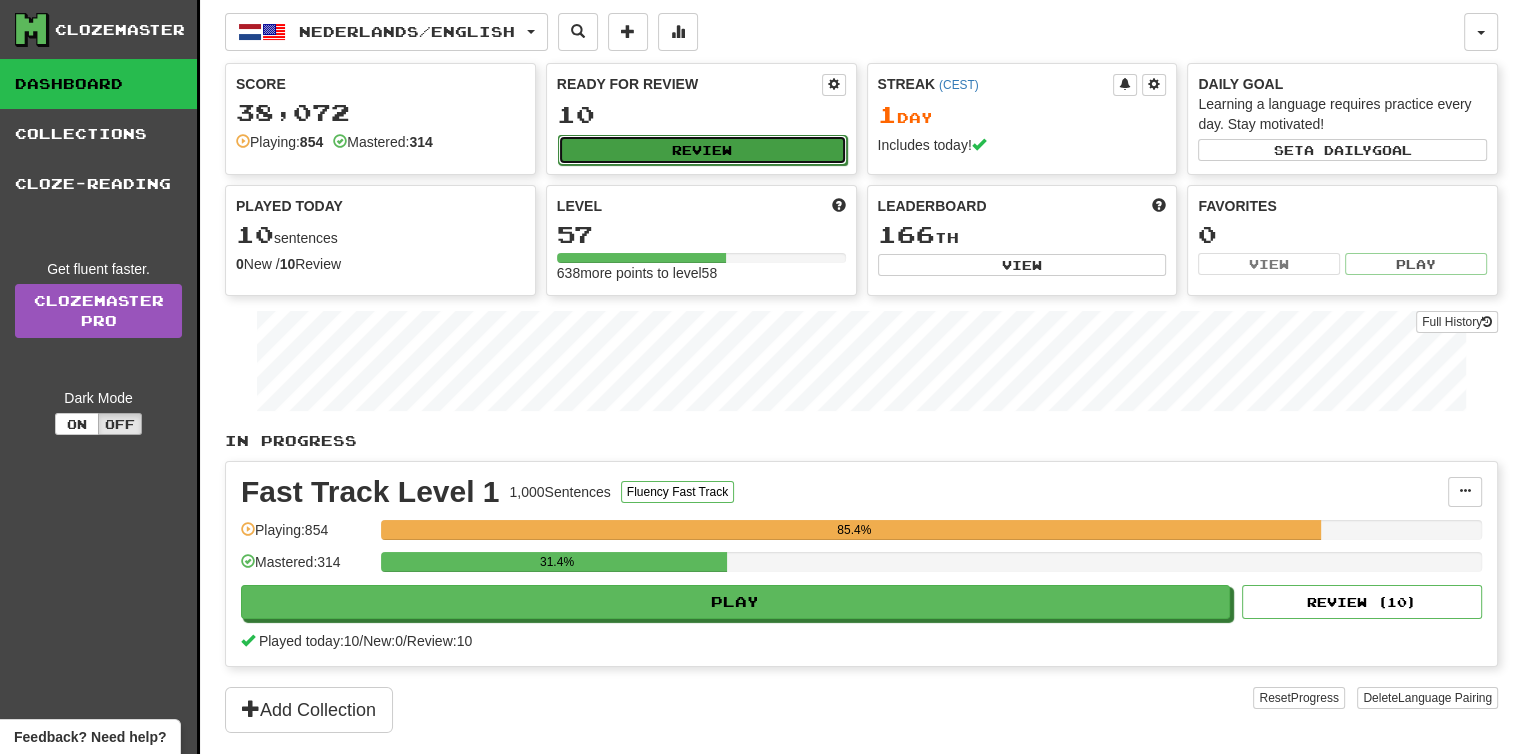 click on "Review" at bounding box center [702, 150] 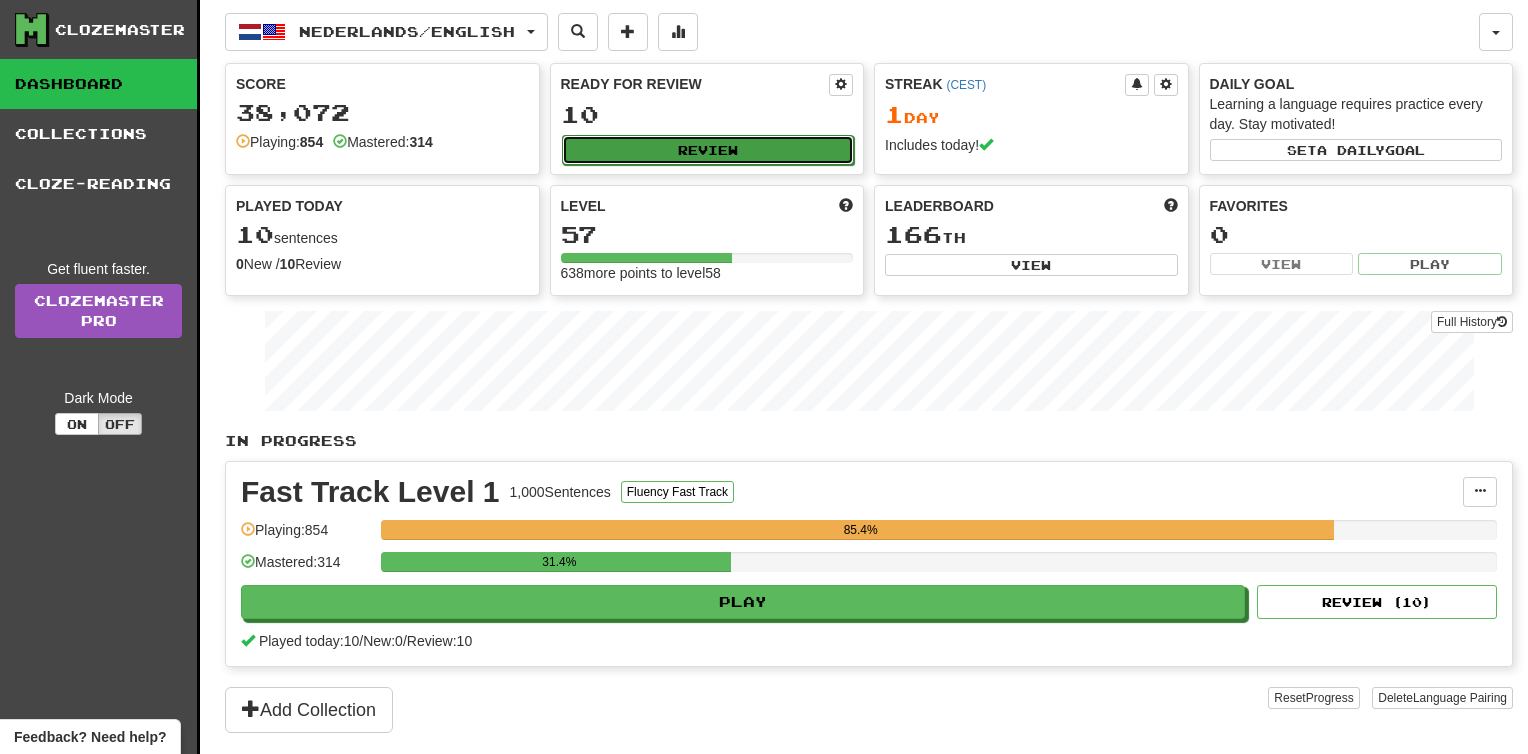 select on "**" 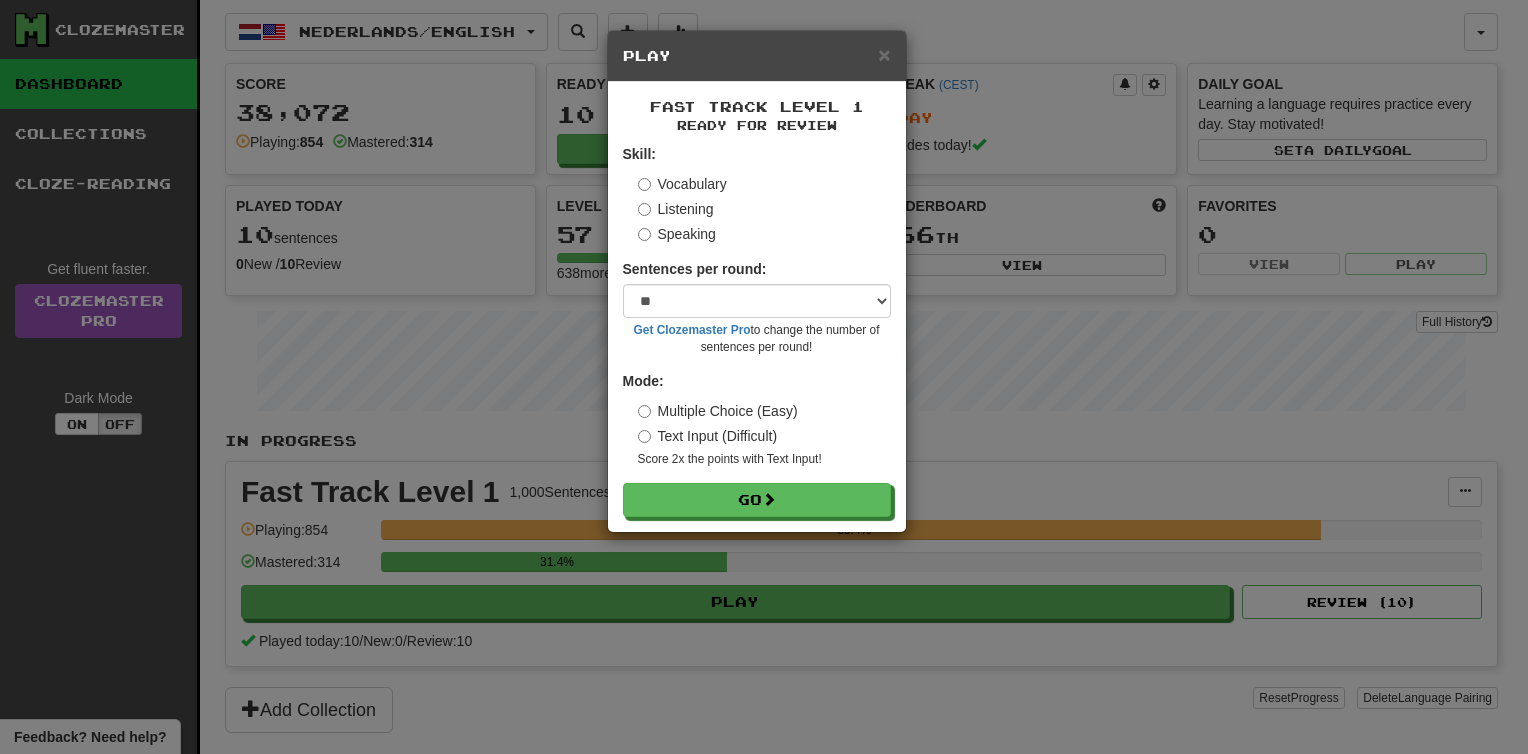 click on "Listening" at bounding box center (676, 209) 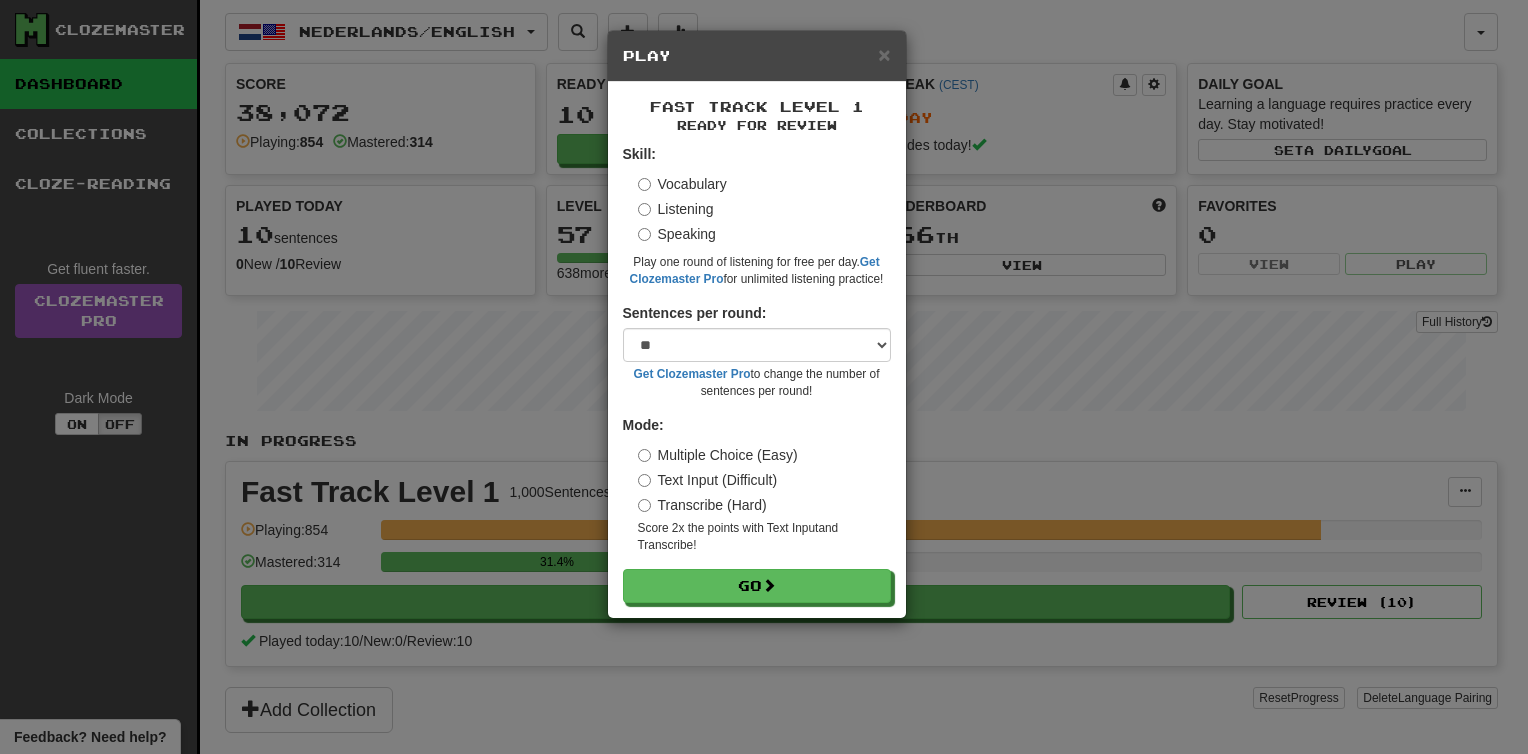 click on "Multiple Choice (Easy) Text Input (Difficult) Transcribe (Hard) Score 2x the points with Text Input  and Transcribe !" at bounding box center [764, 499] 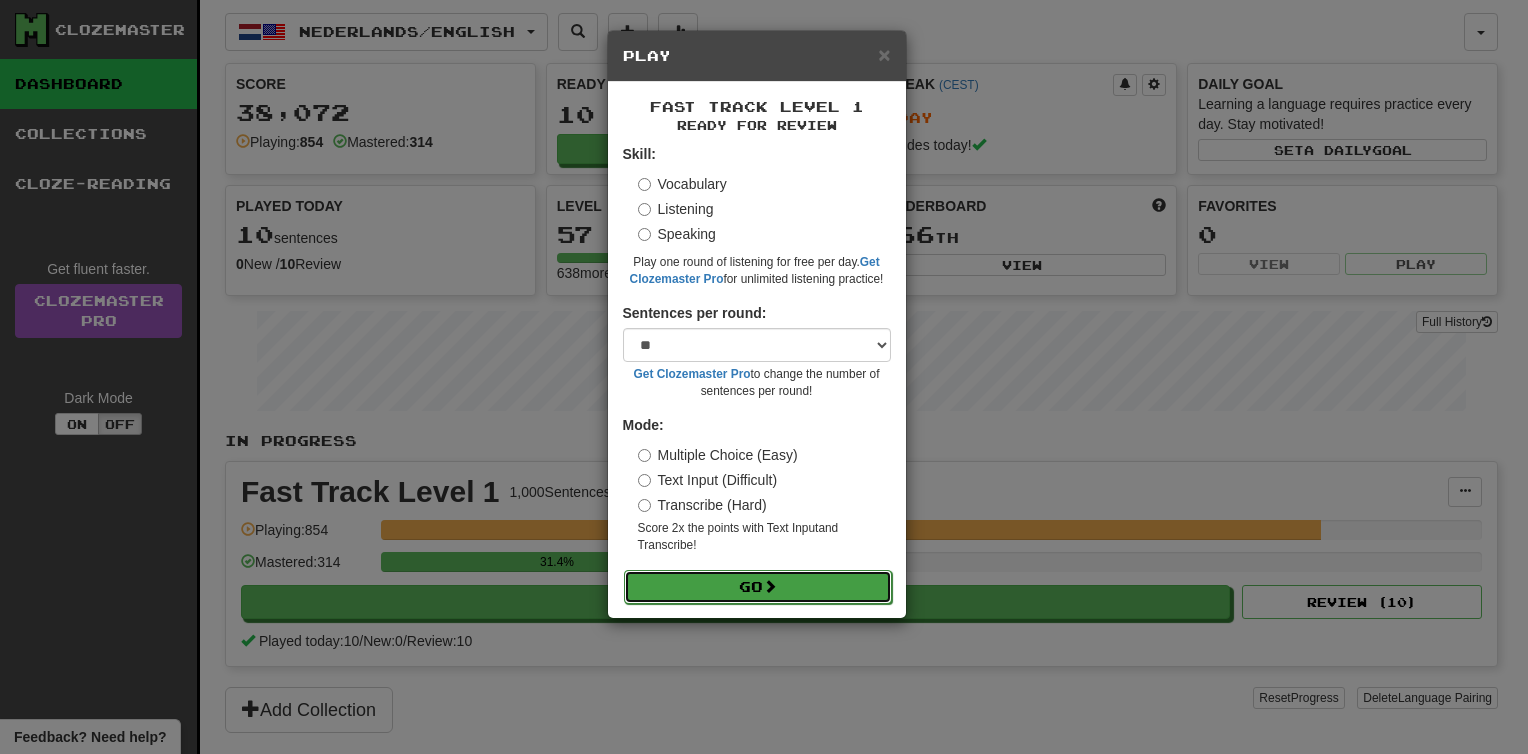 click on "Go" at bounding box center [758, 587] 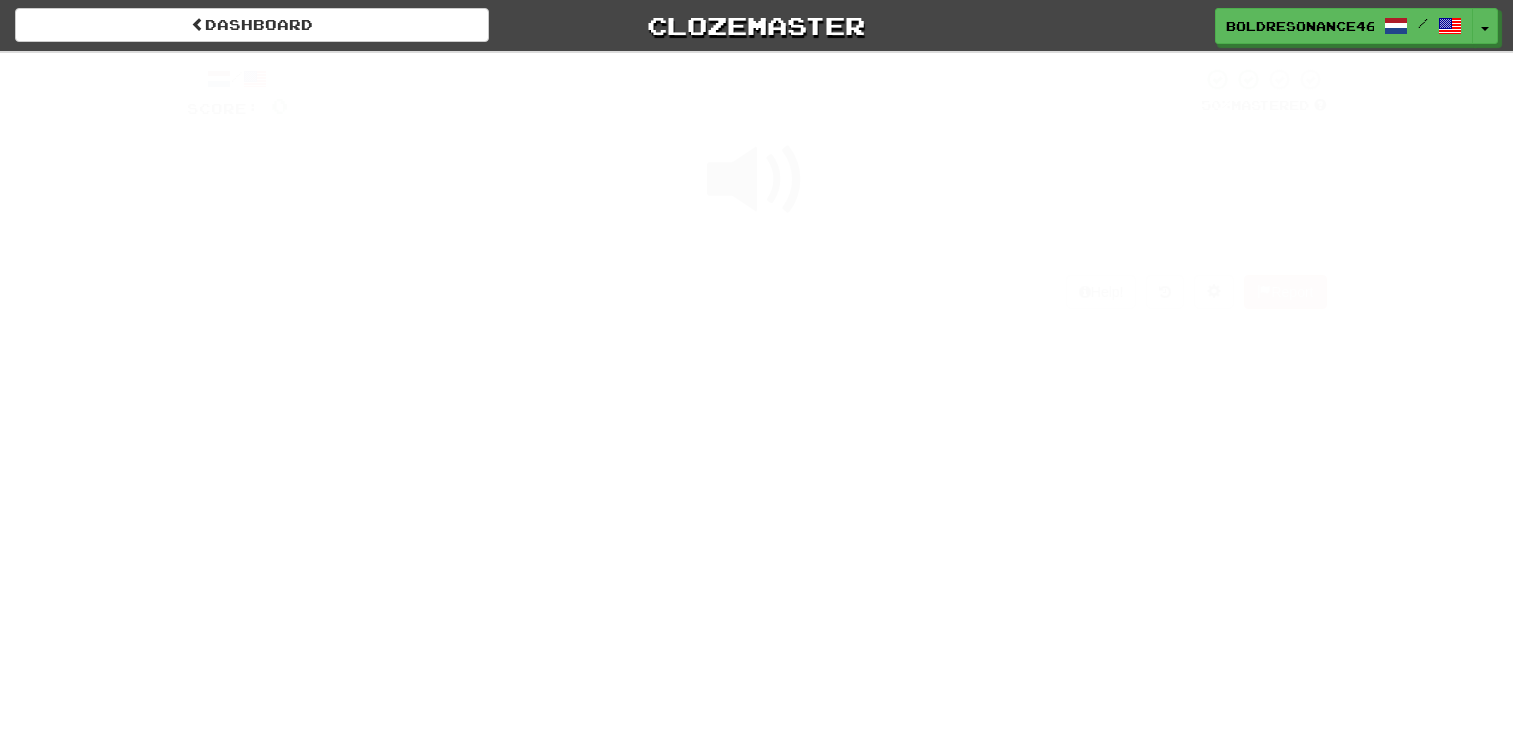 scroll, scrollTop: 0, scrollLeft: 0, axis: both 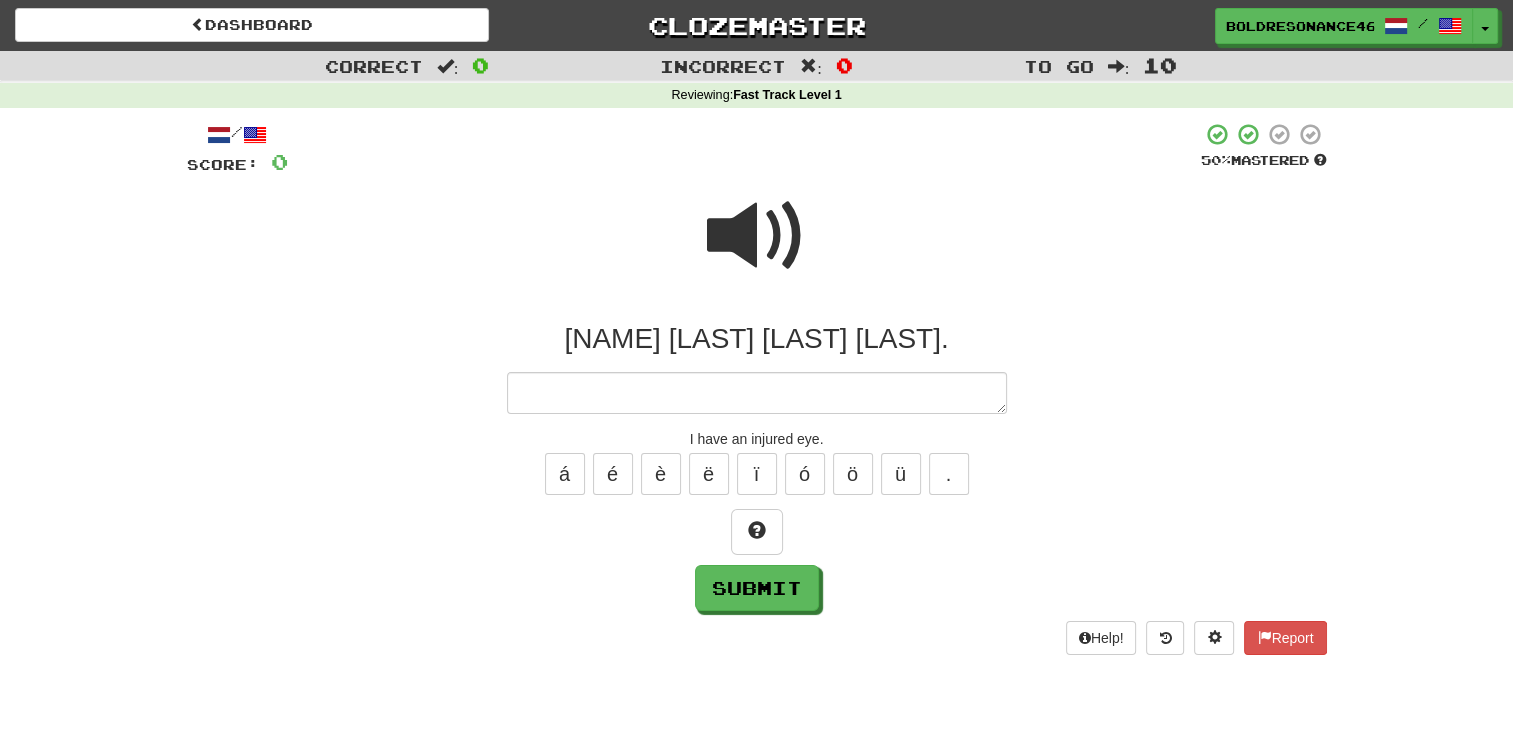 type on "*" 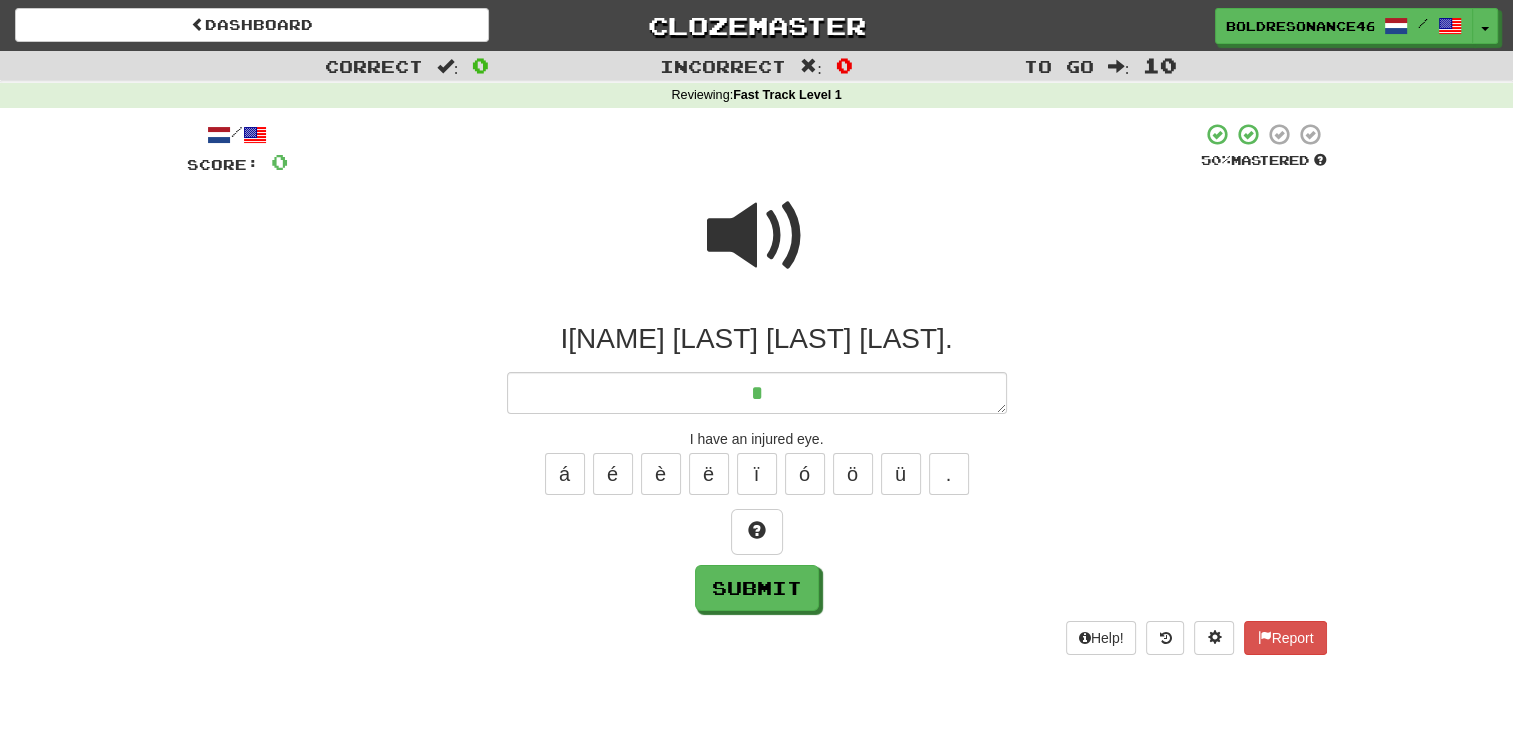 type on "*" 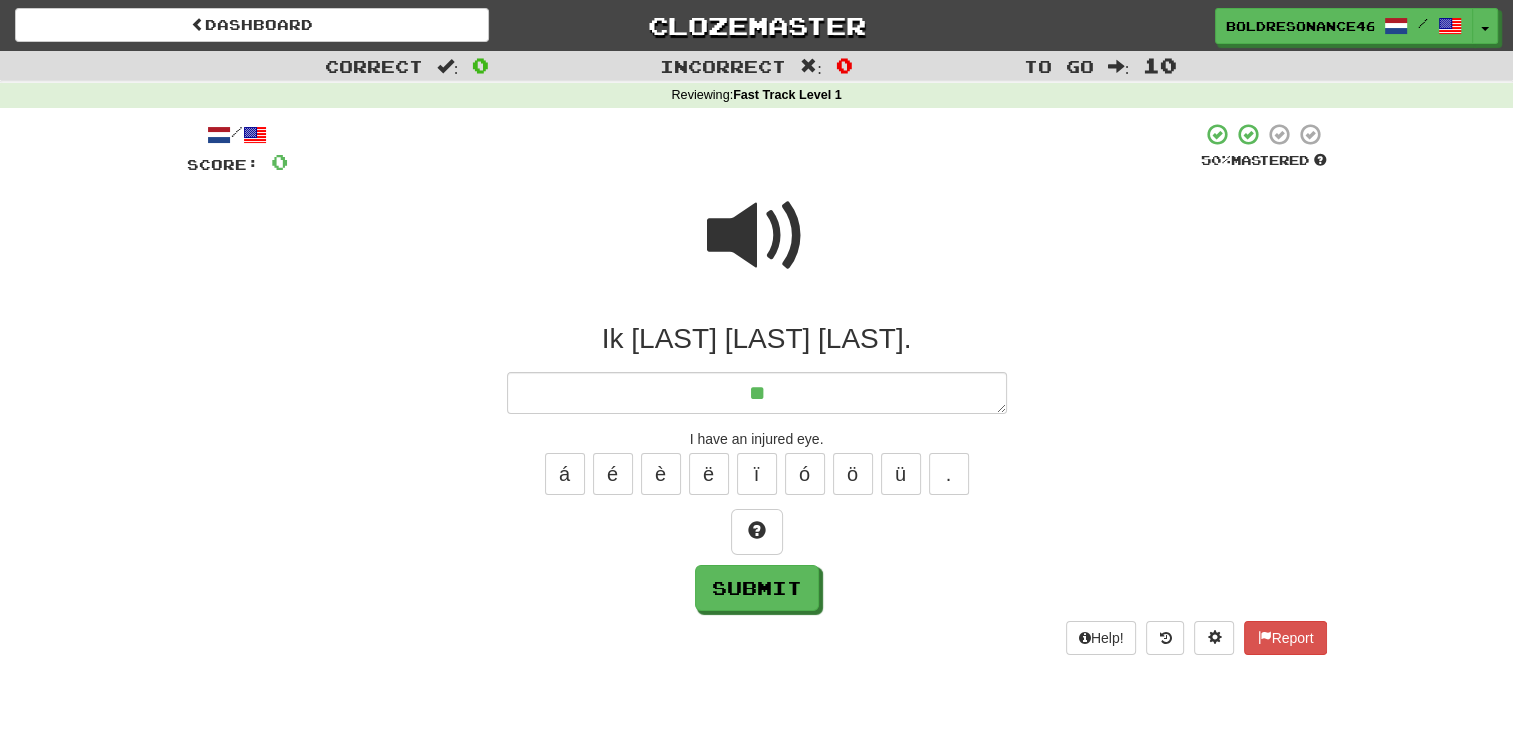type on "*" 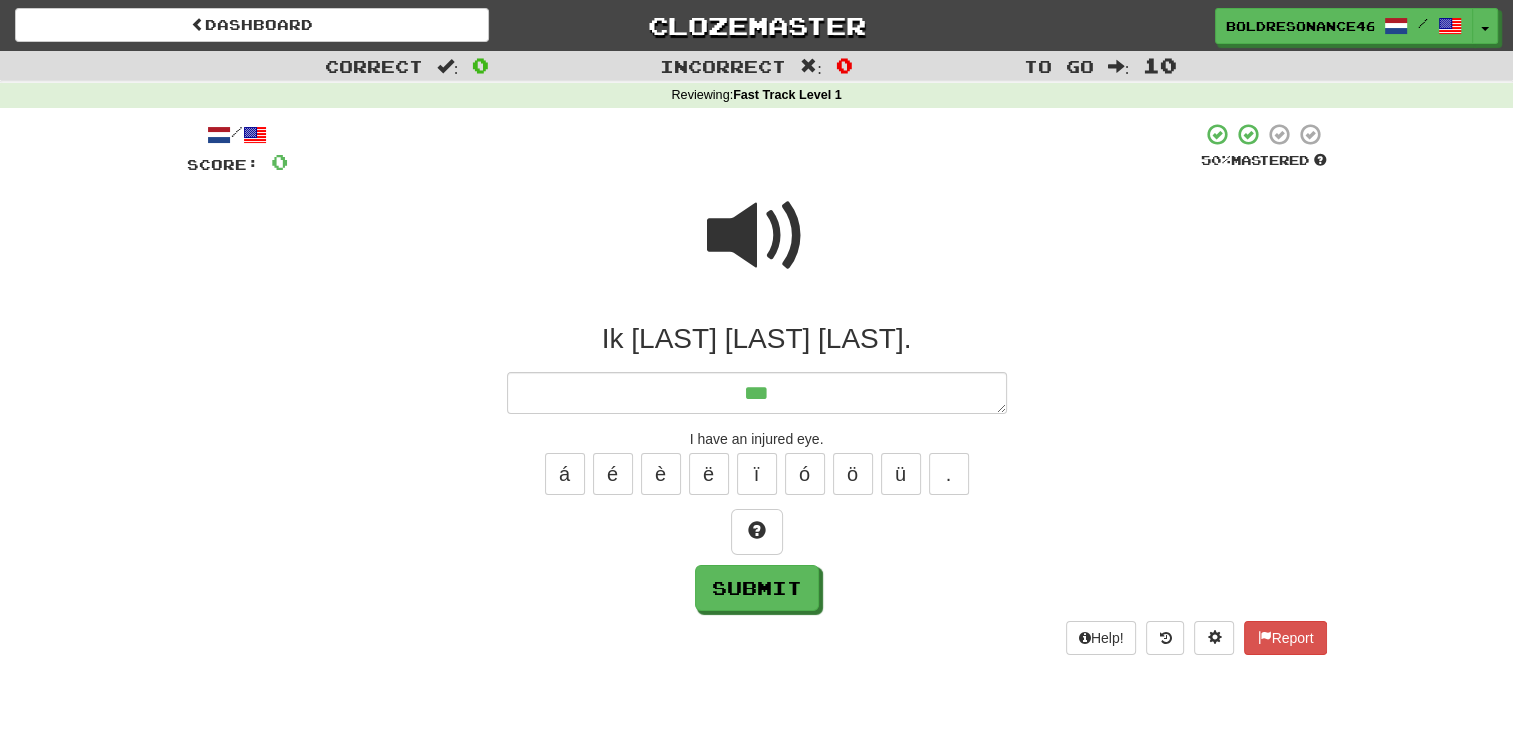 type on "*" 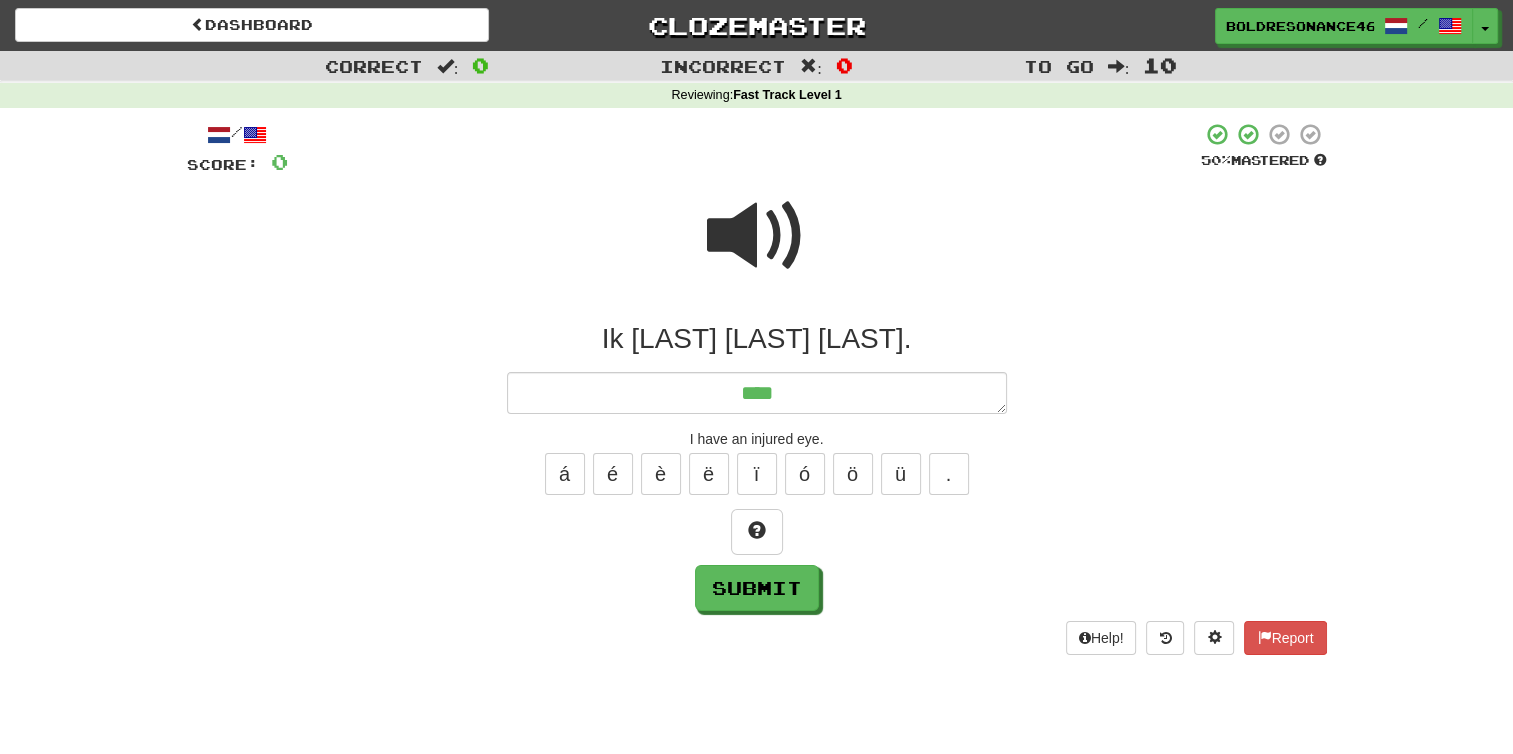 type on "*" 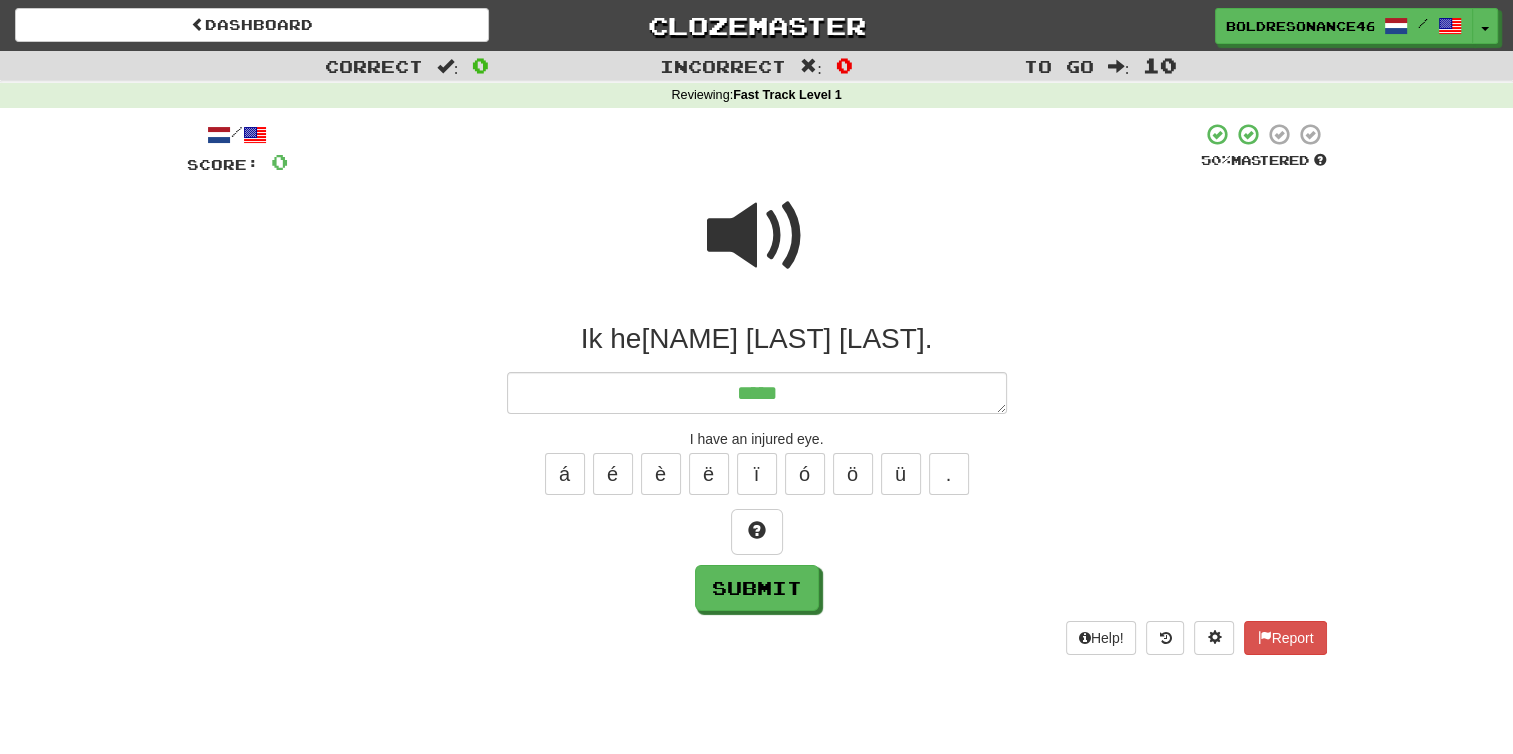type on "*" 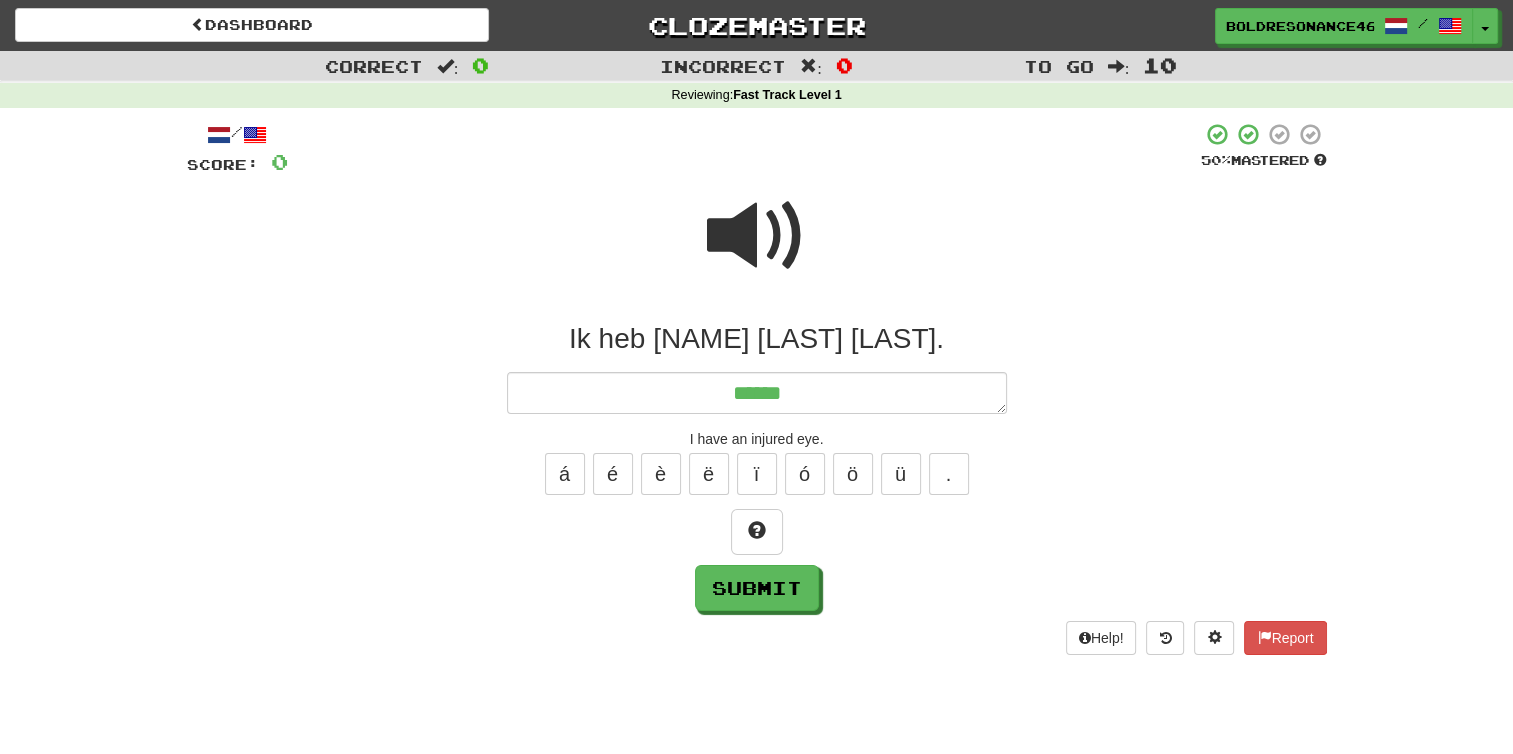 type on "*" 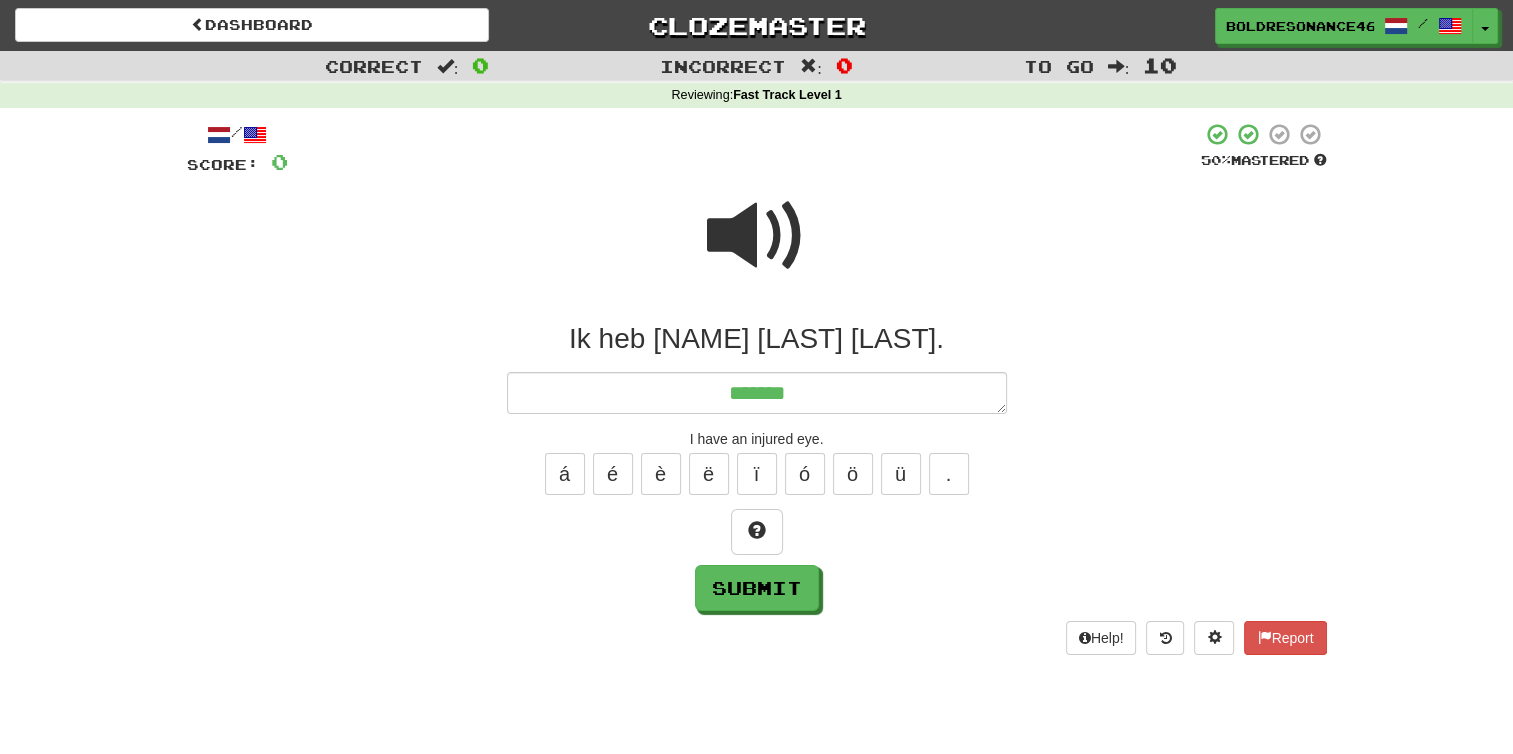 type on "*" 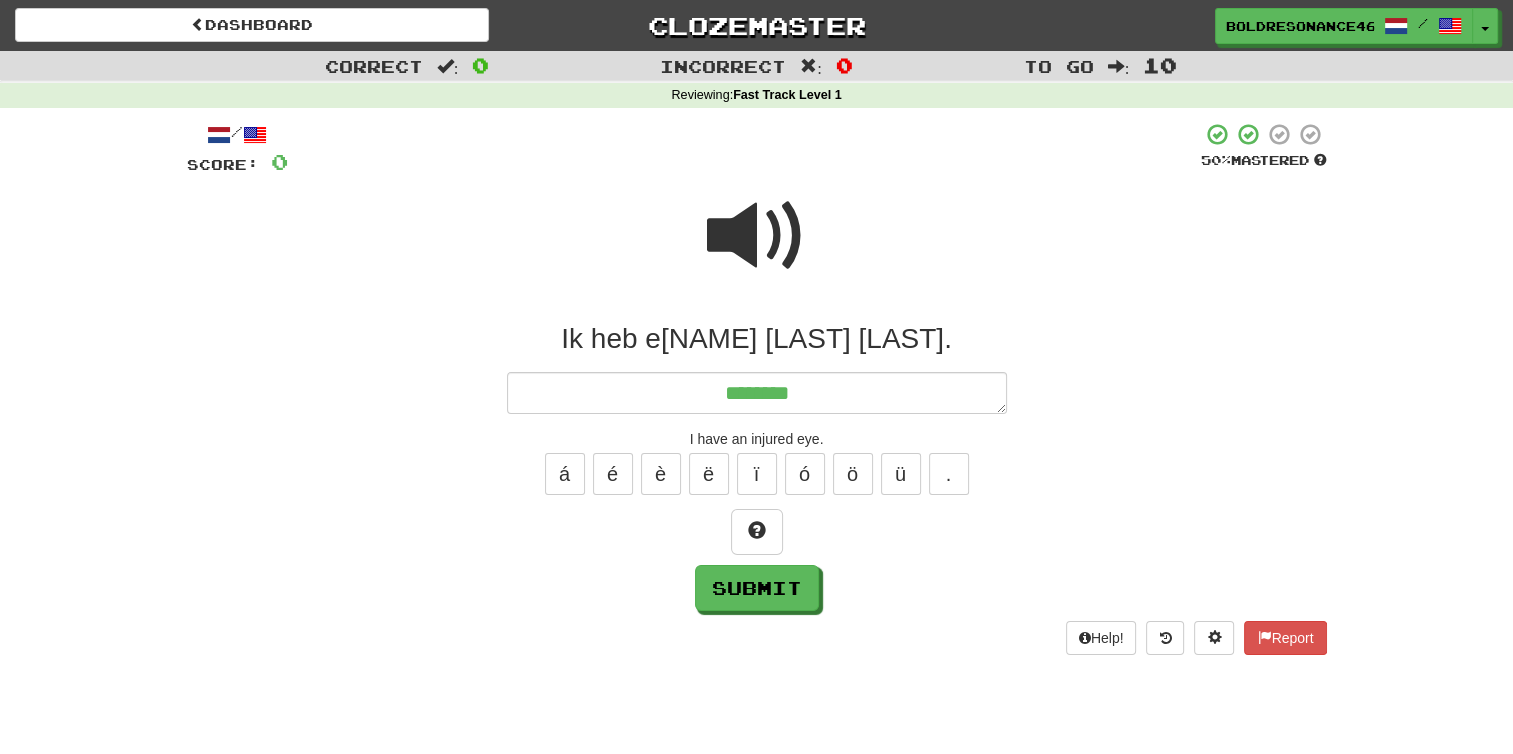 type on "*" 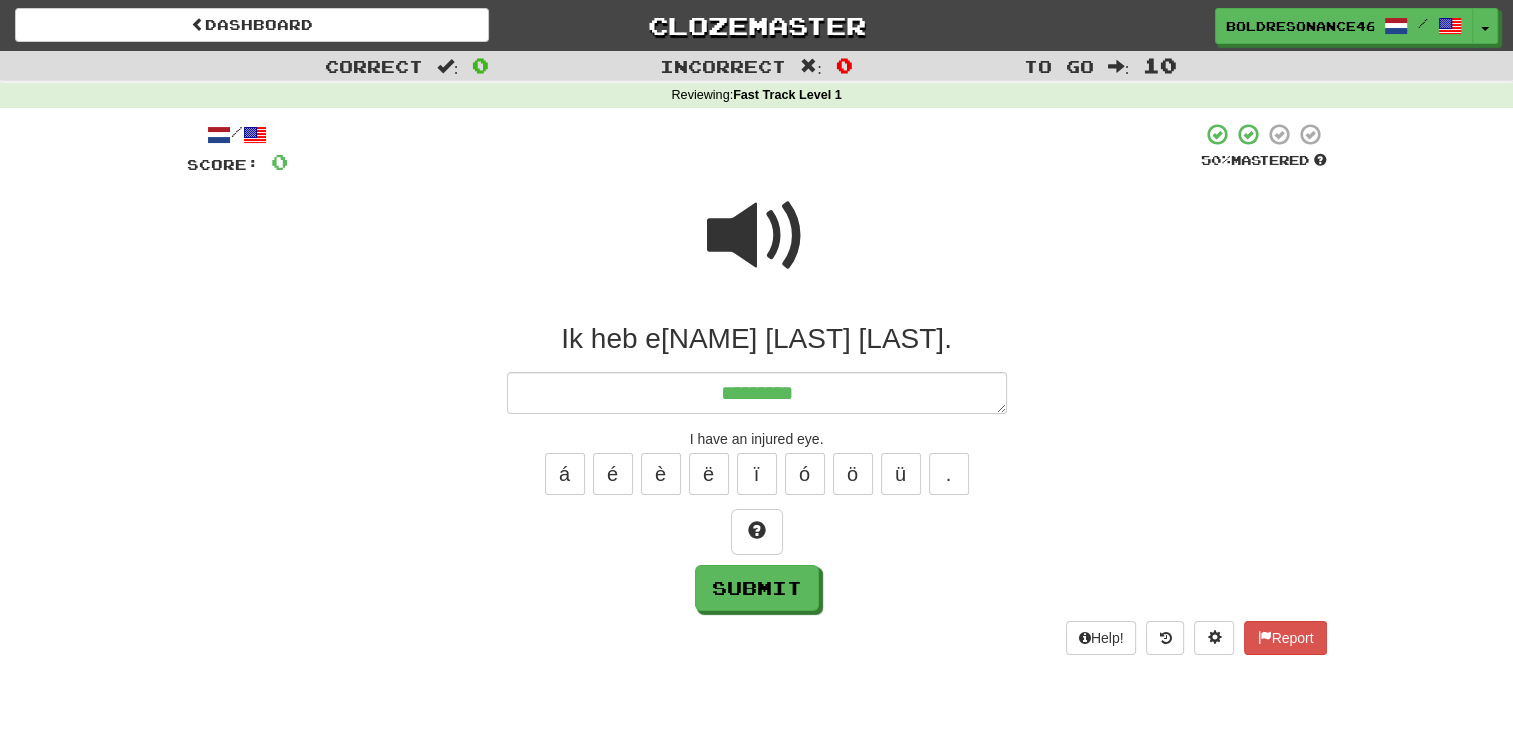 type on "**********" 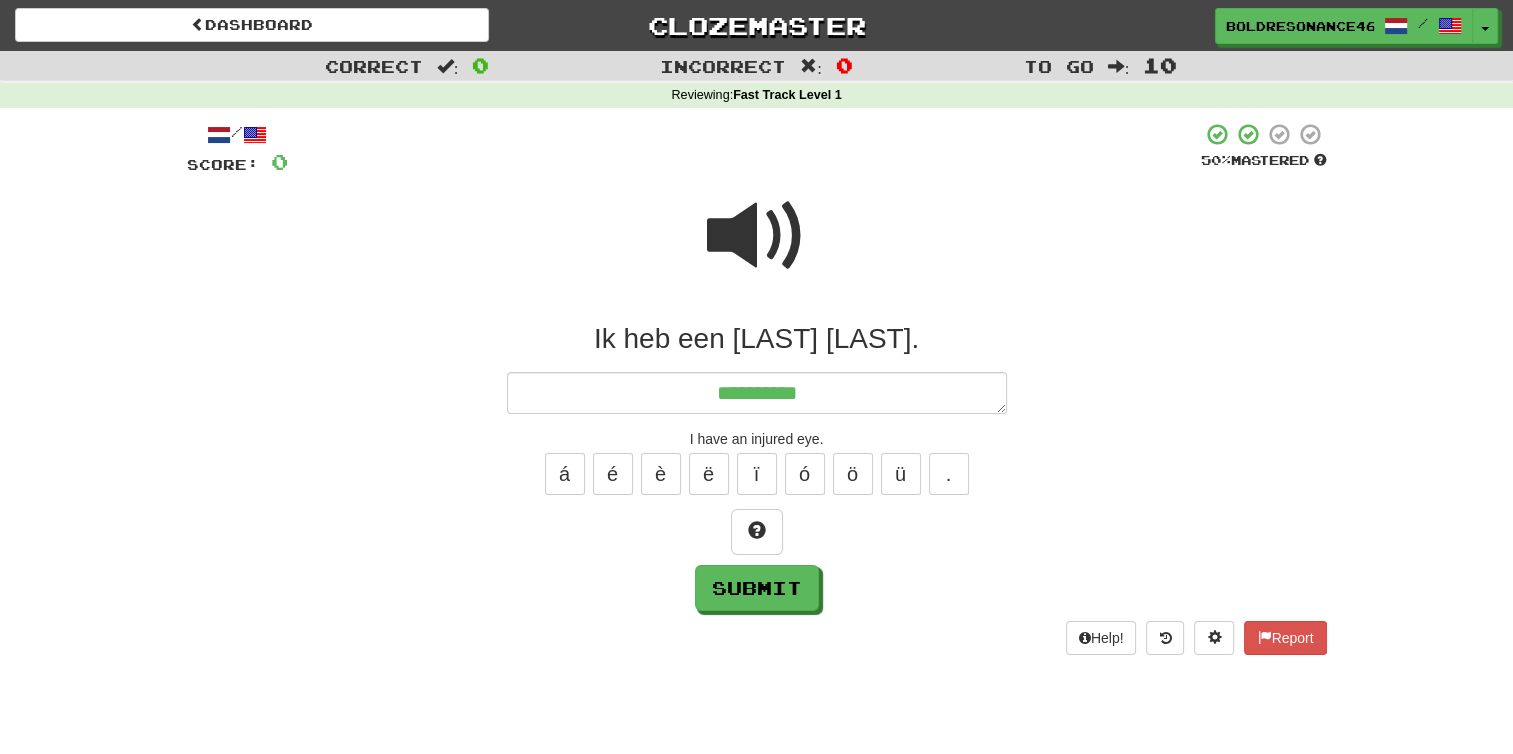 type on "*" 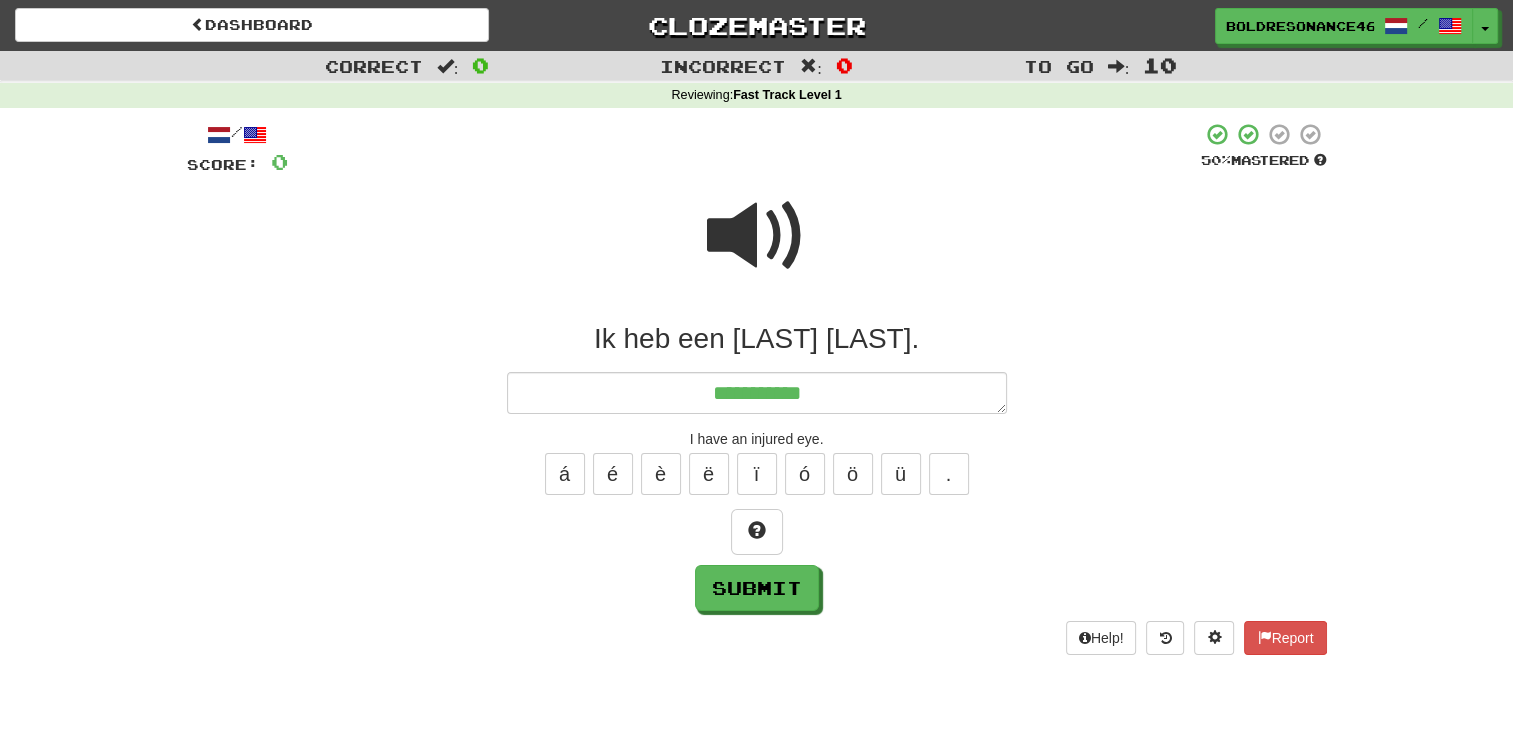 type on "*" 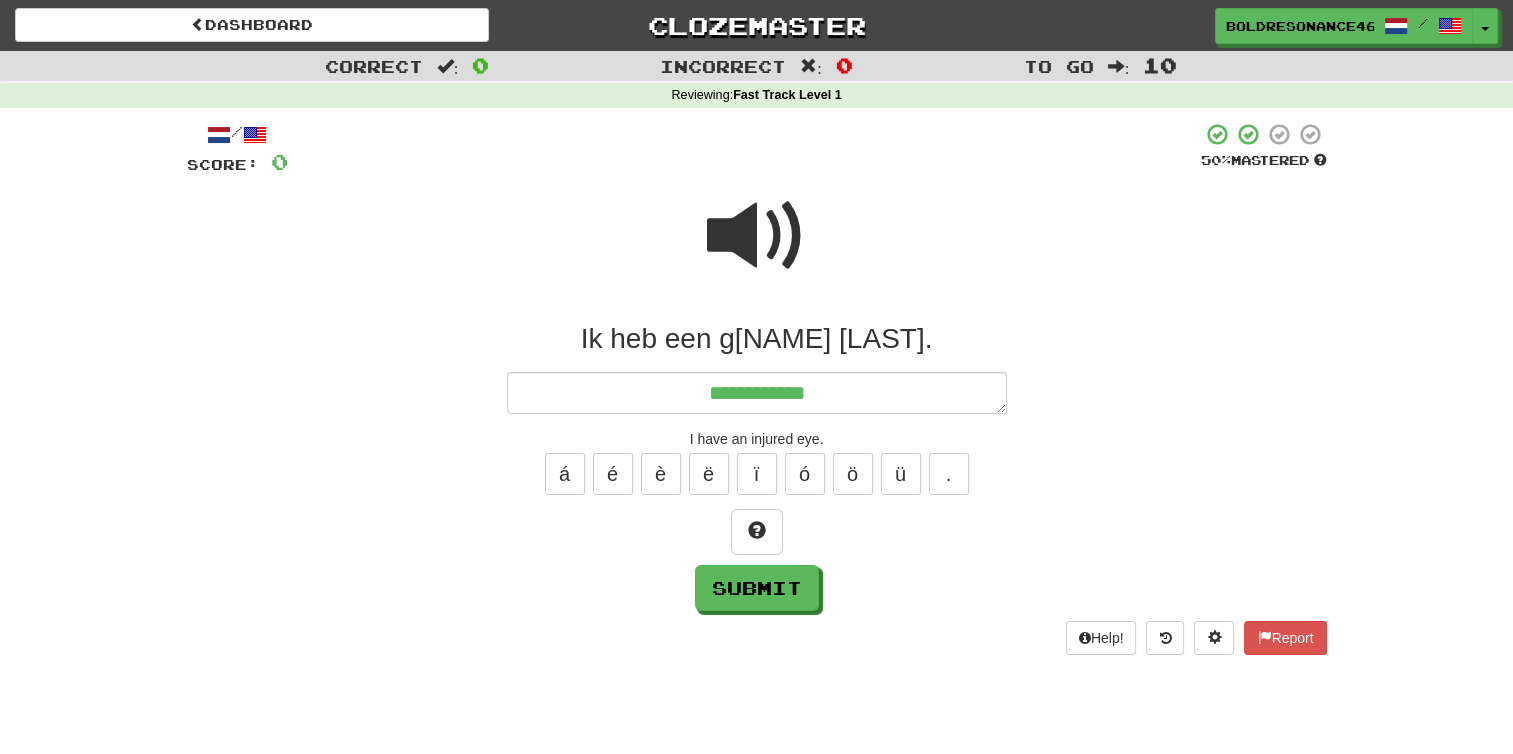 type on "*" 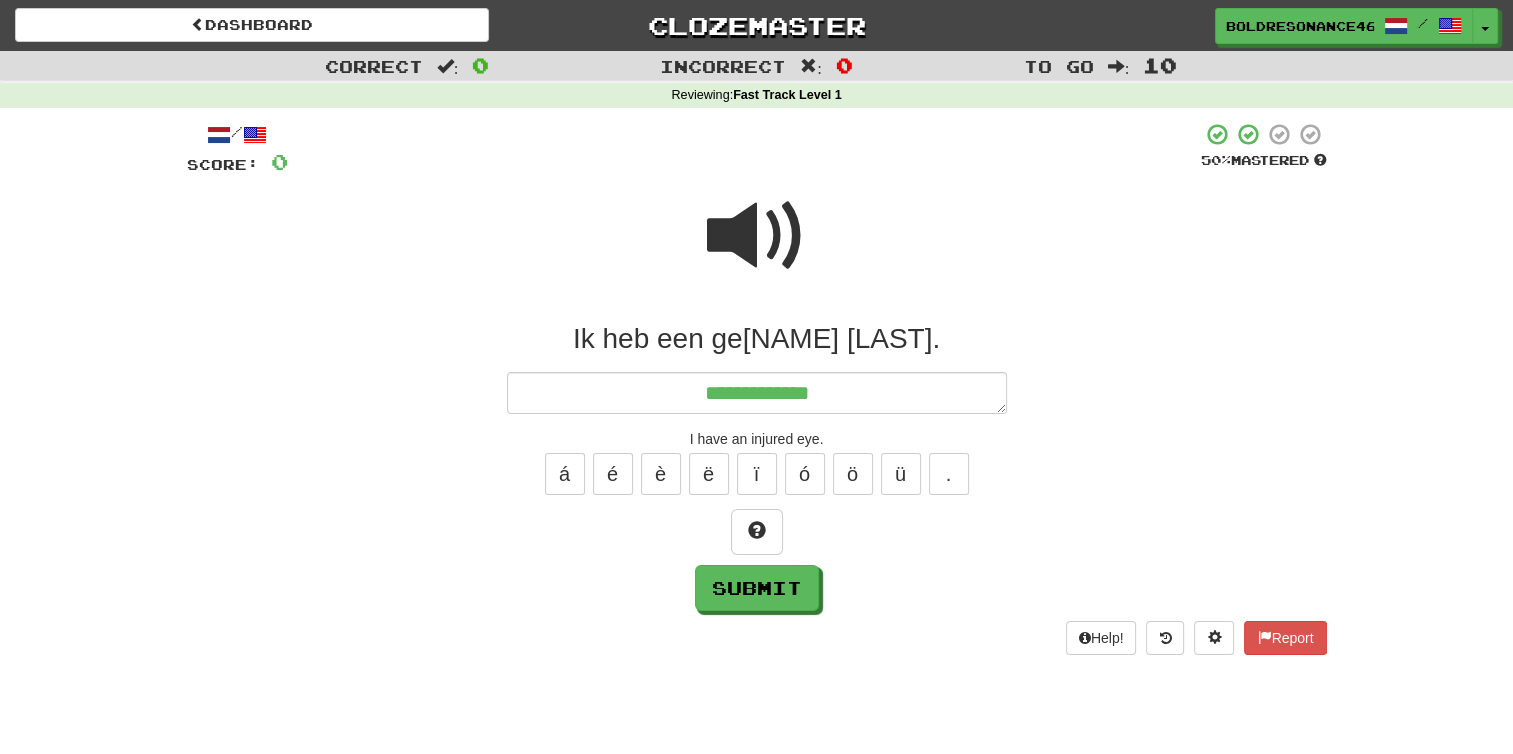 type on "*" 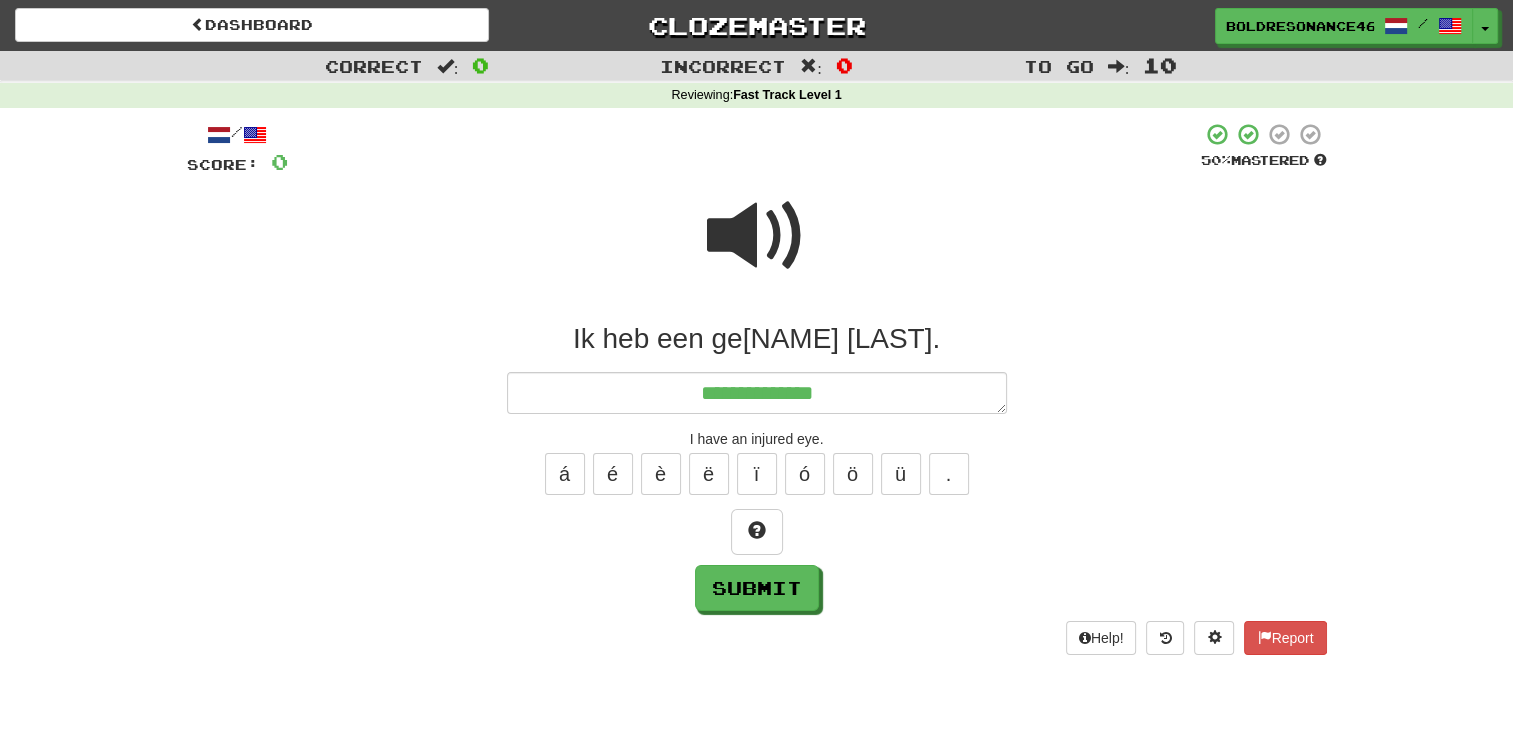 type on "*" 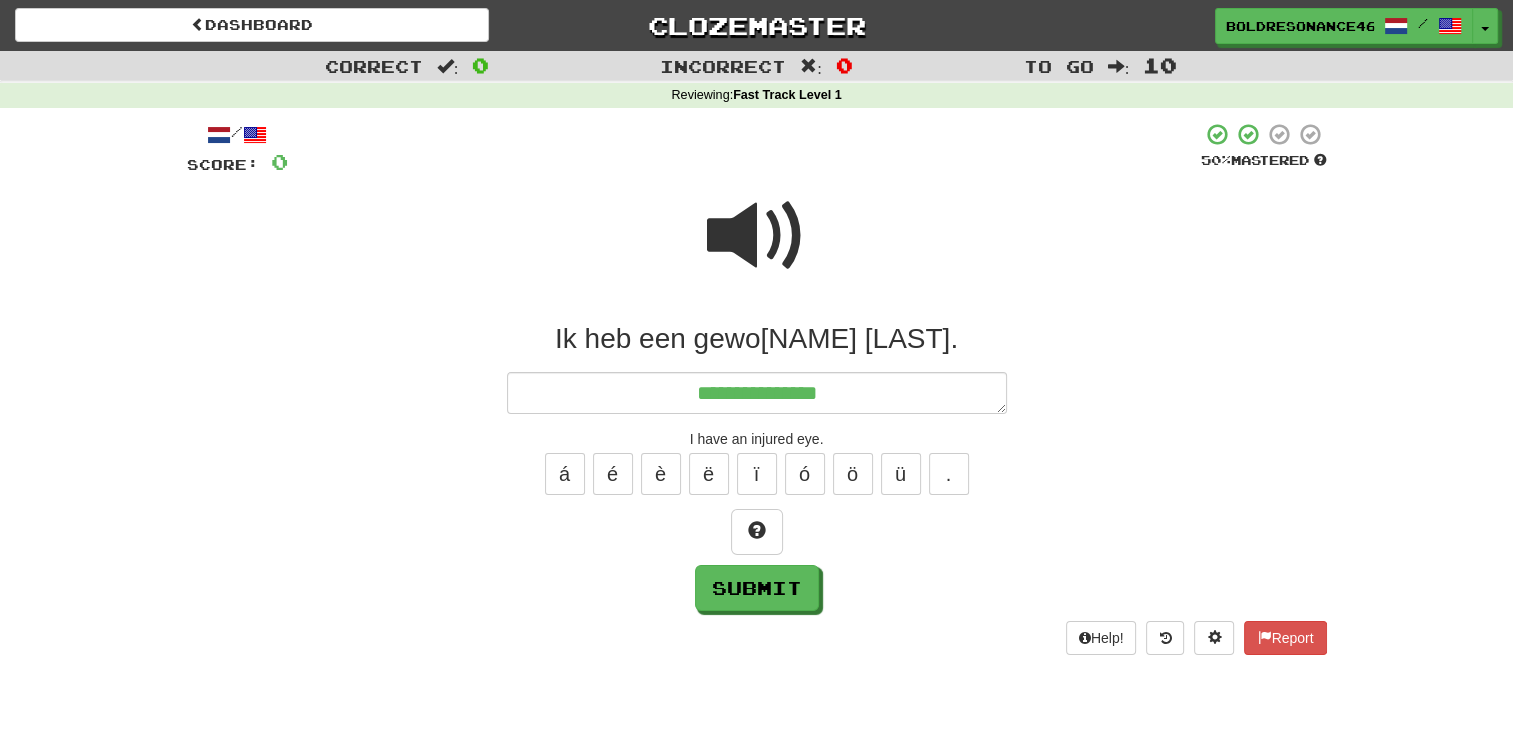 type on "*" 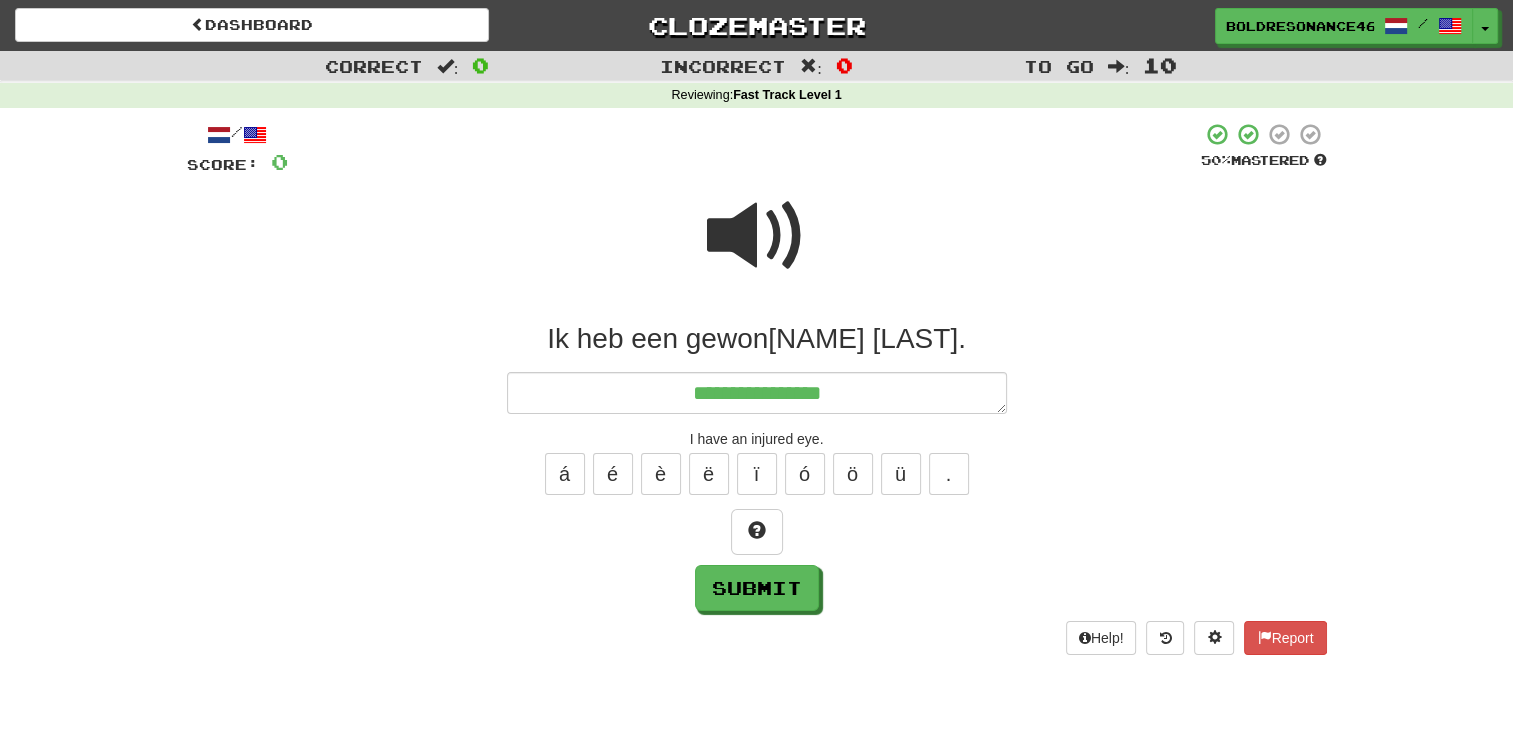 type on "*" 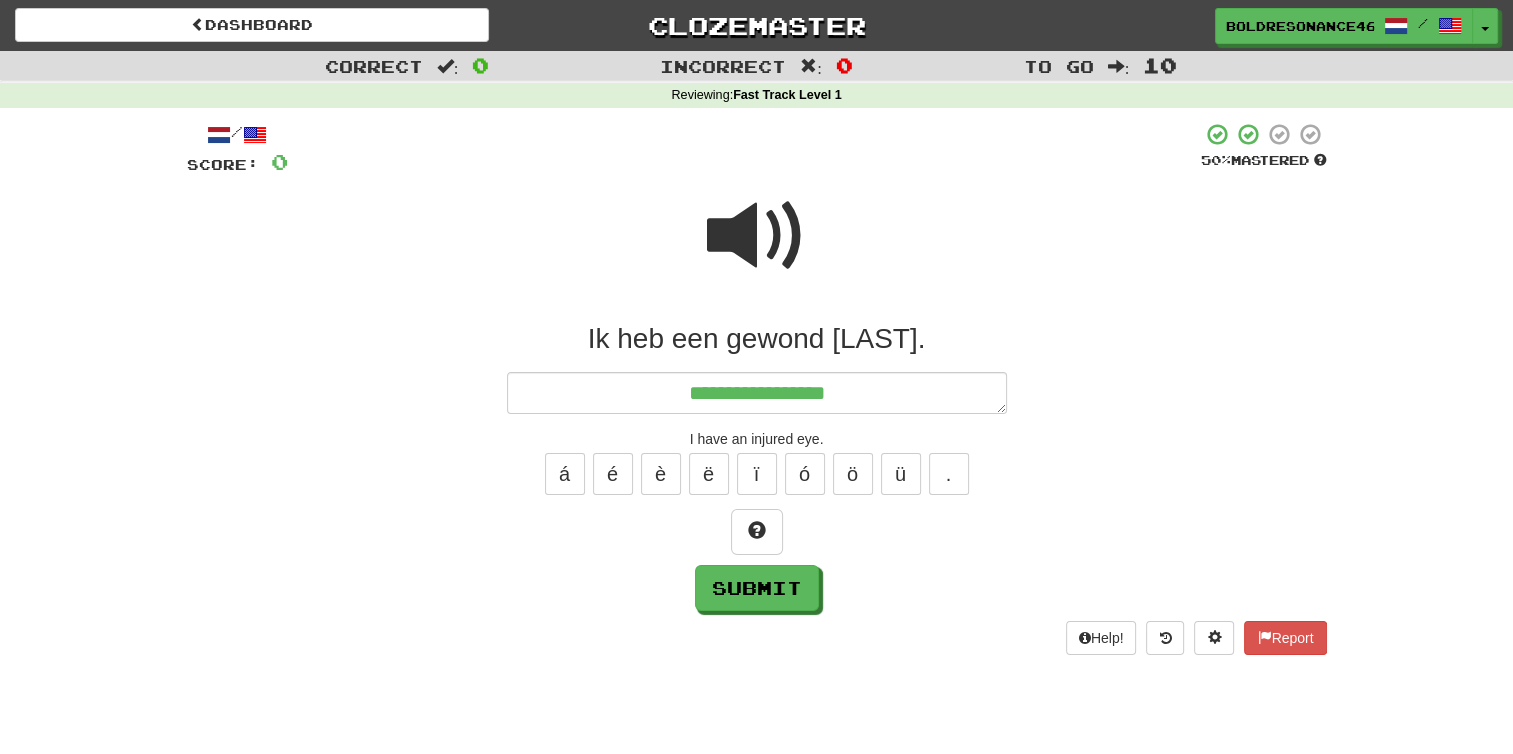 type on "*" 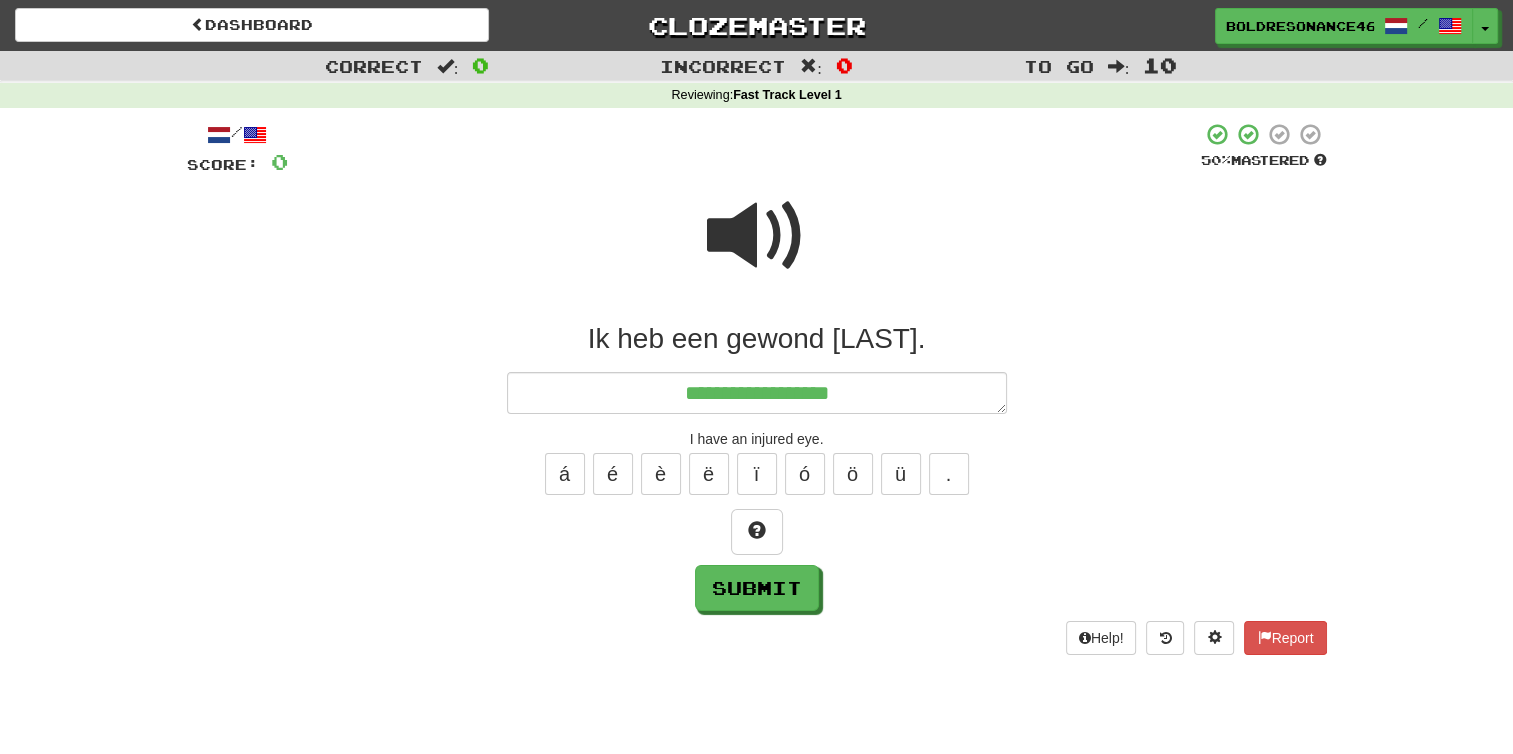 type on "*" 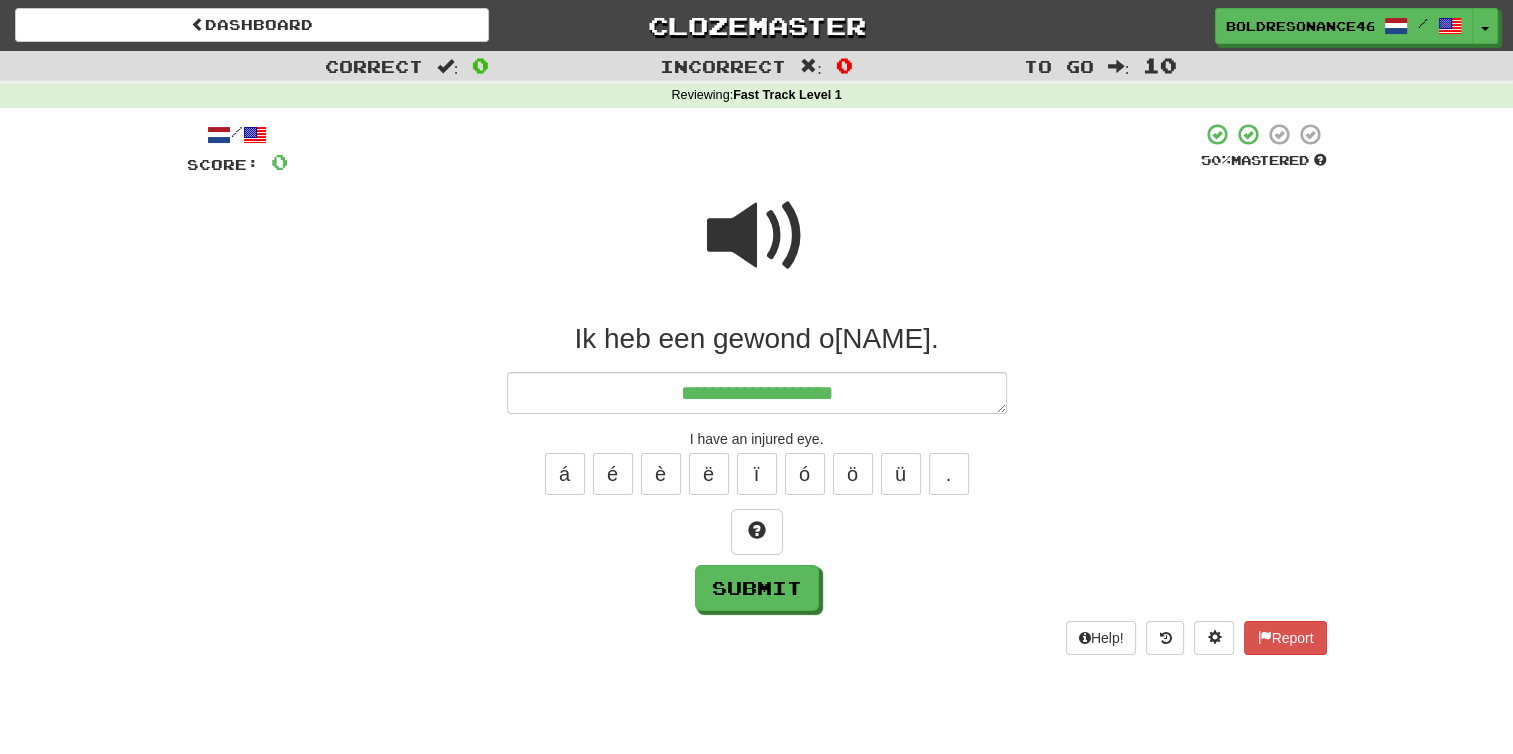 type on "*" 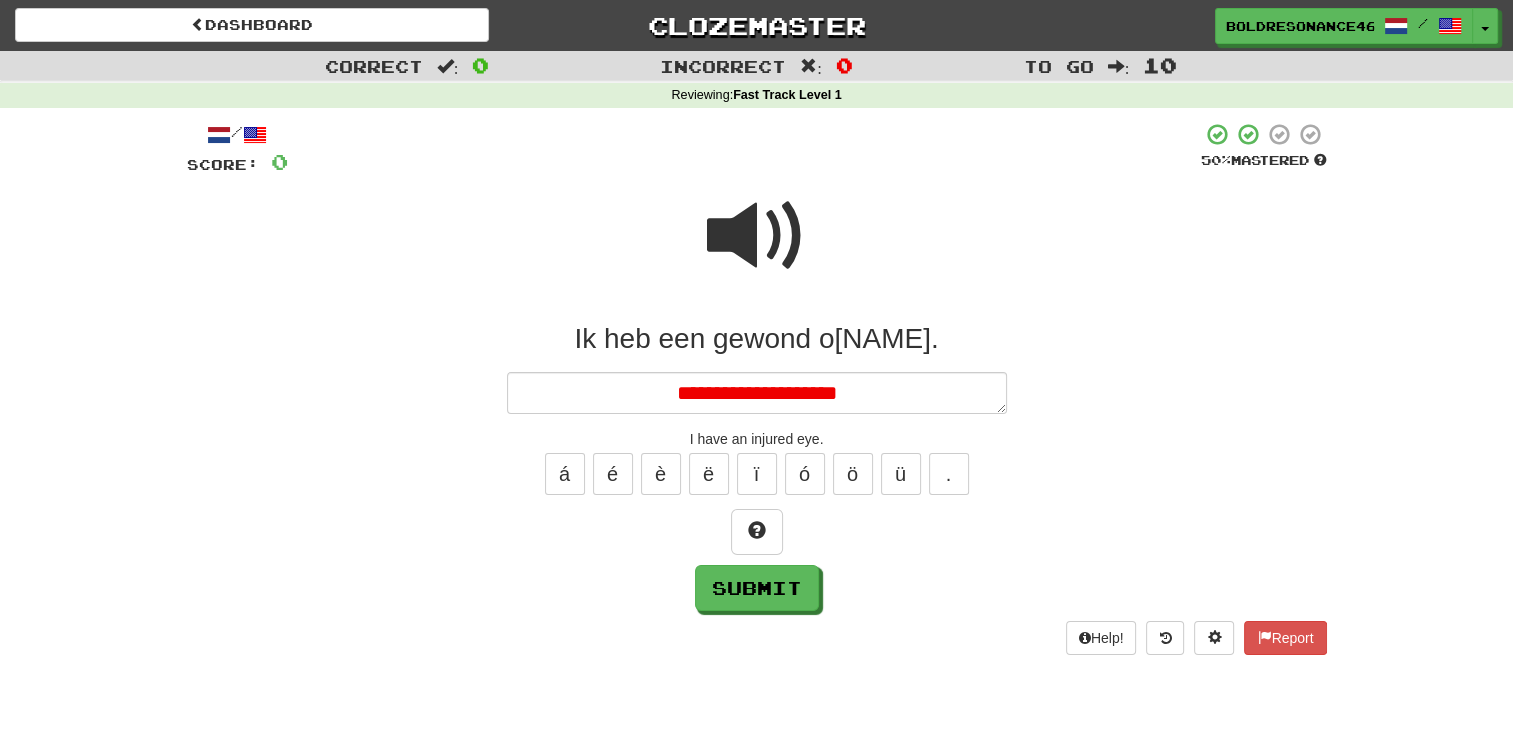 type on "*" 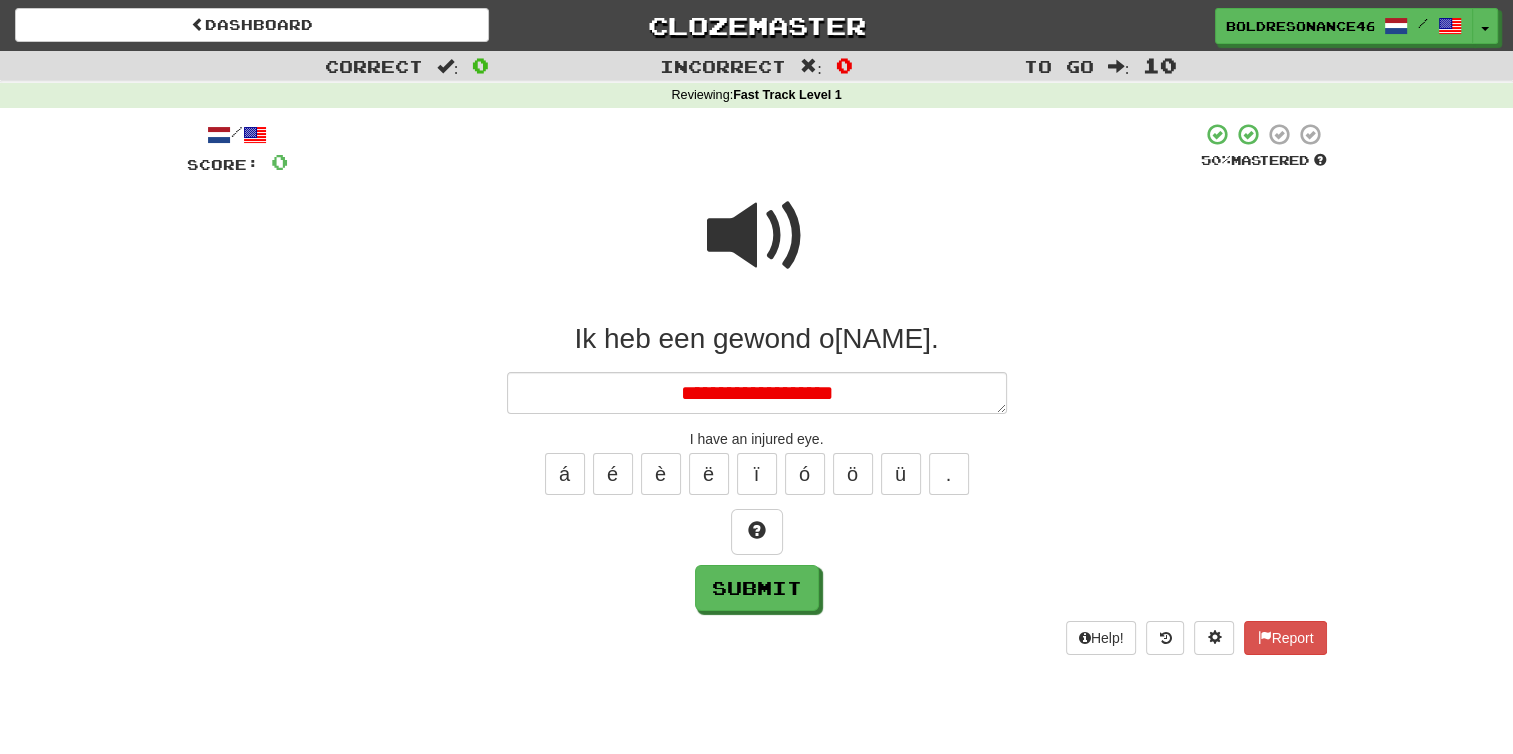 type on "*" 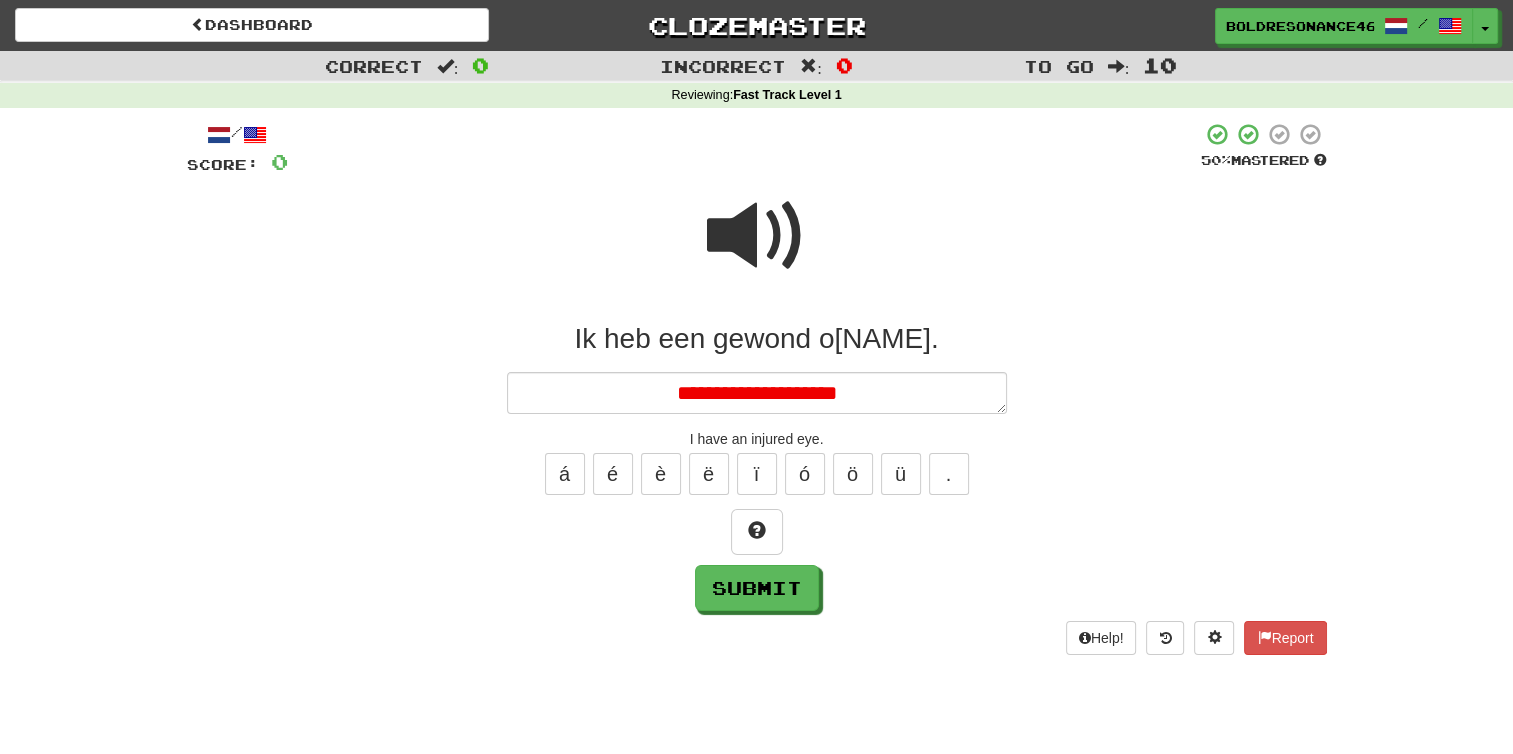 type on "*" 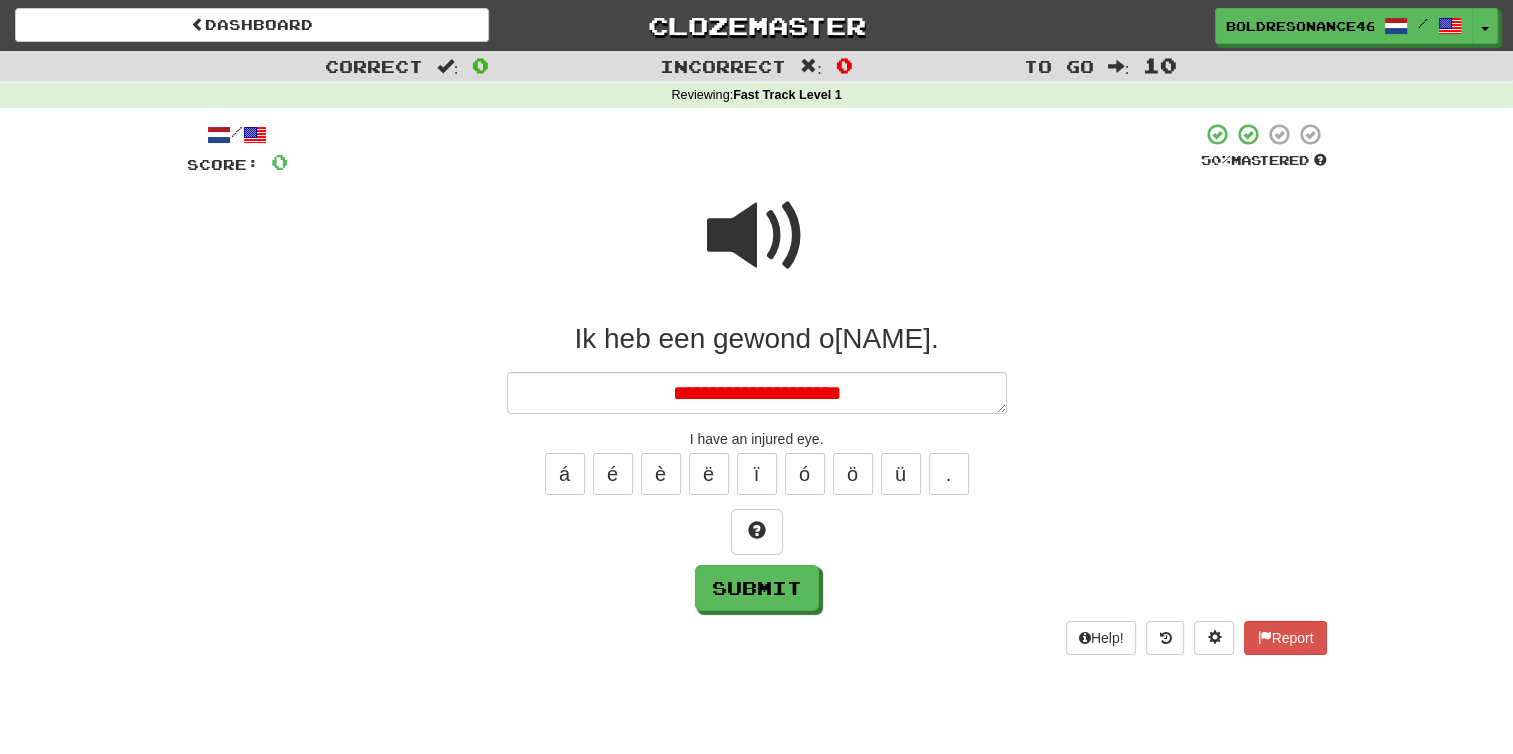 type on "*" 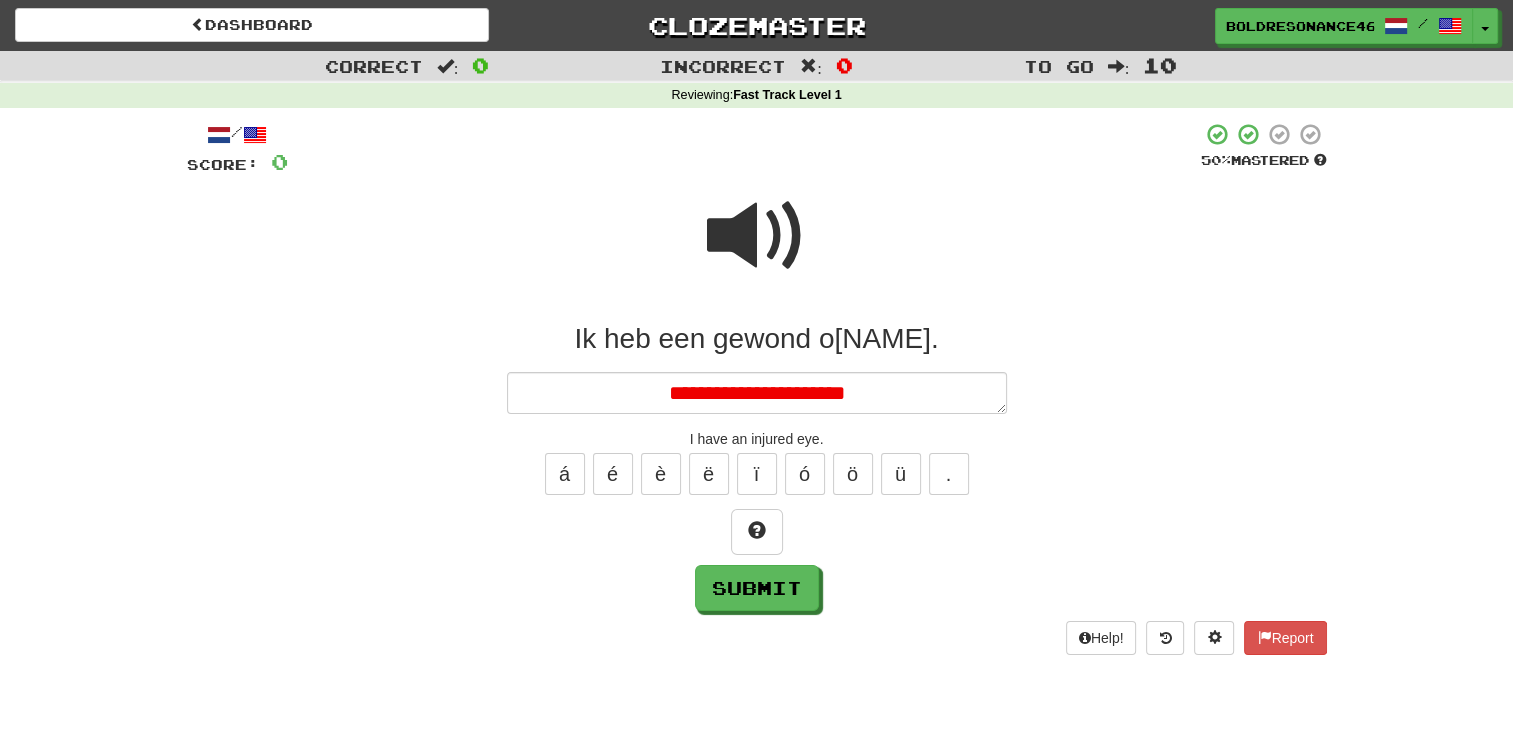 type on "*" 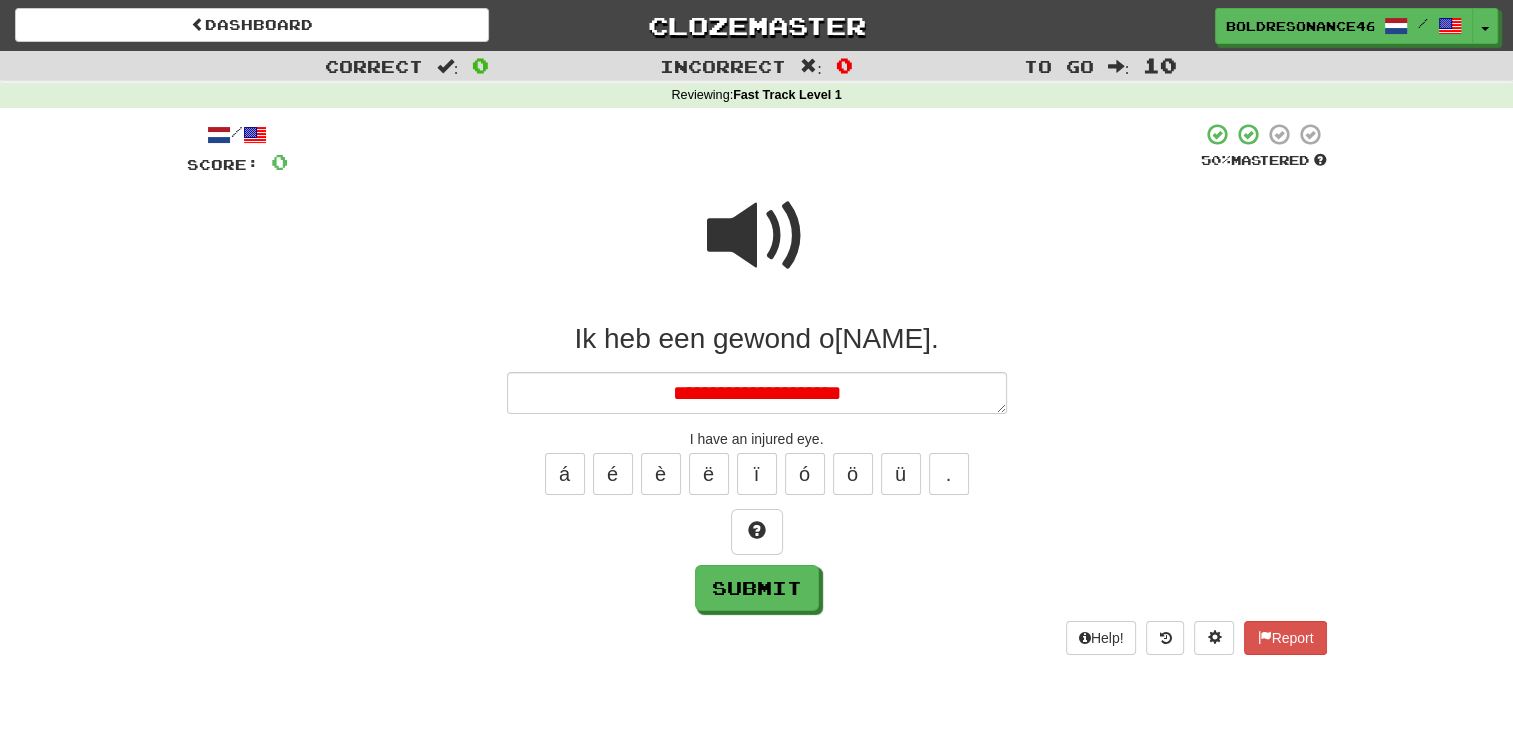 type on "*" 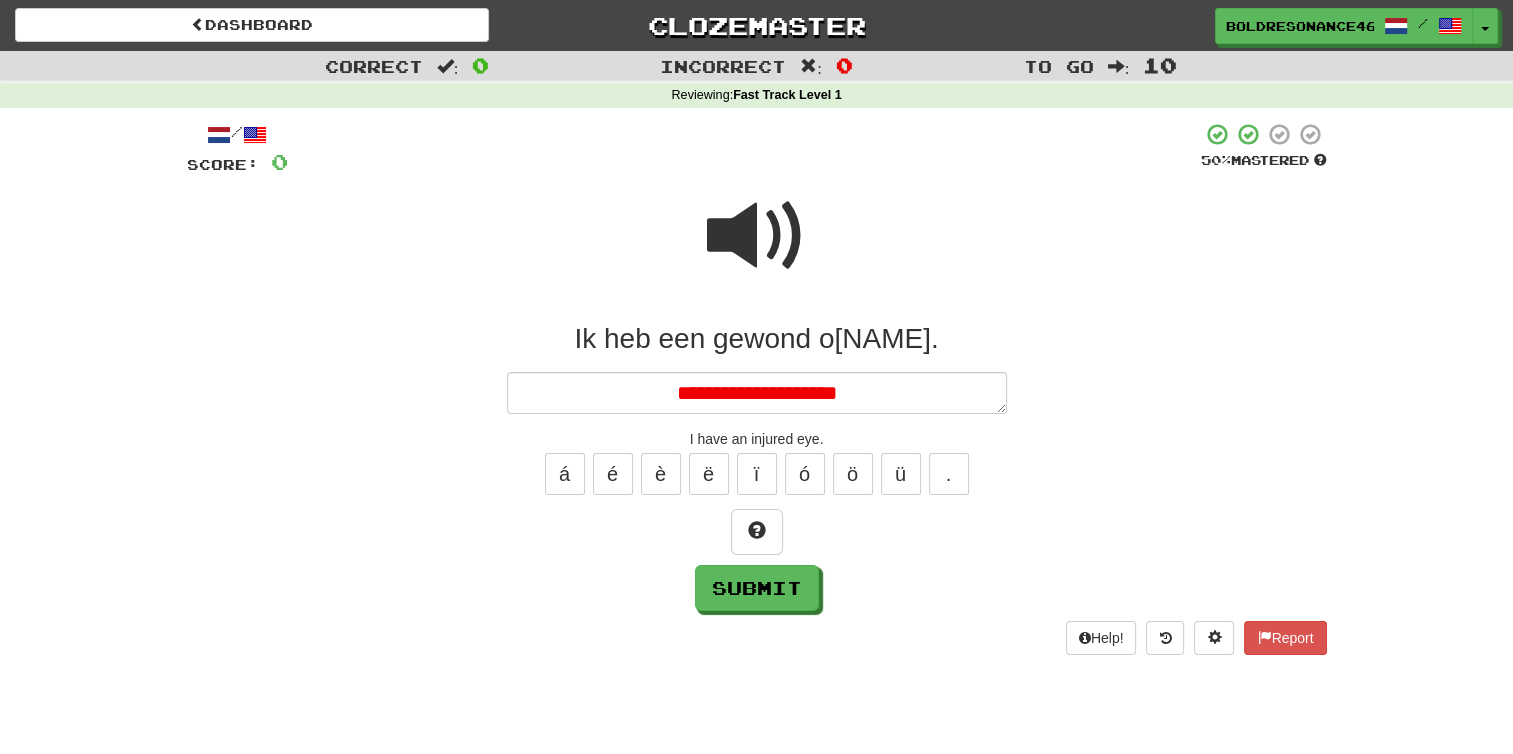 type on "*" 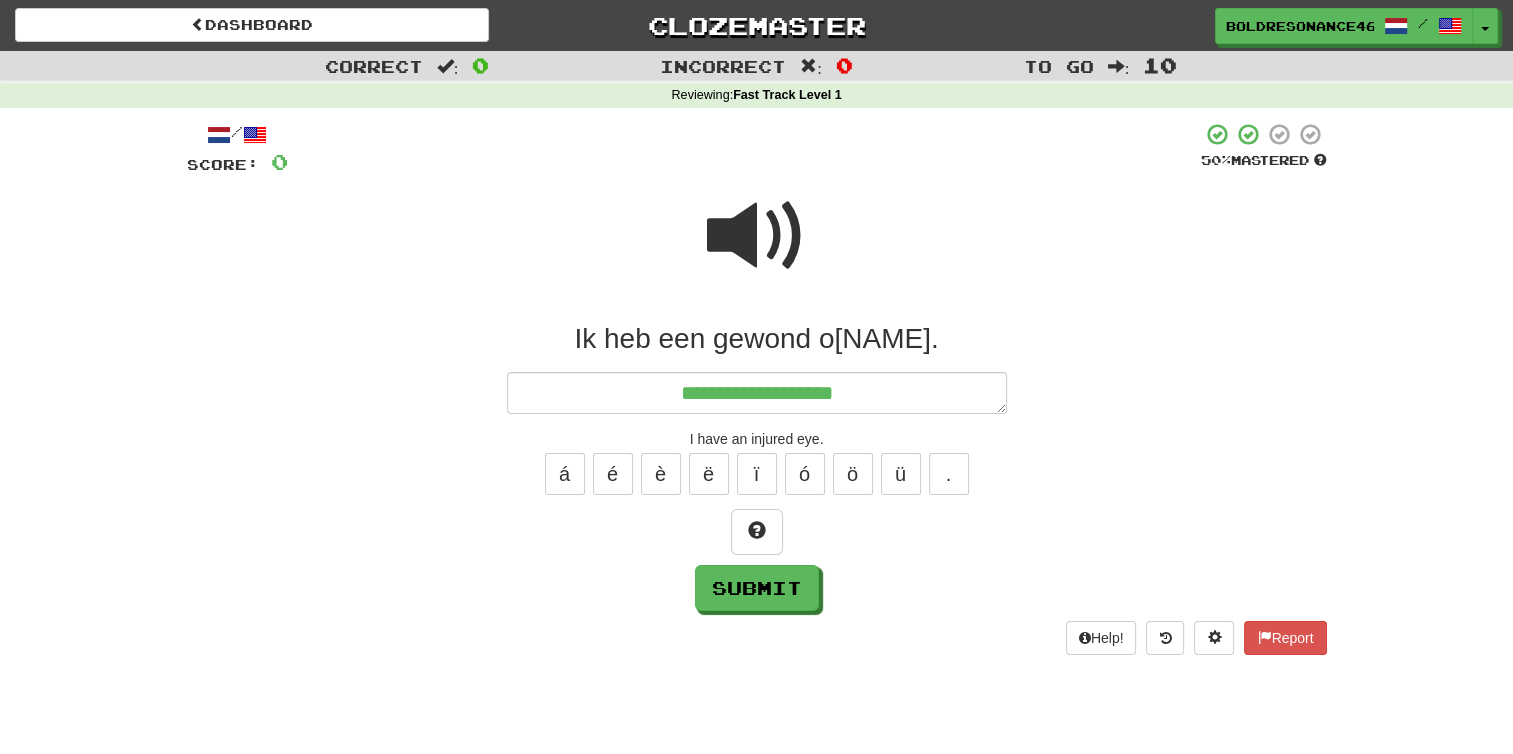 type on "*" 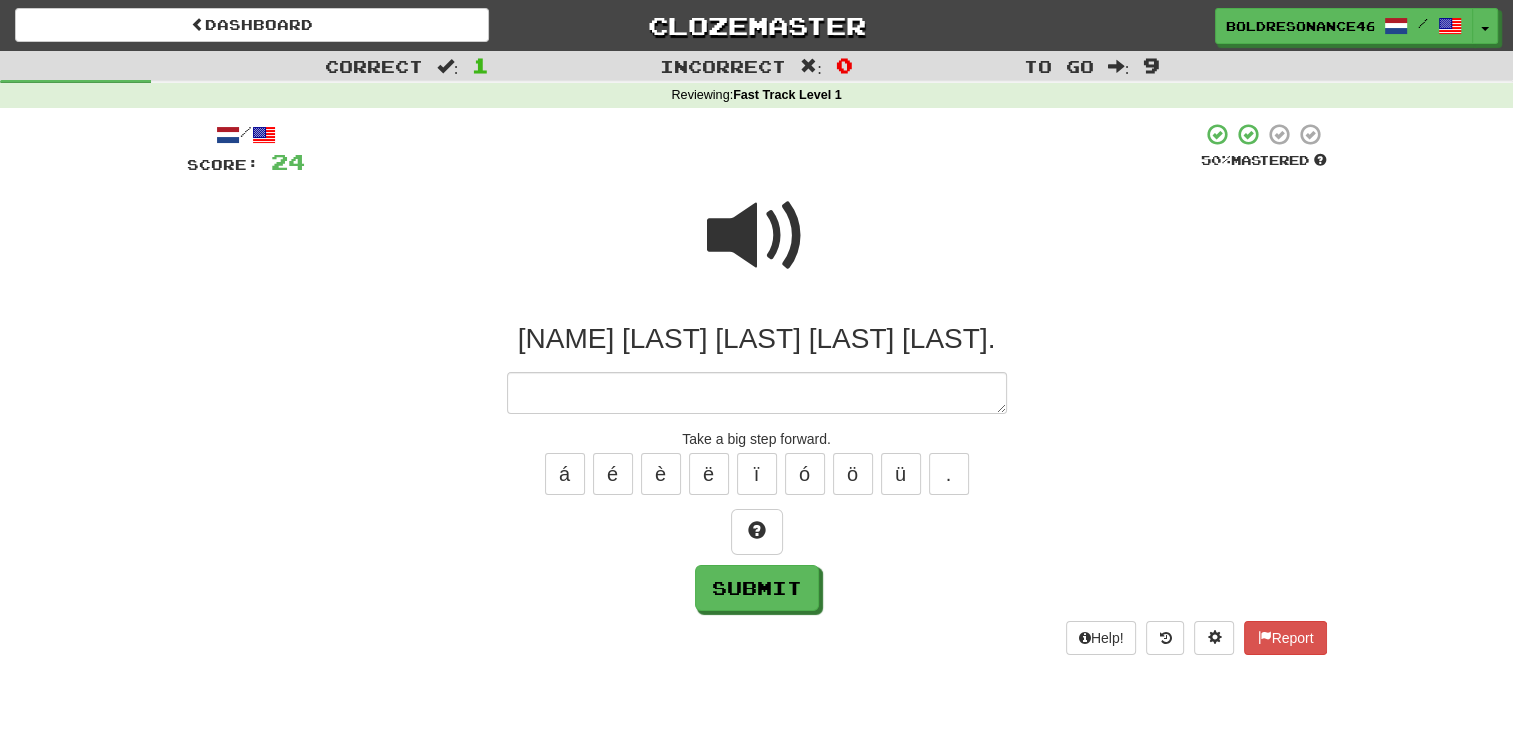 click at bounding box center [757, 236] 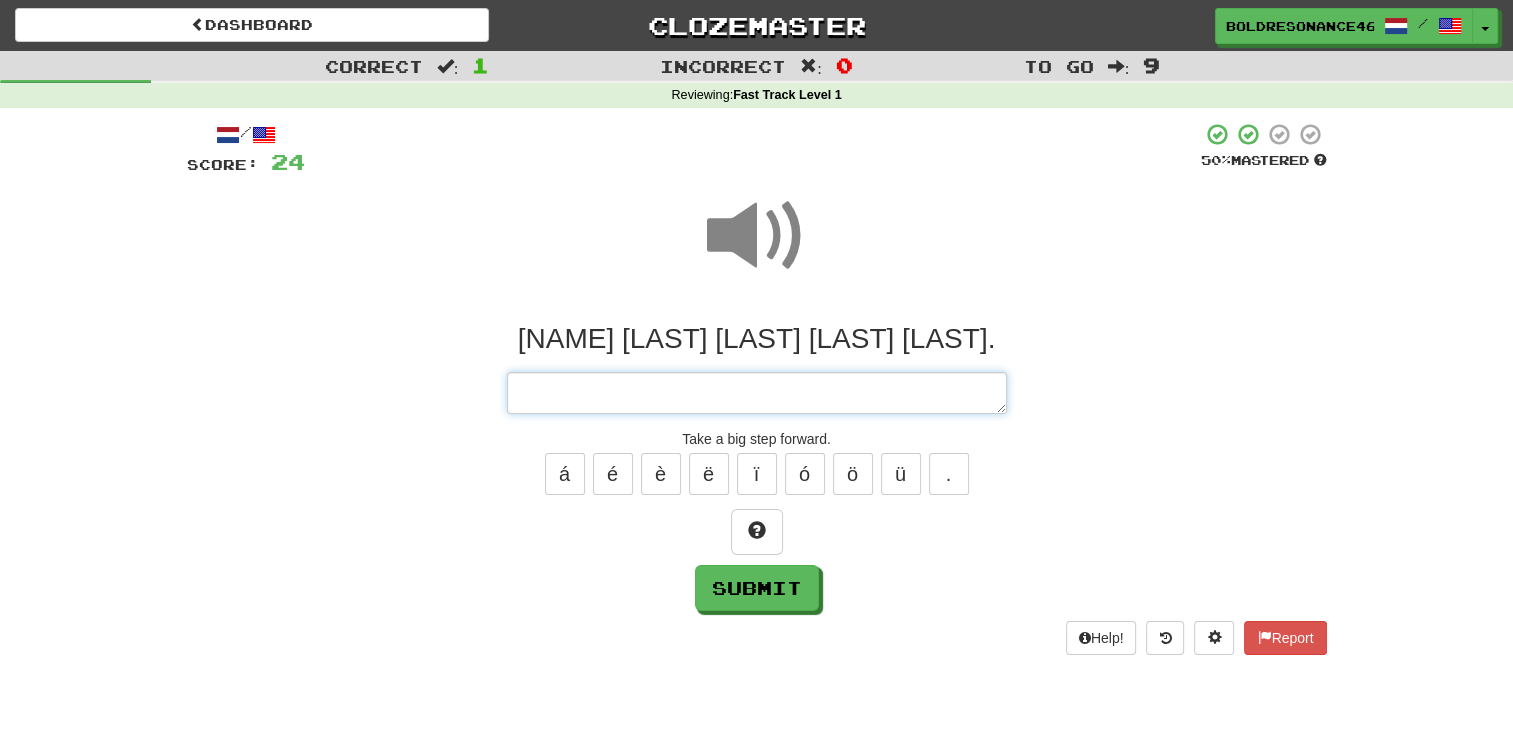 click at bounding box center (757, 393) 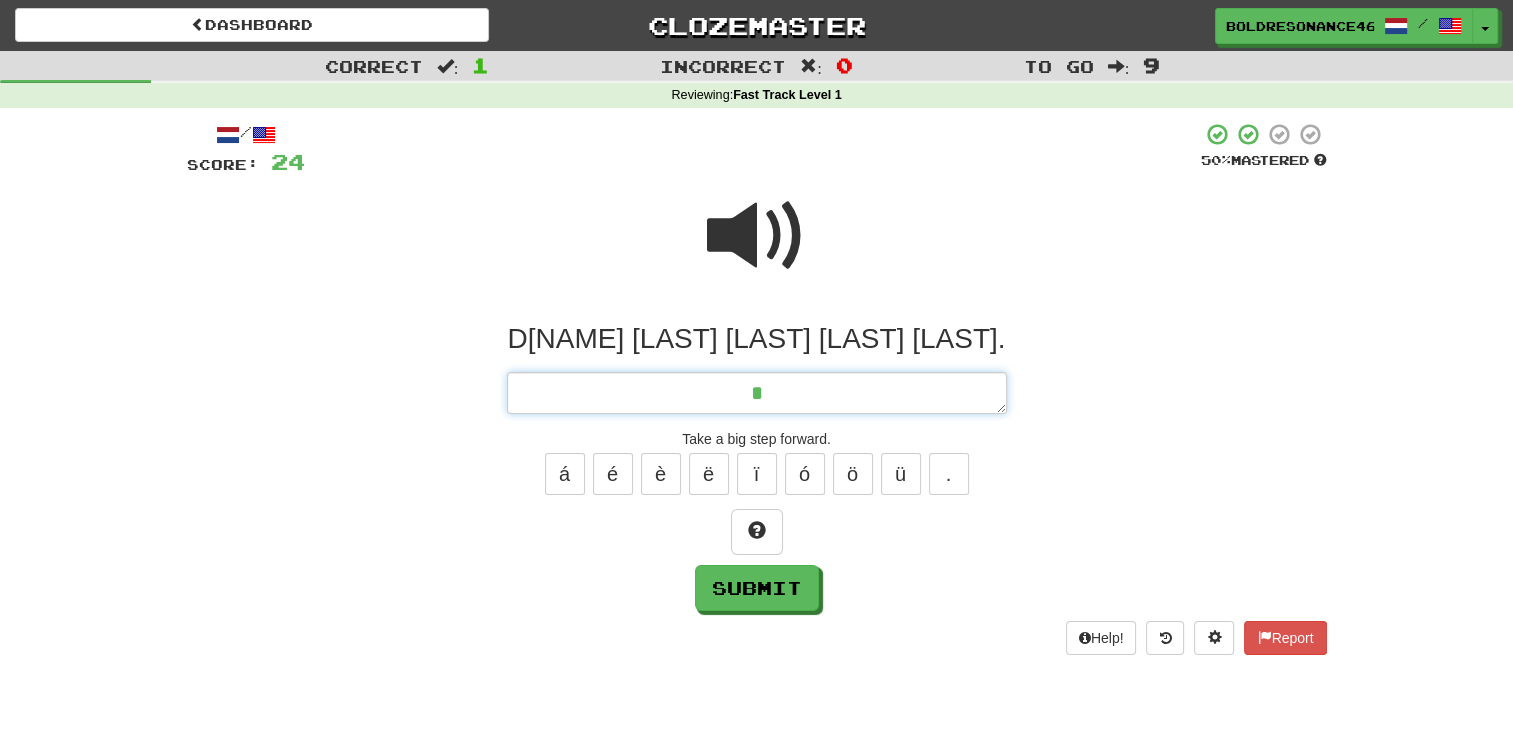 type on "*" 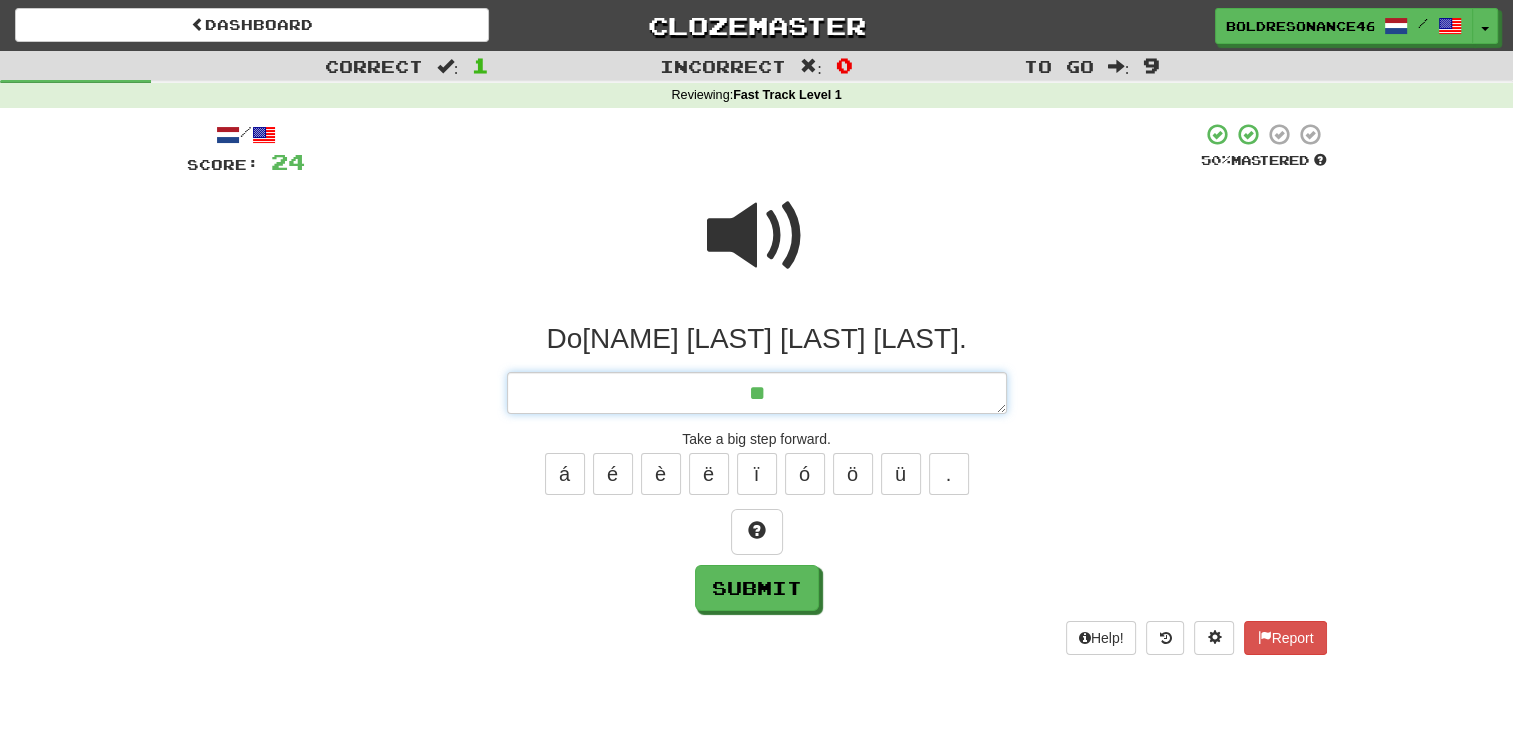 type on "*" 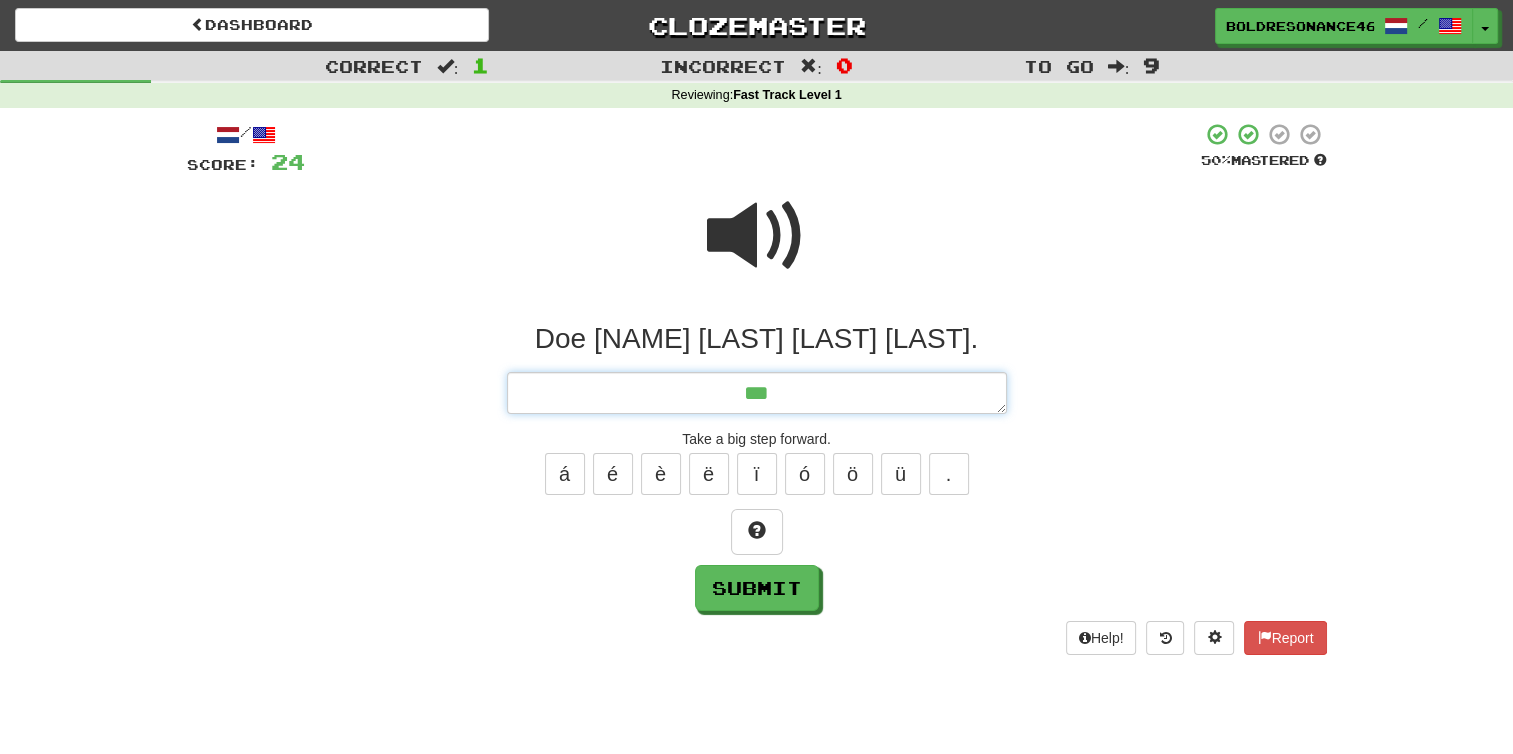 type on "*" 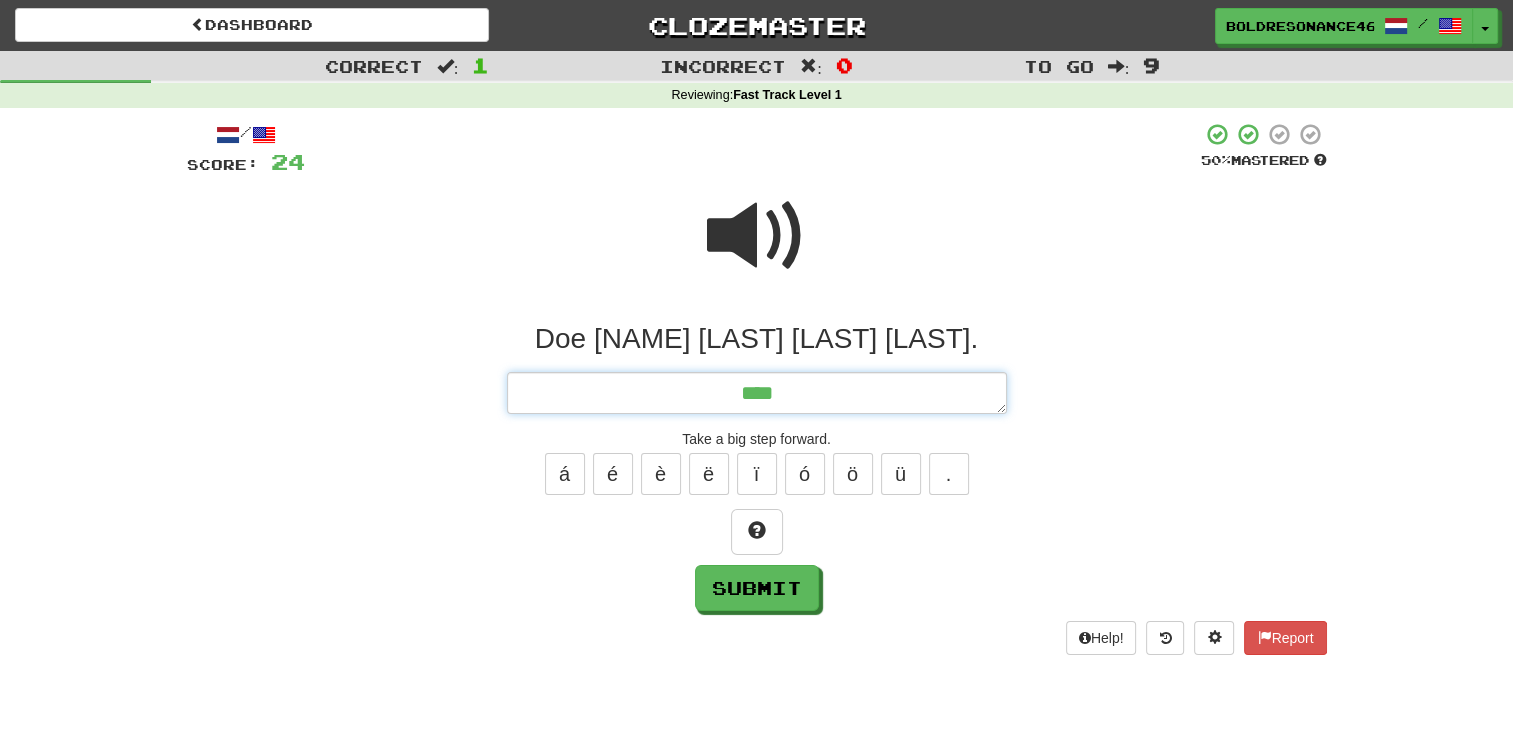 type on "*" 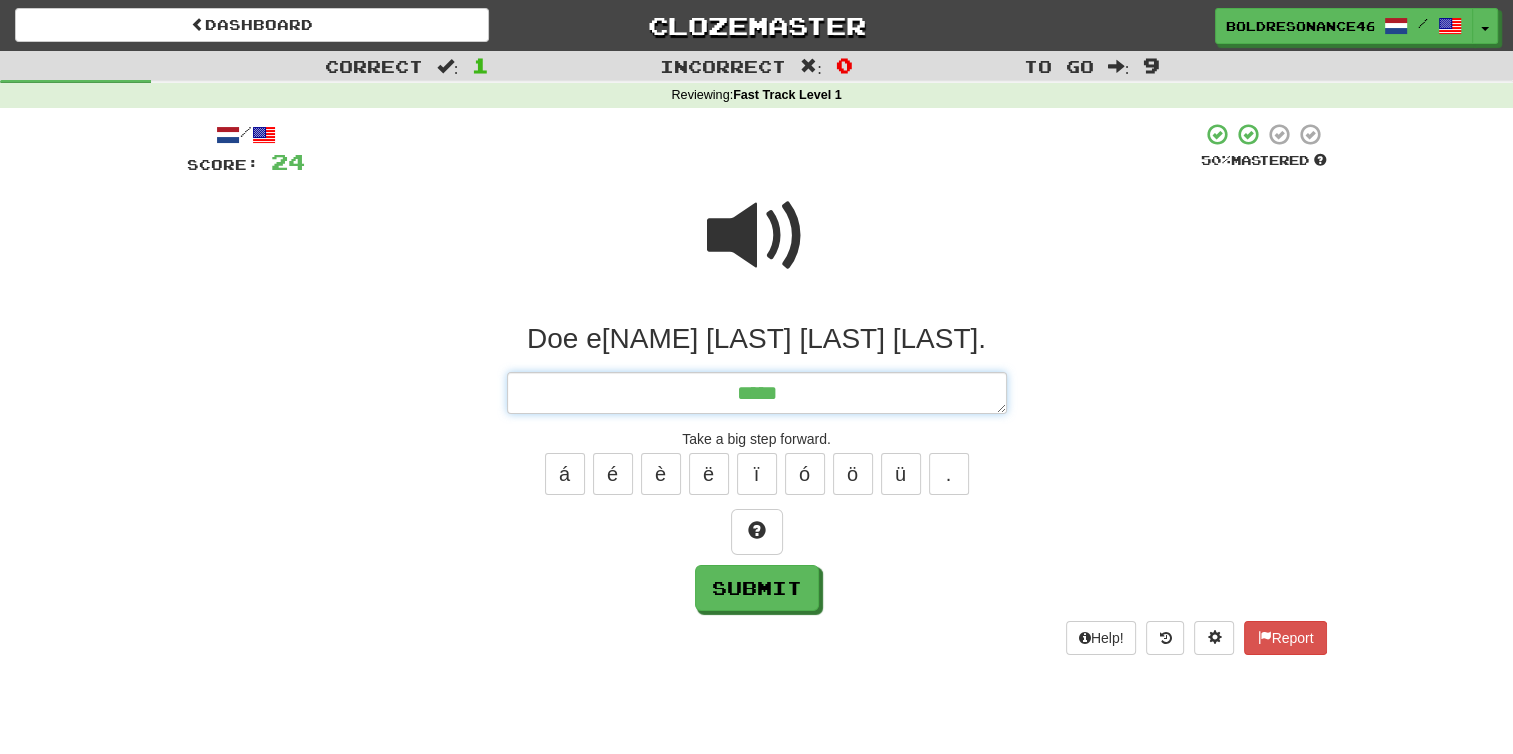 type on "*" 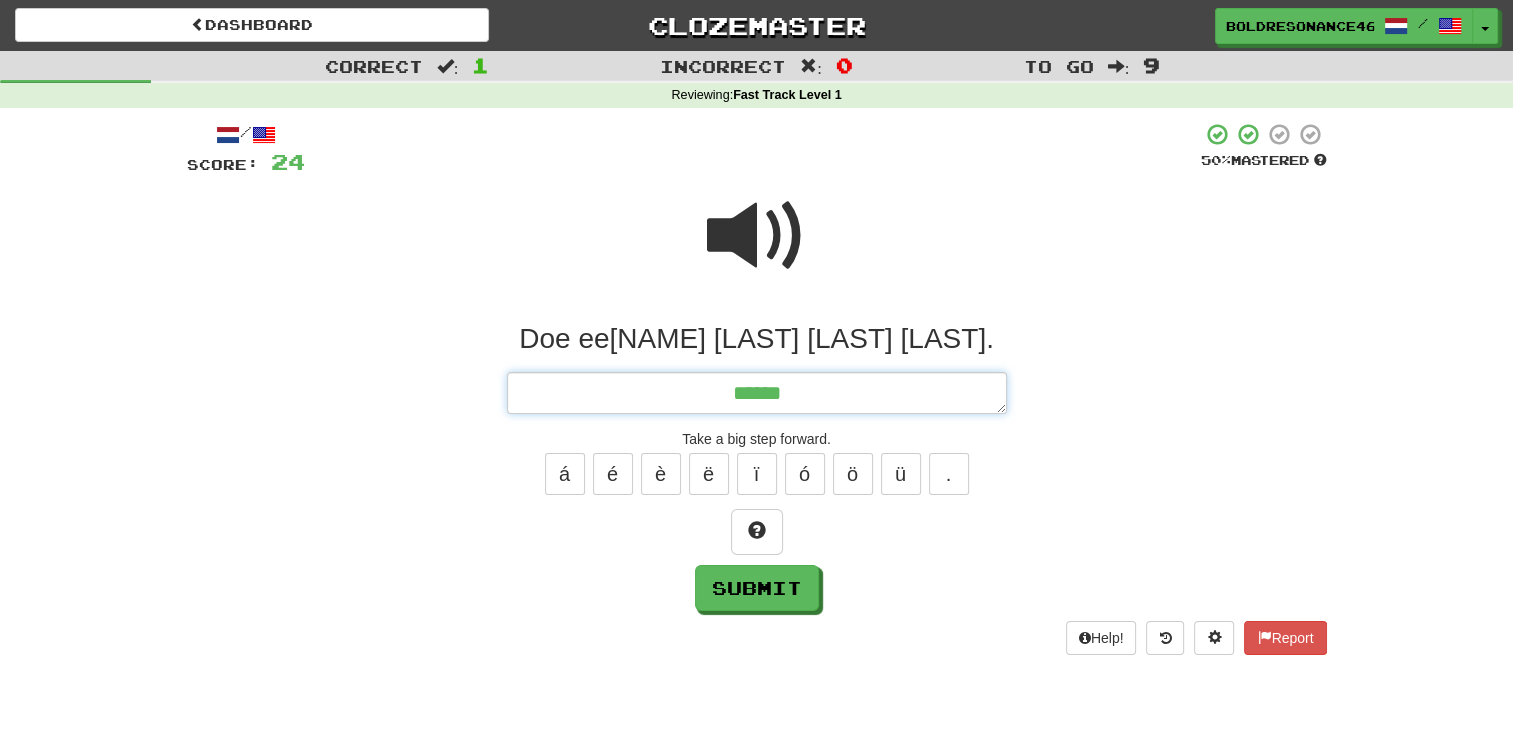 type on "*" 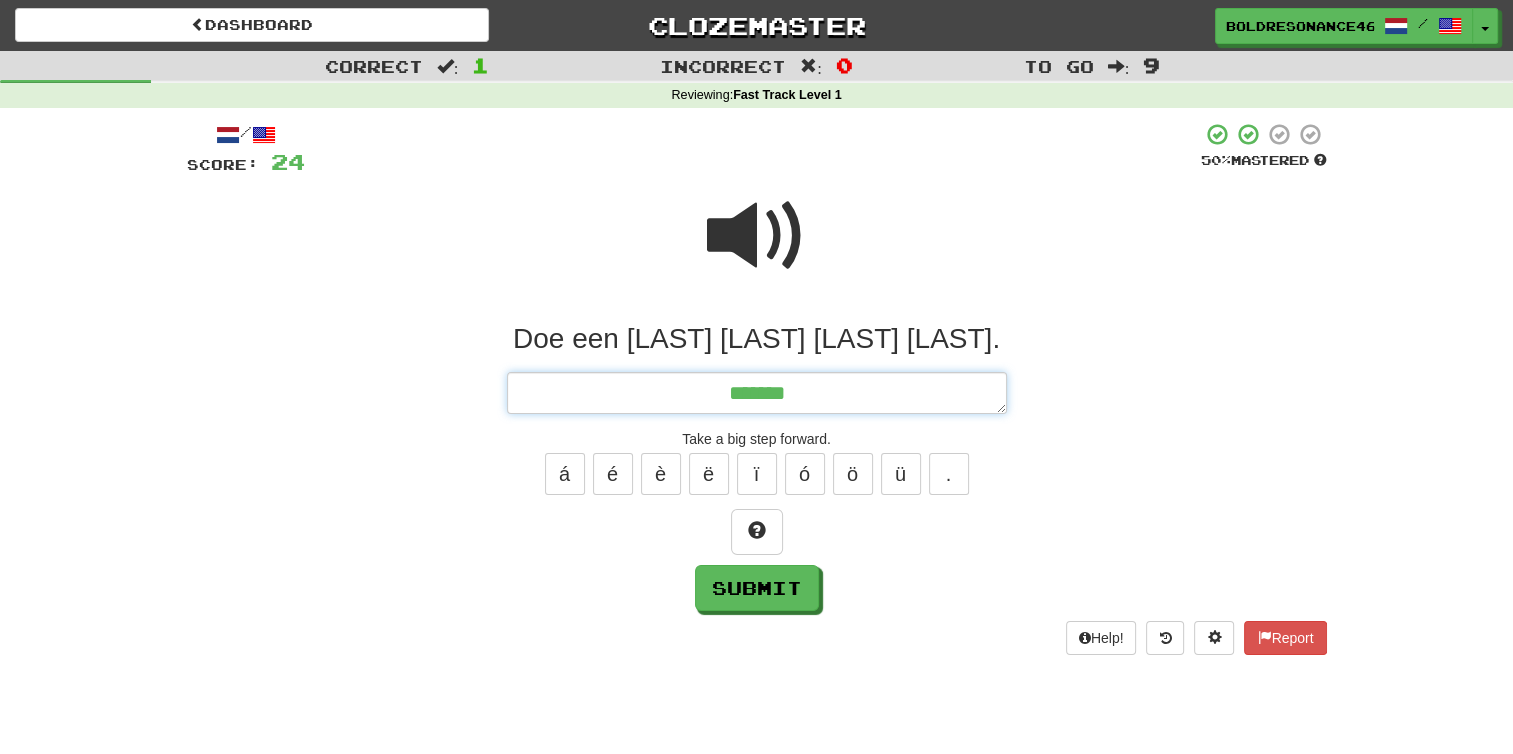 type on "*" 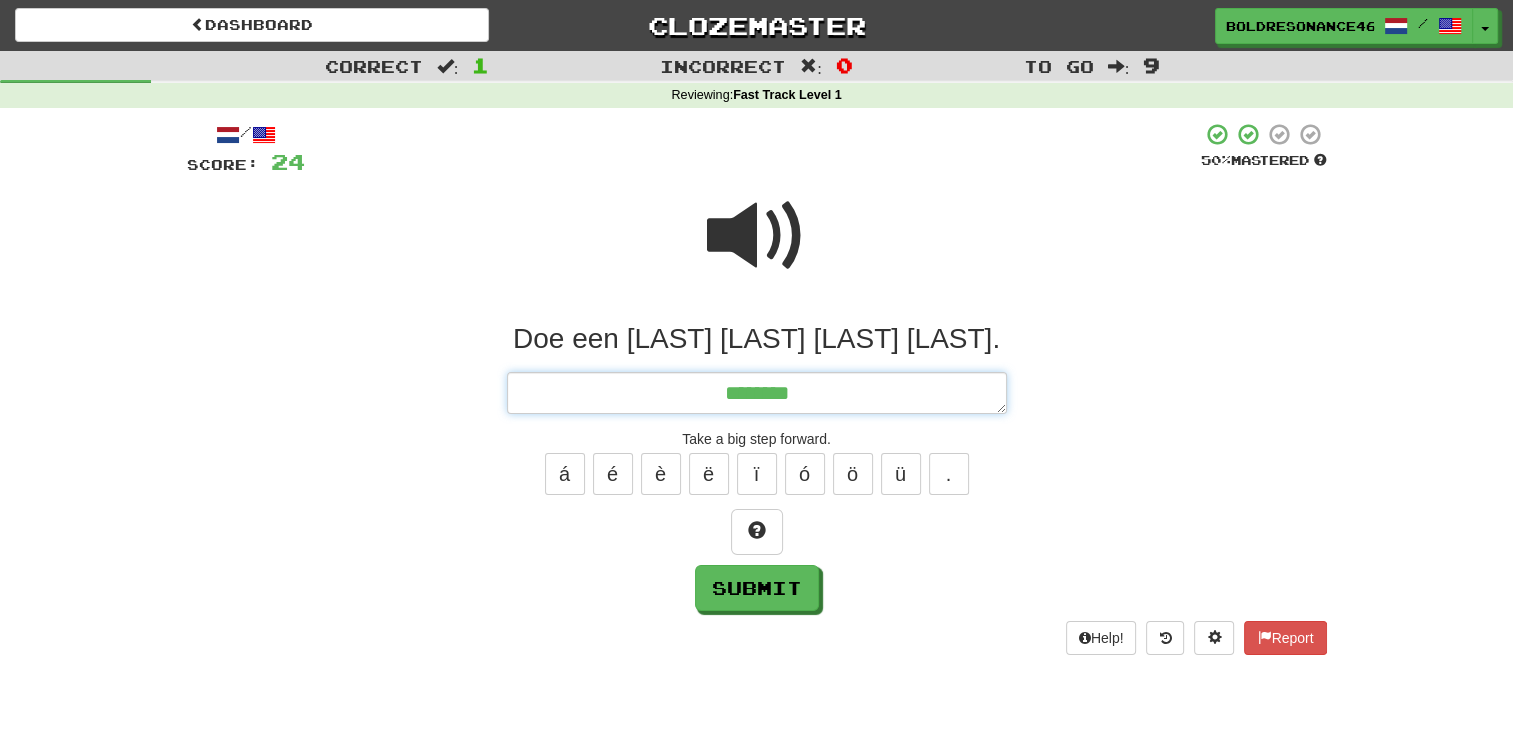 type on "*" 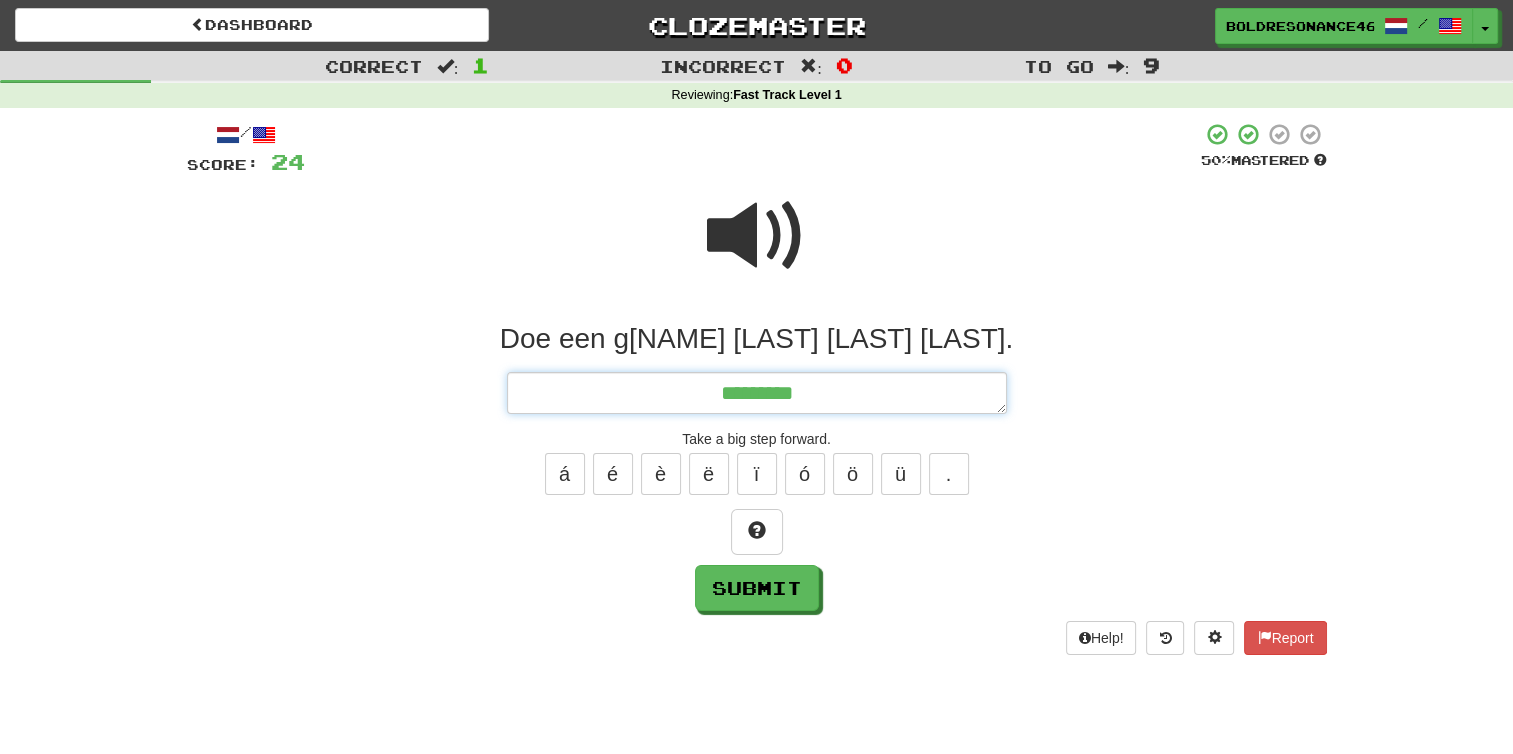 type on "*" 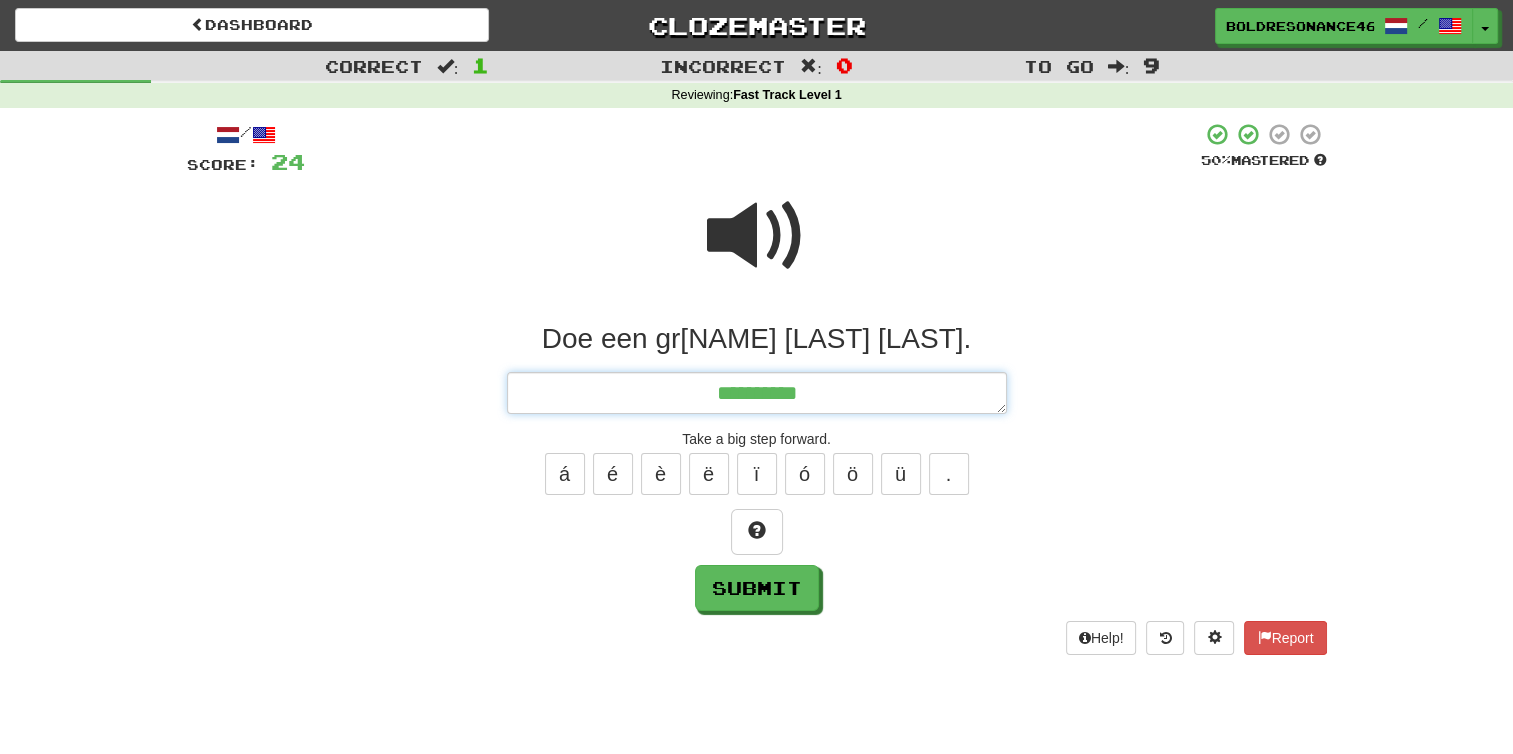 type on "*" 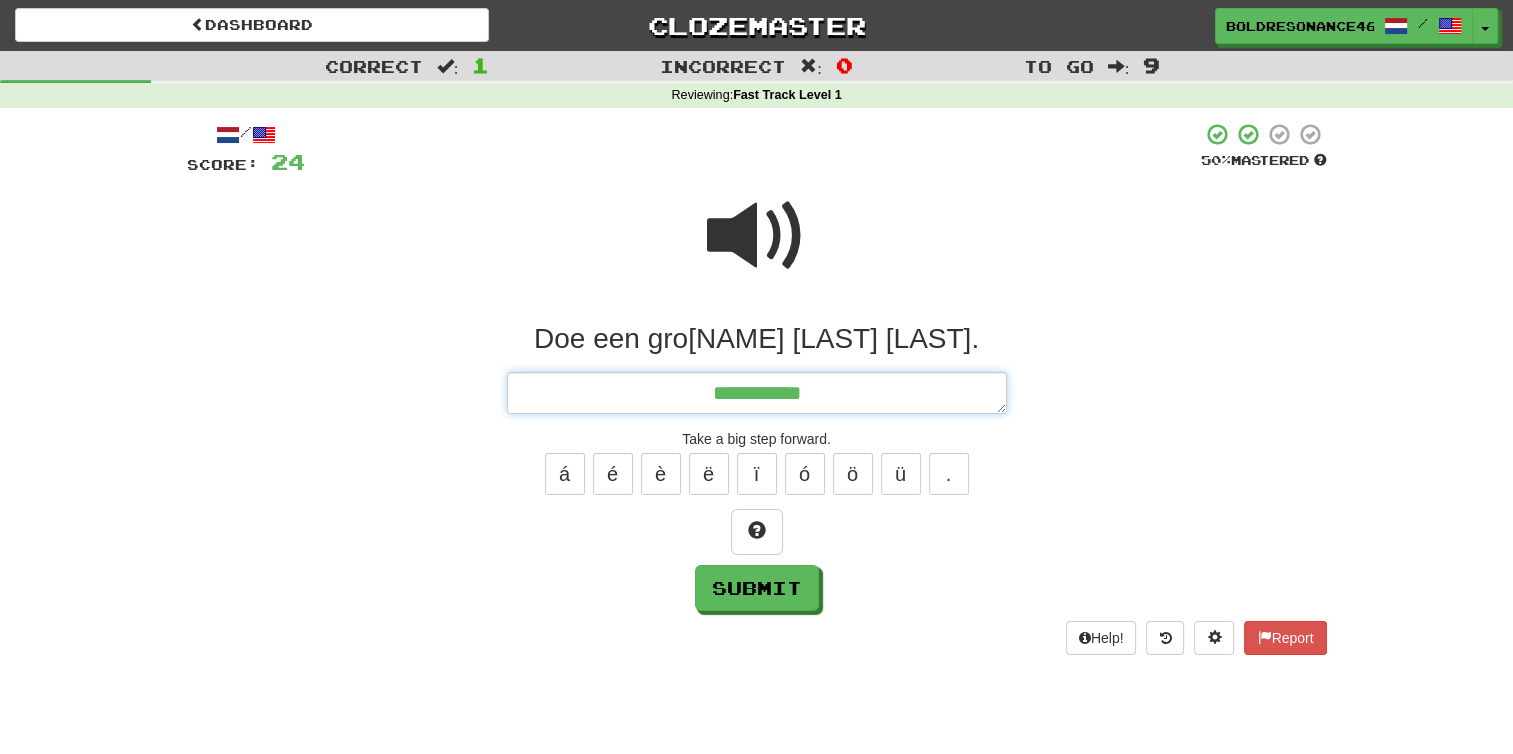 type on "*" 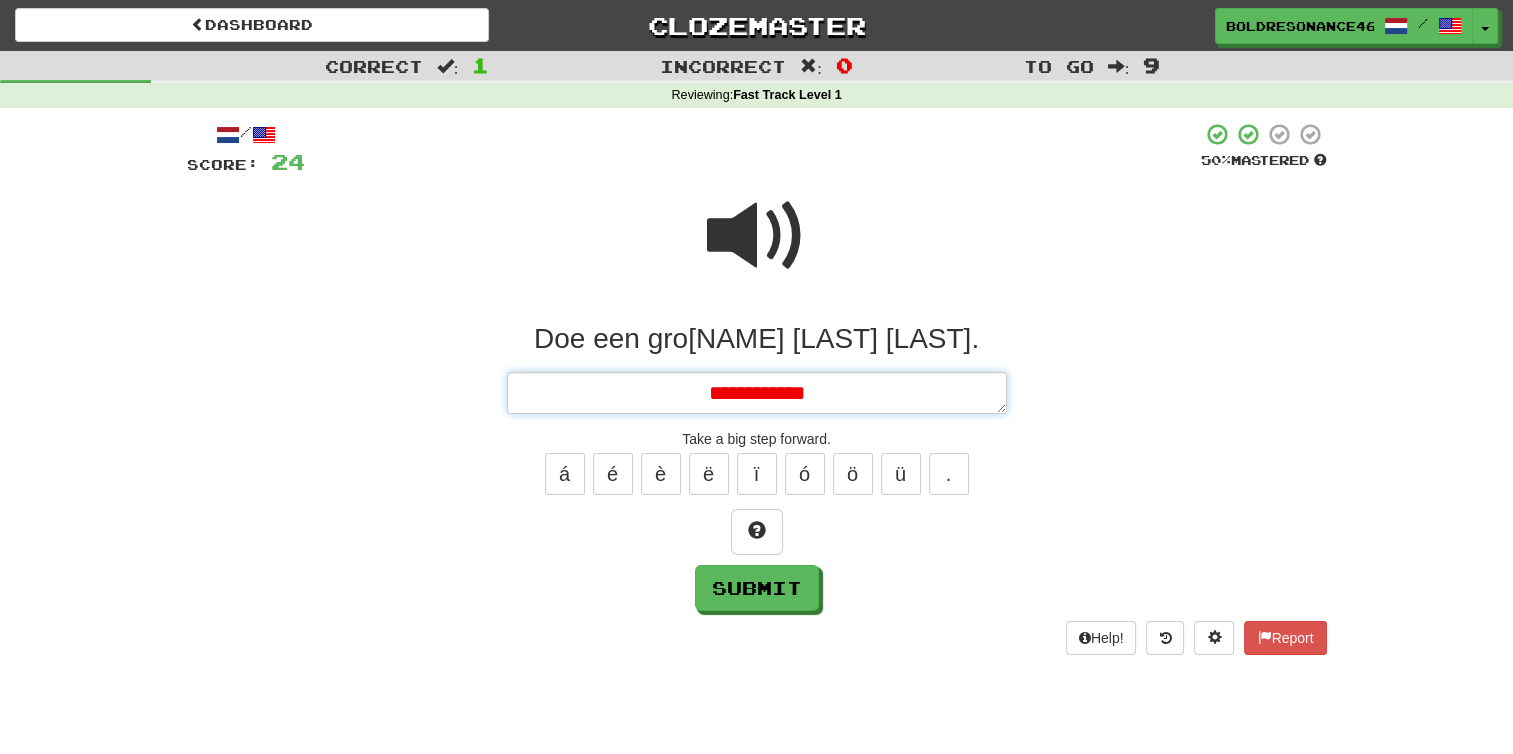 type on "*" 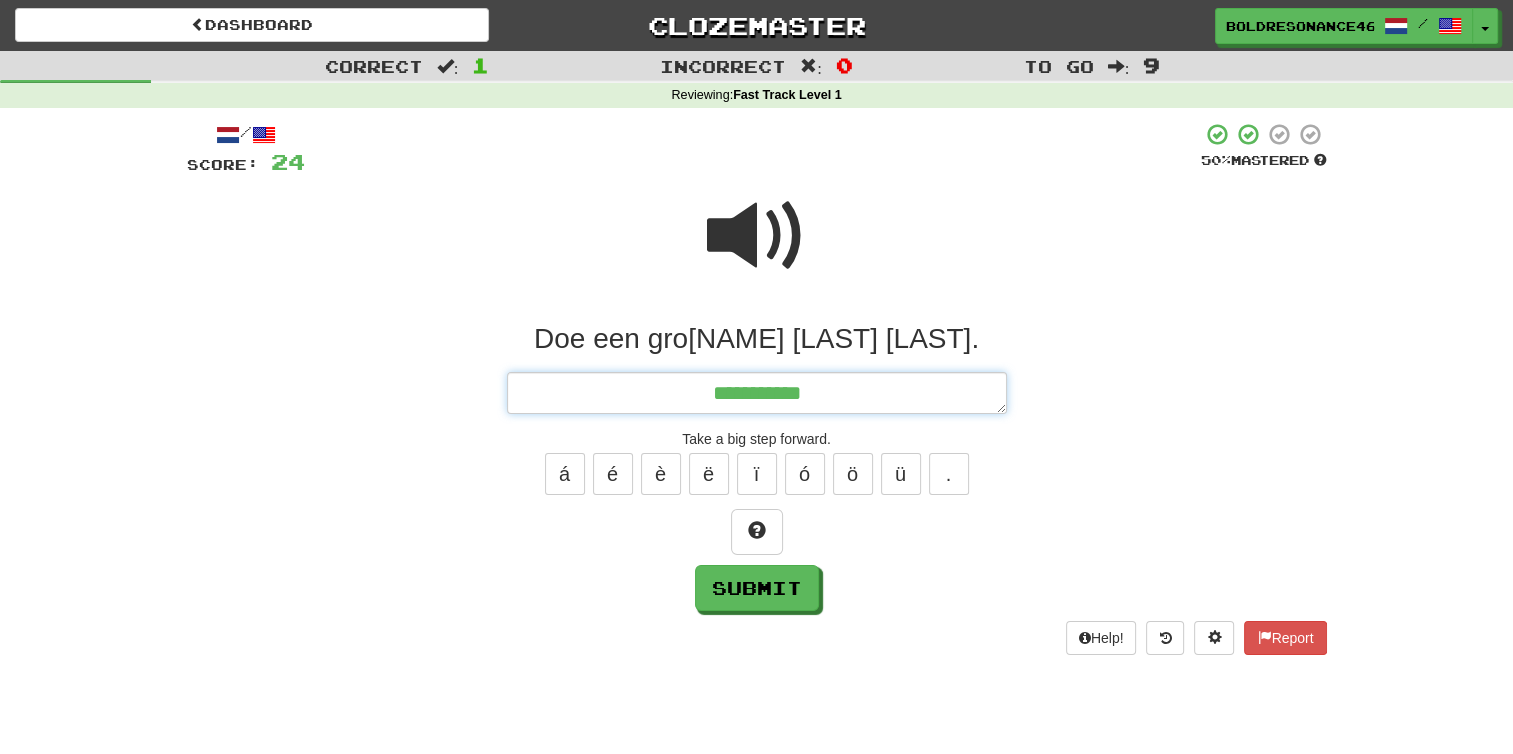 type on "*" 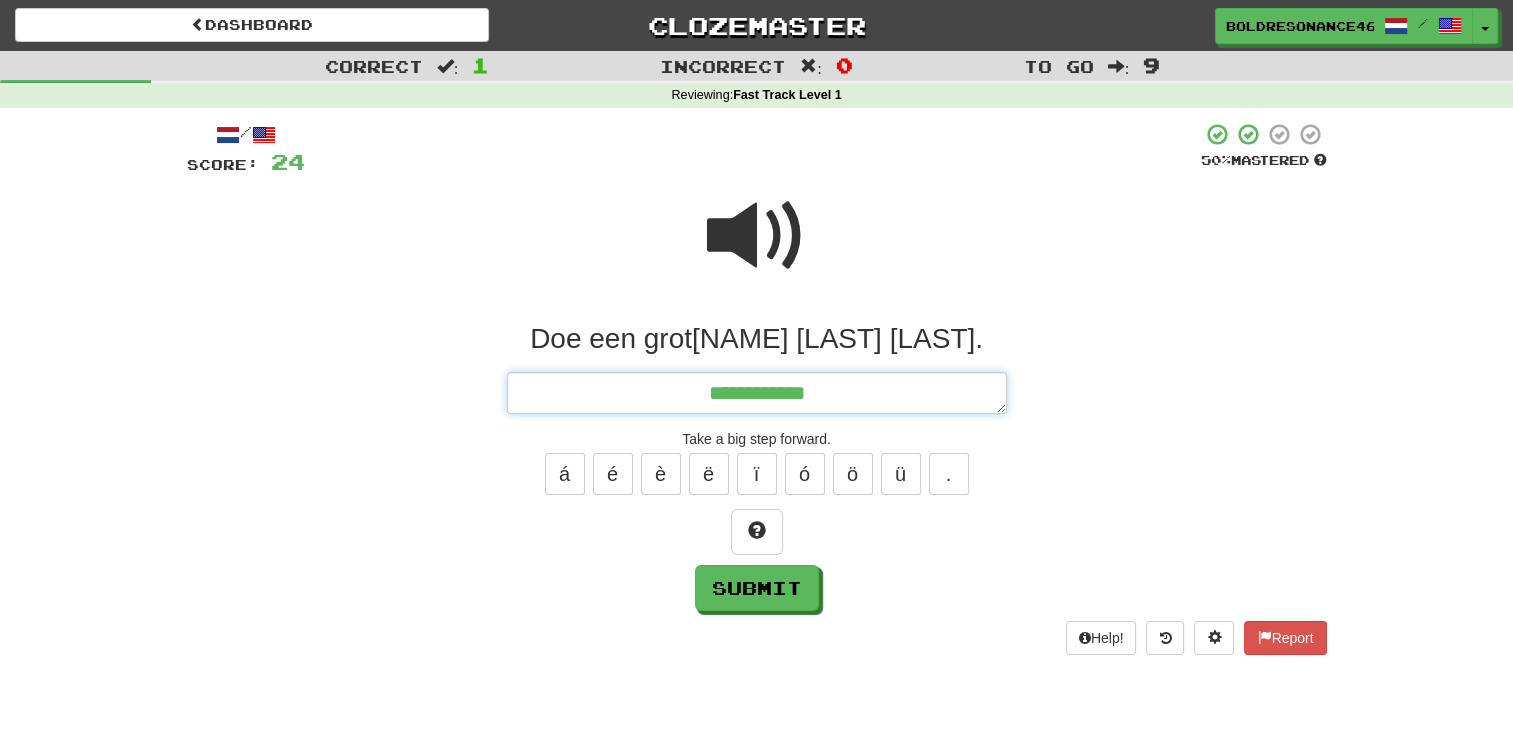 type on "*" 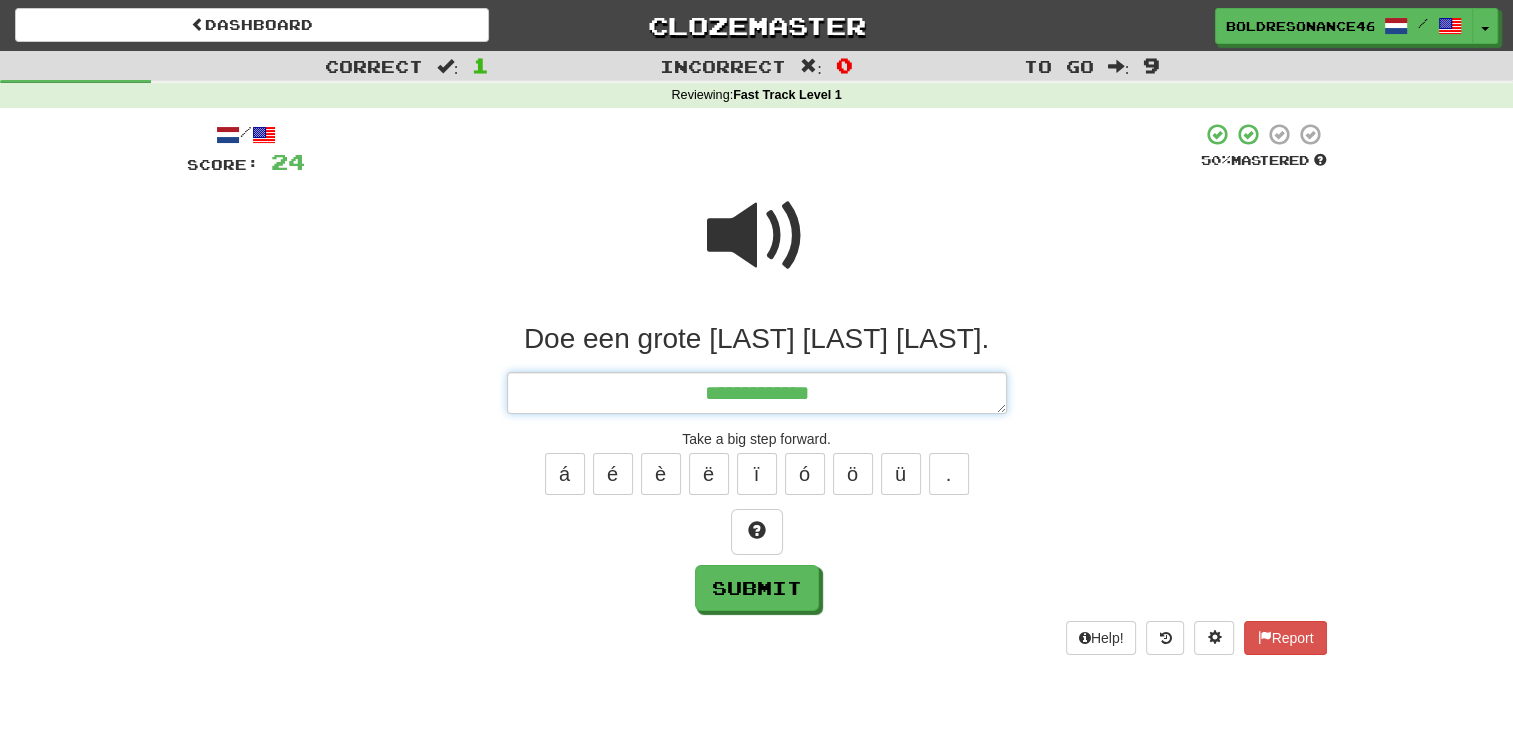 type on "*" 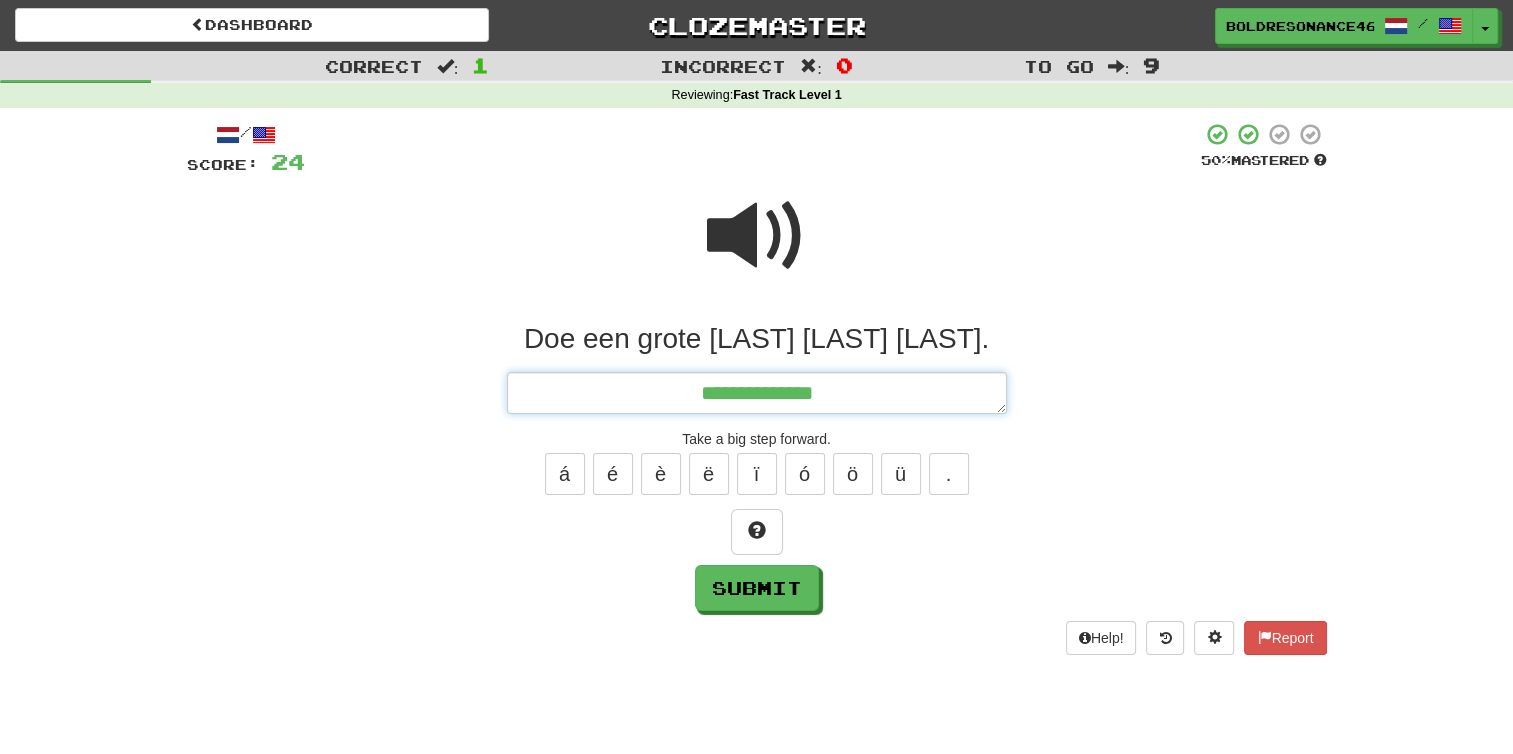 type on "*" 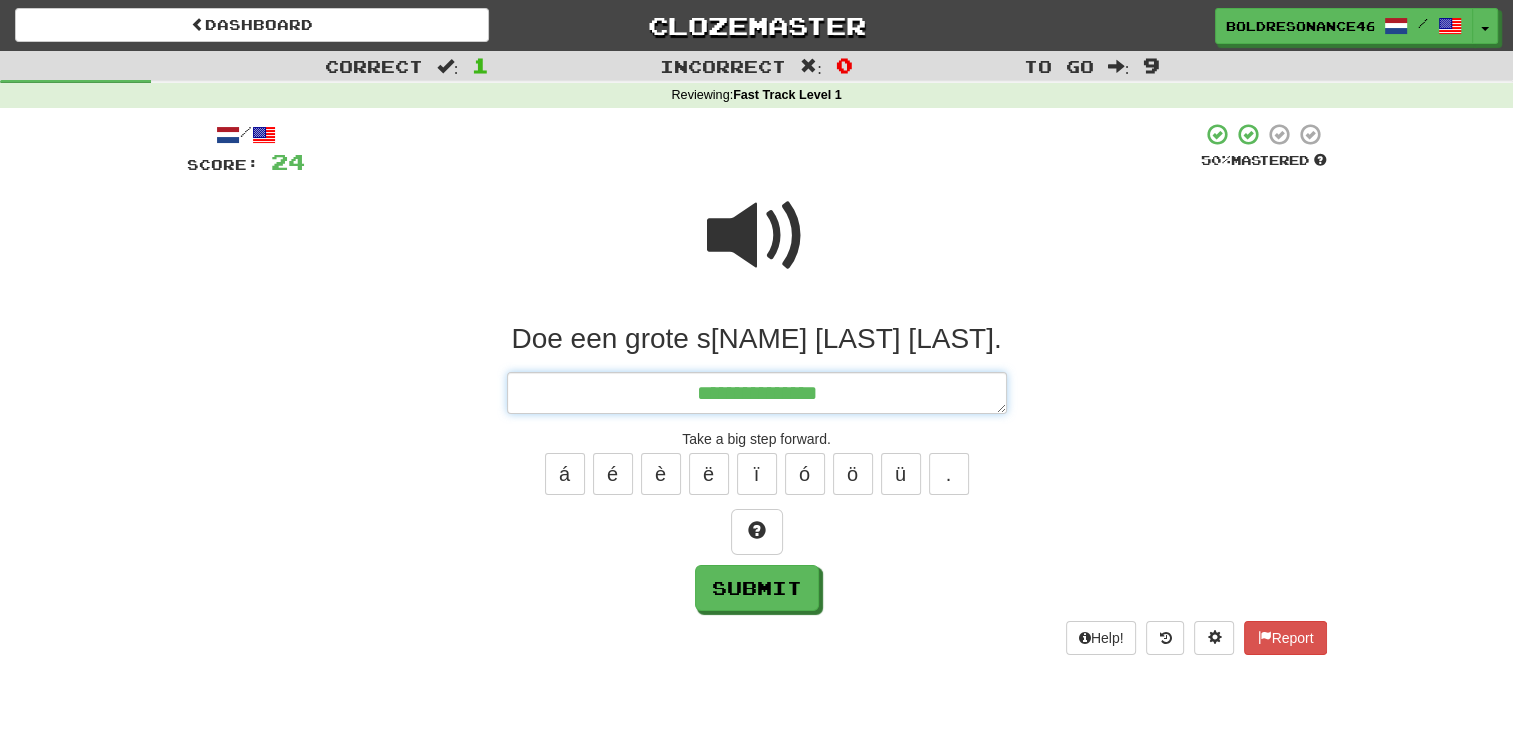 type on "*" 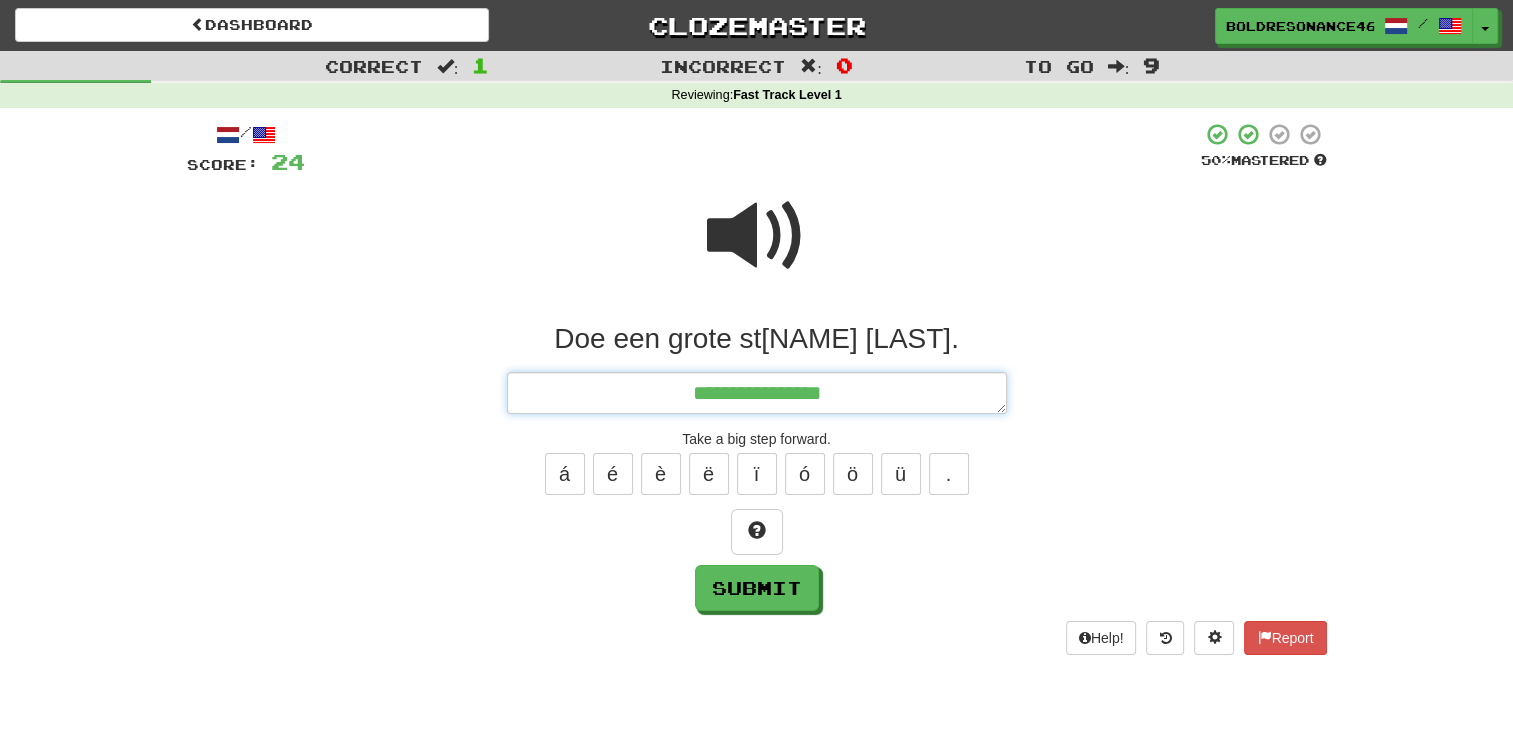 type on "*" 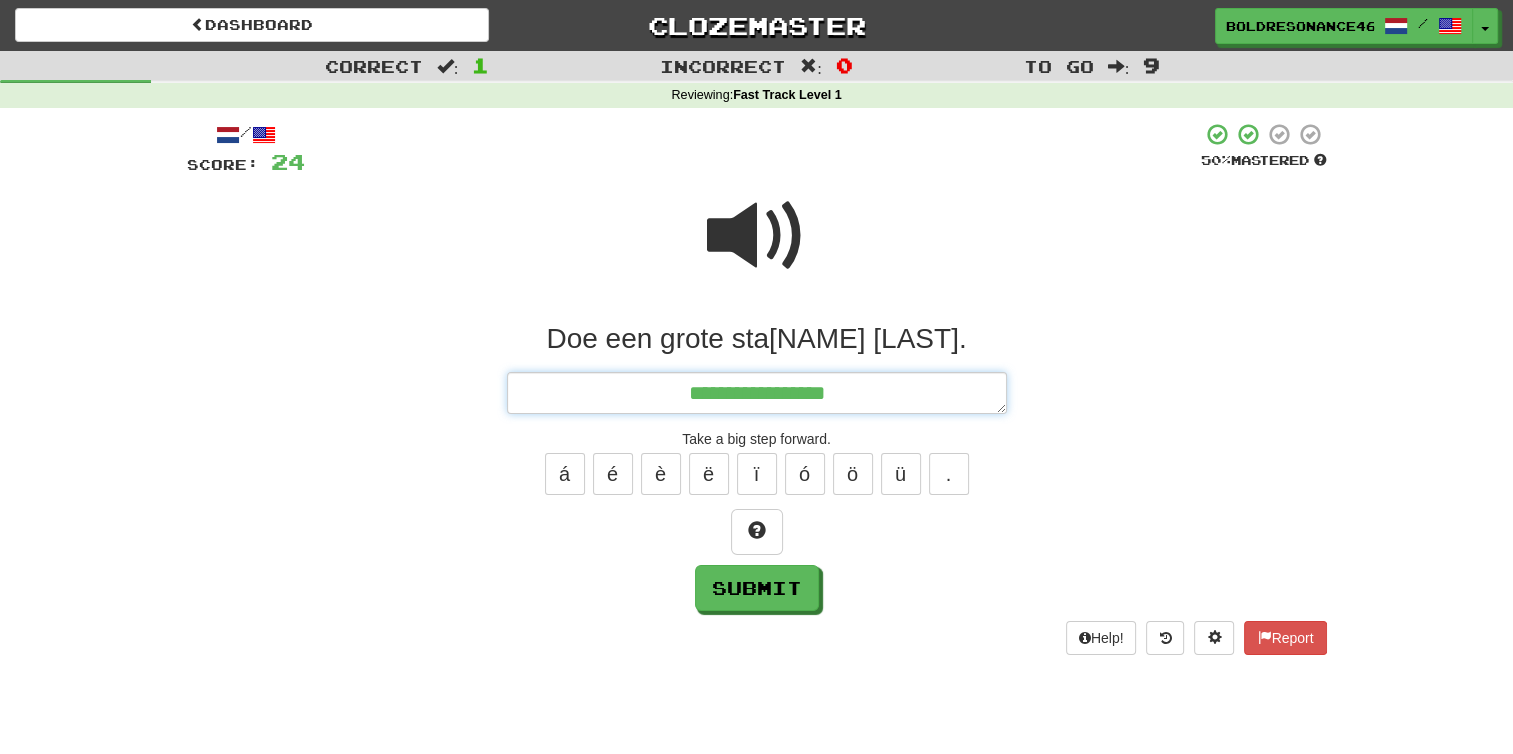 type on "*" 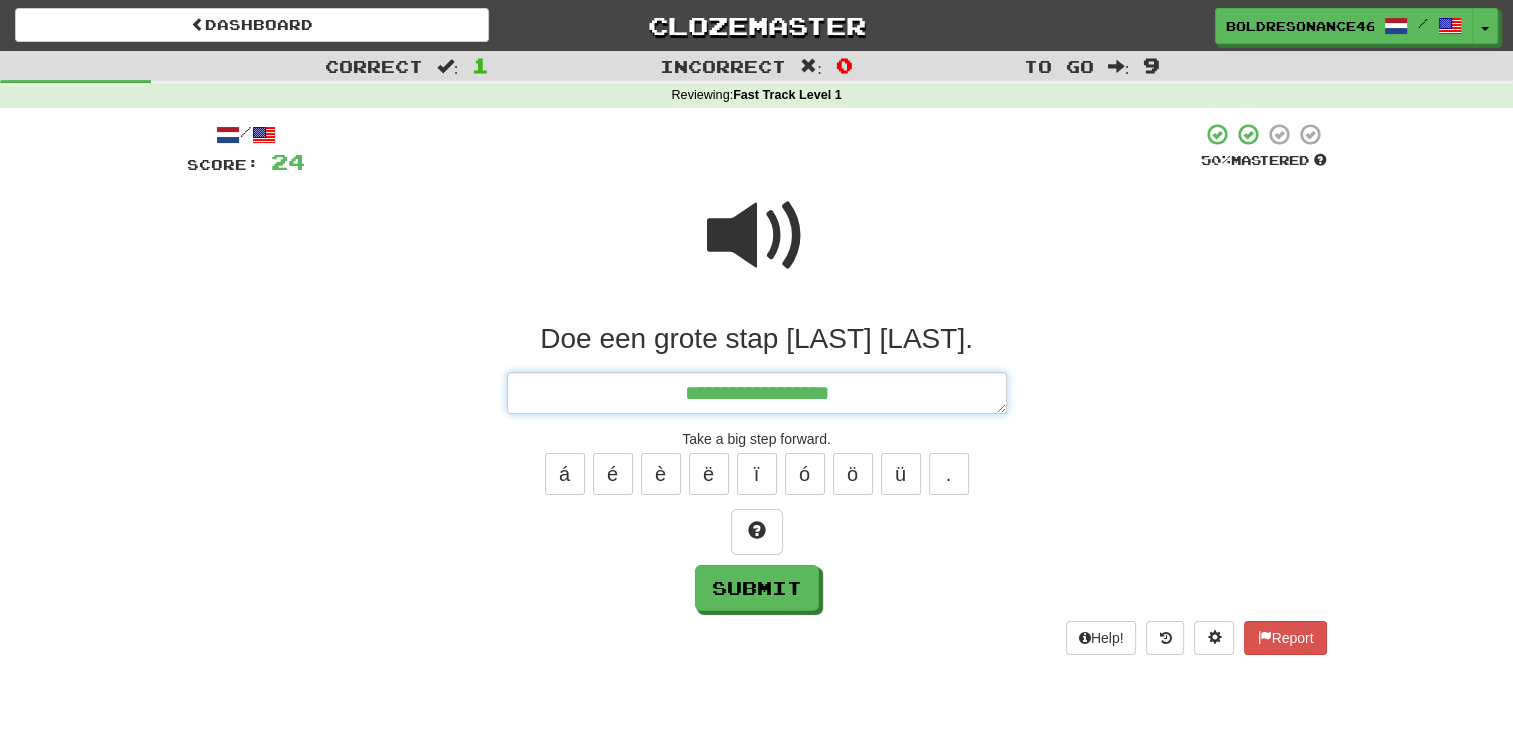 type on "*" 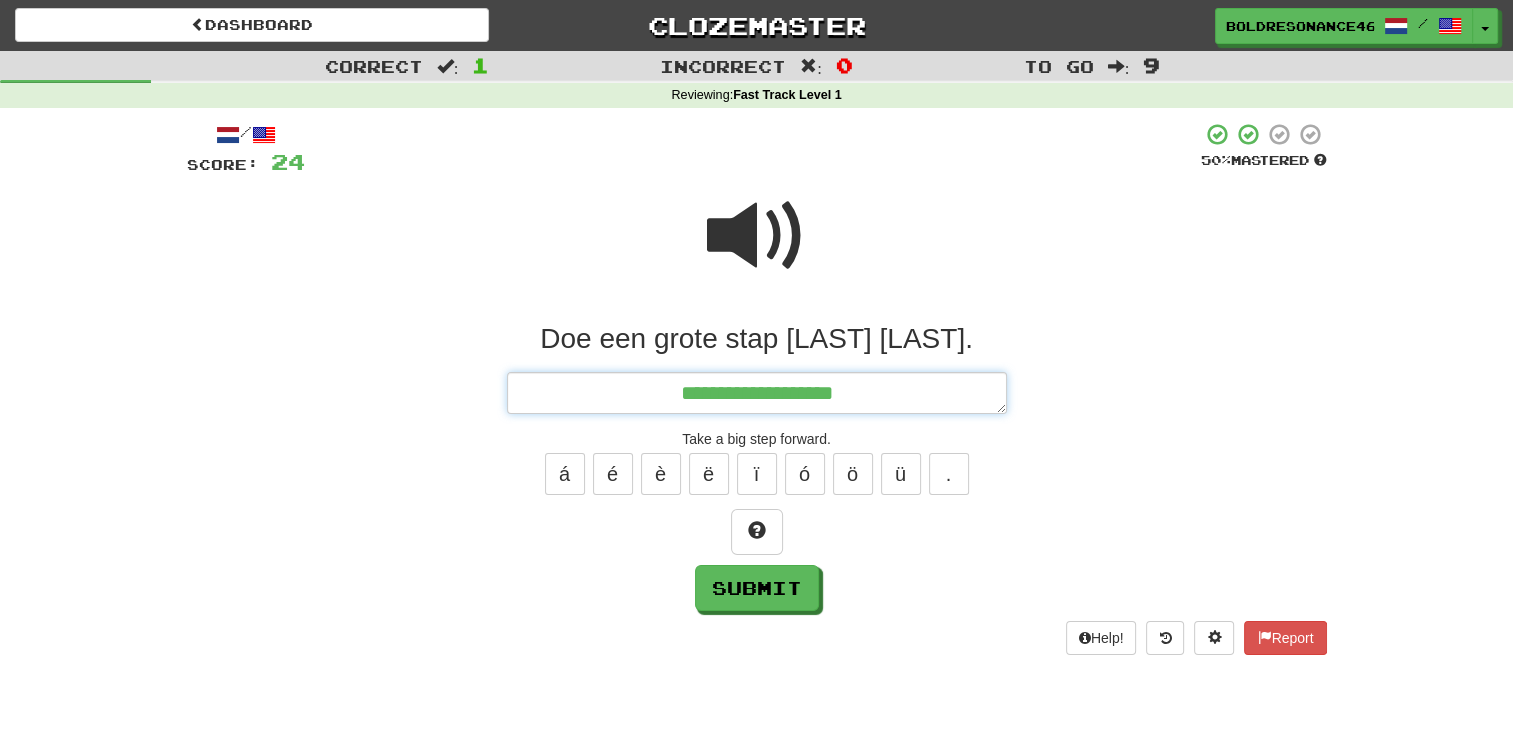 type on "*" 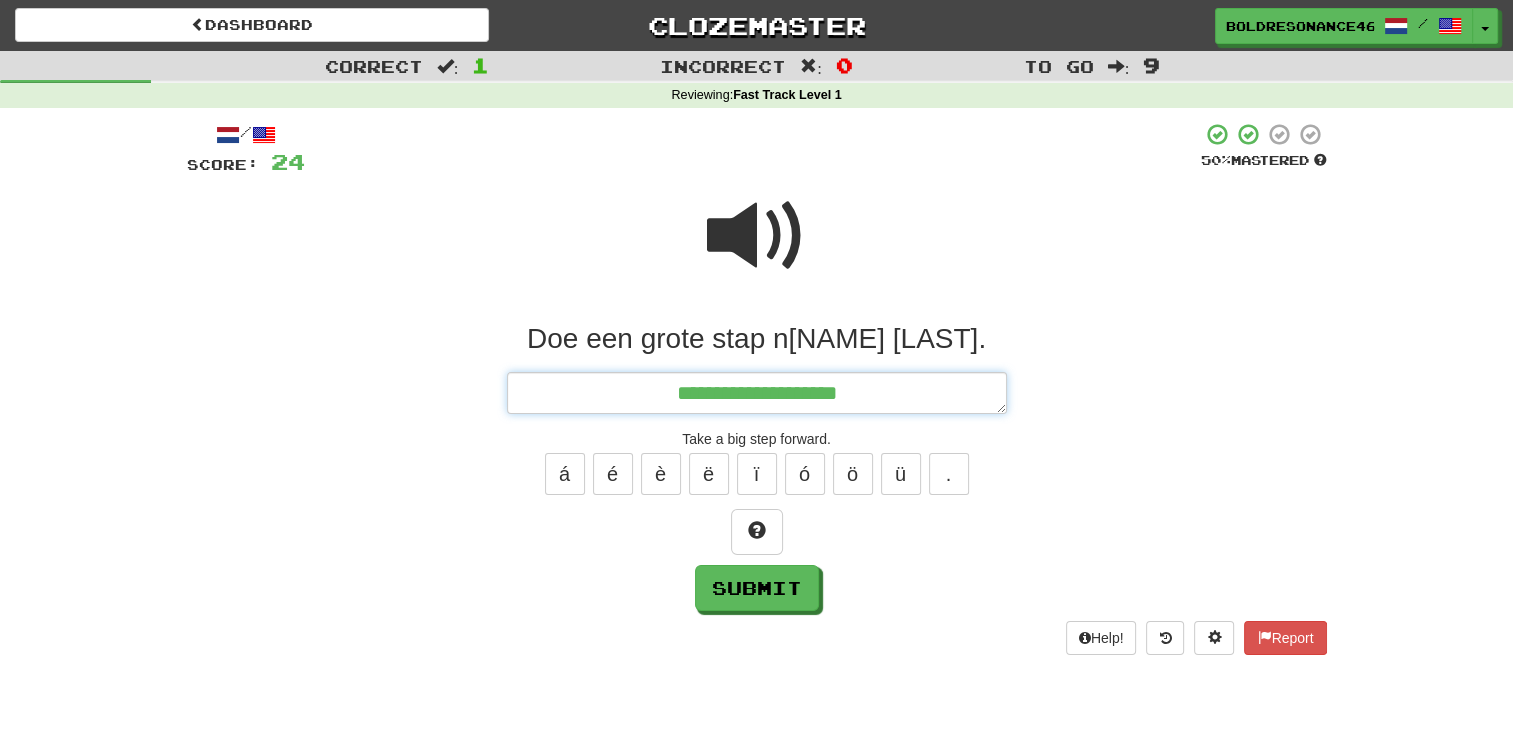 type on "*" 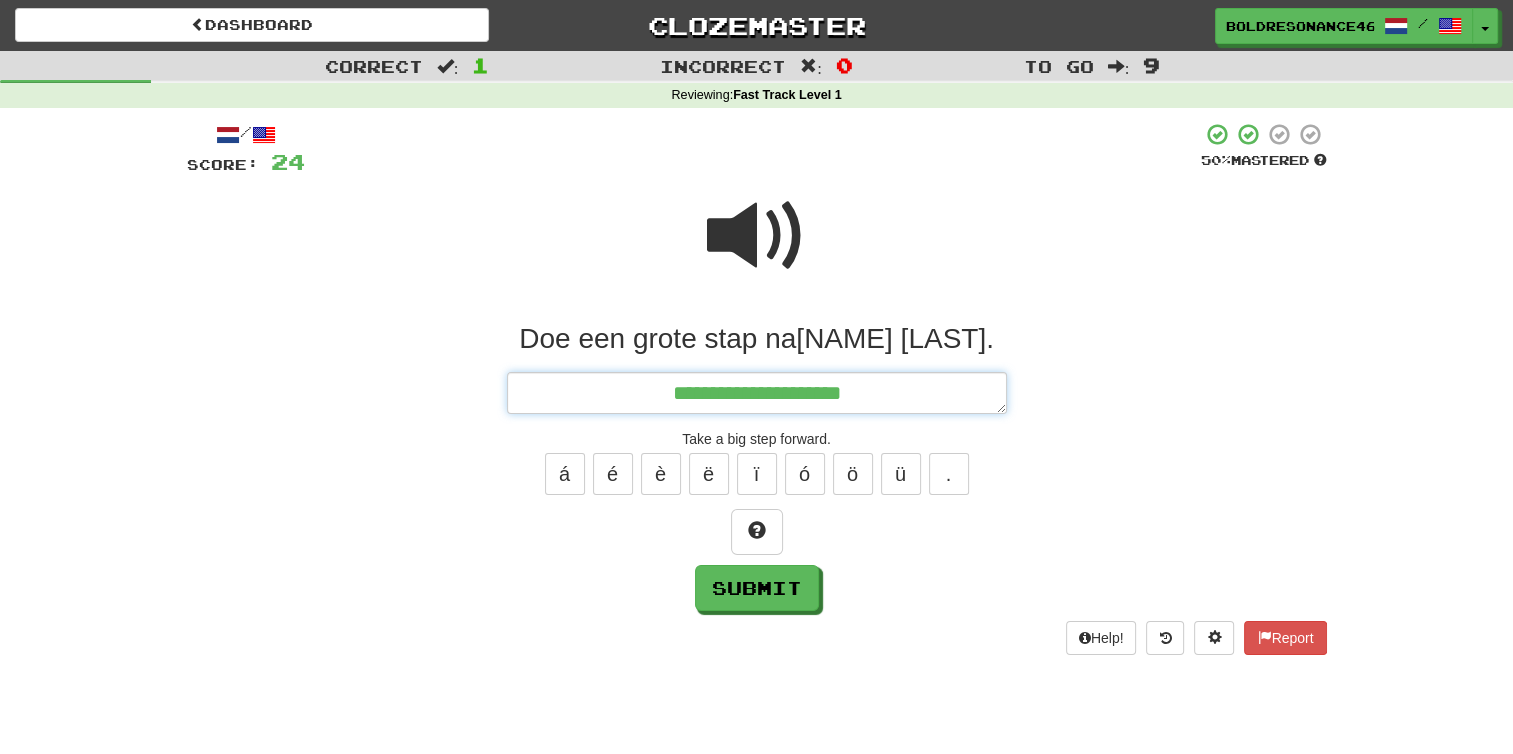 type on "*" 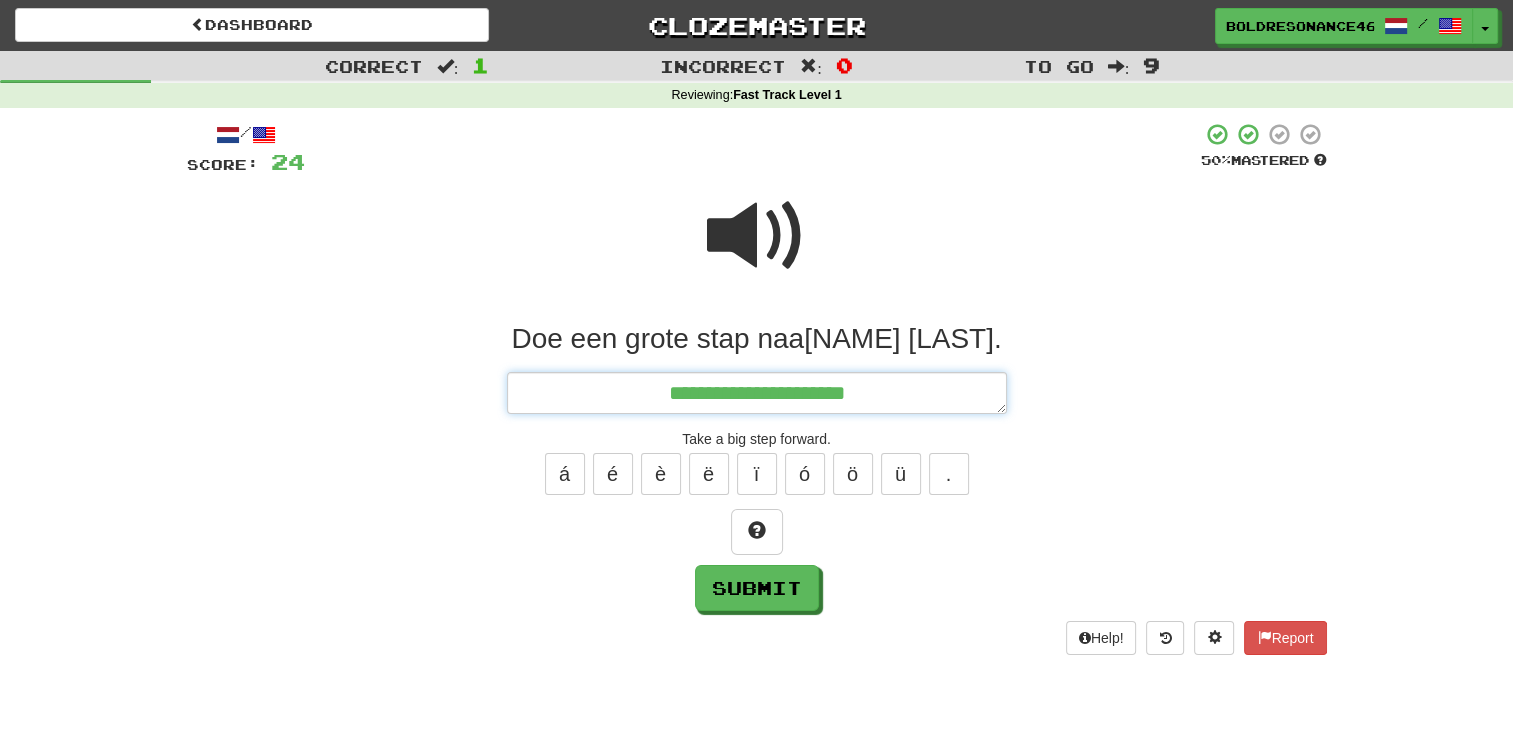 type on "*" 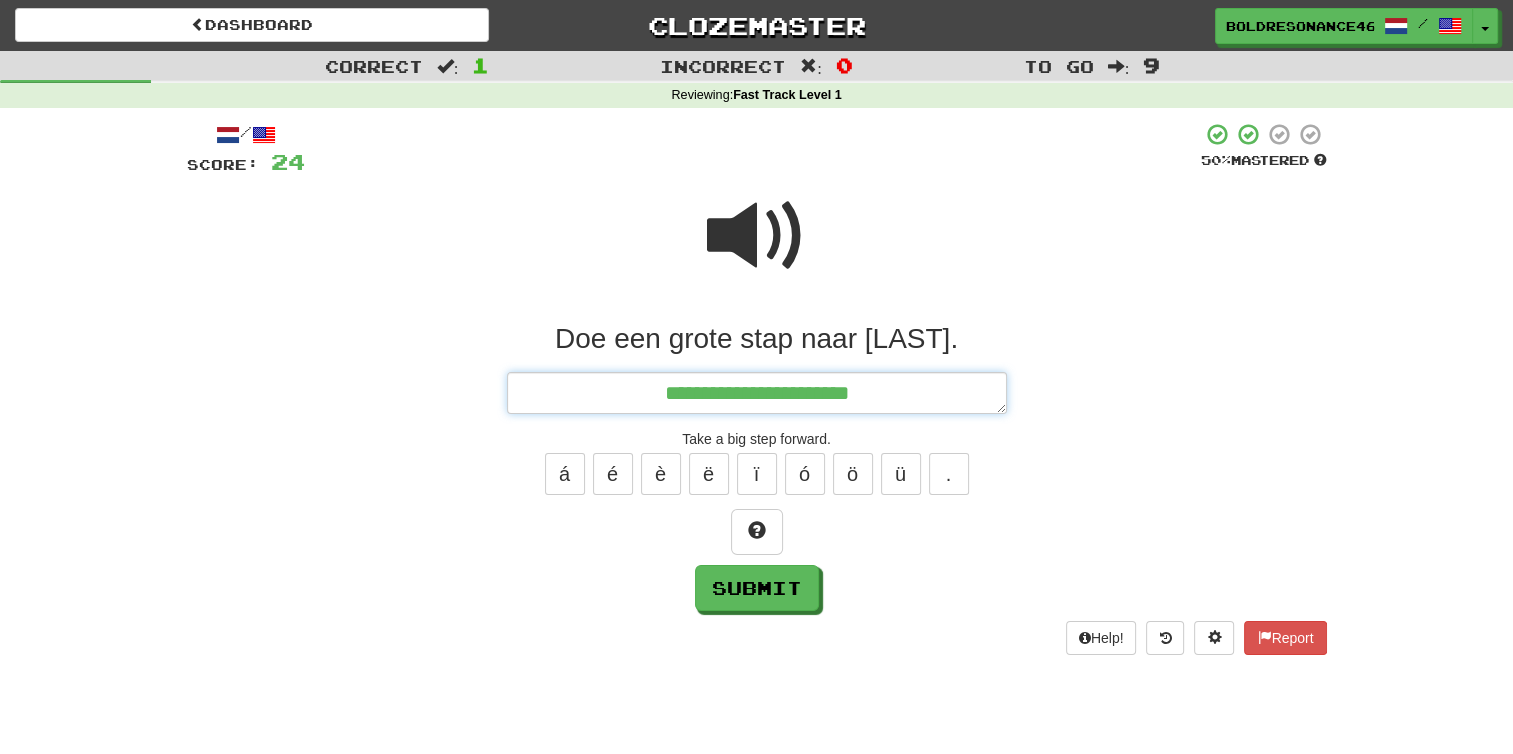 type on "*" 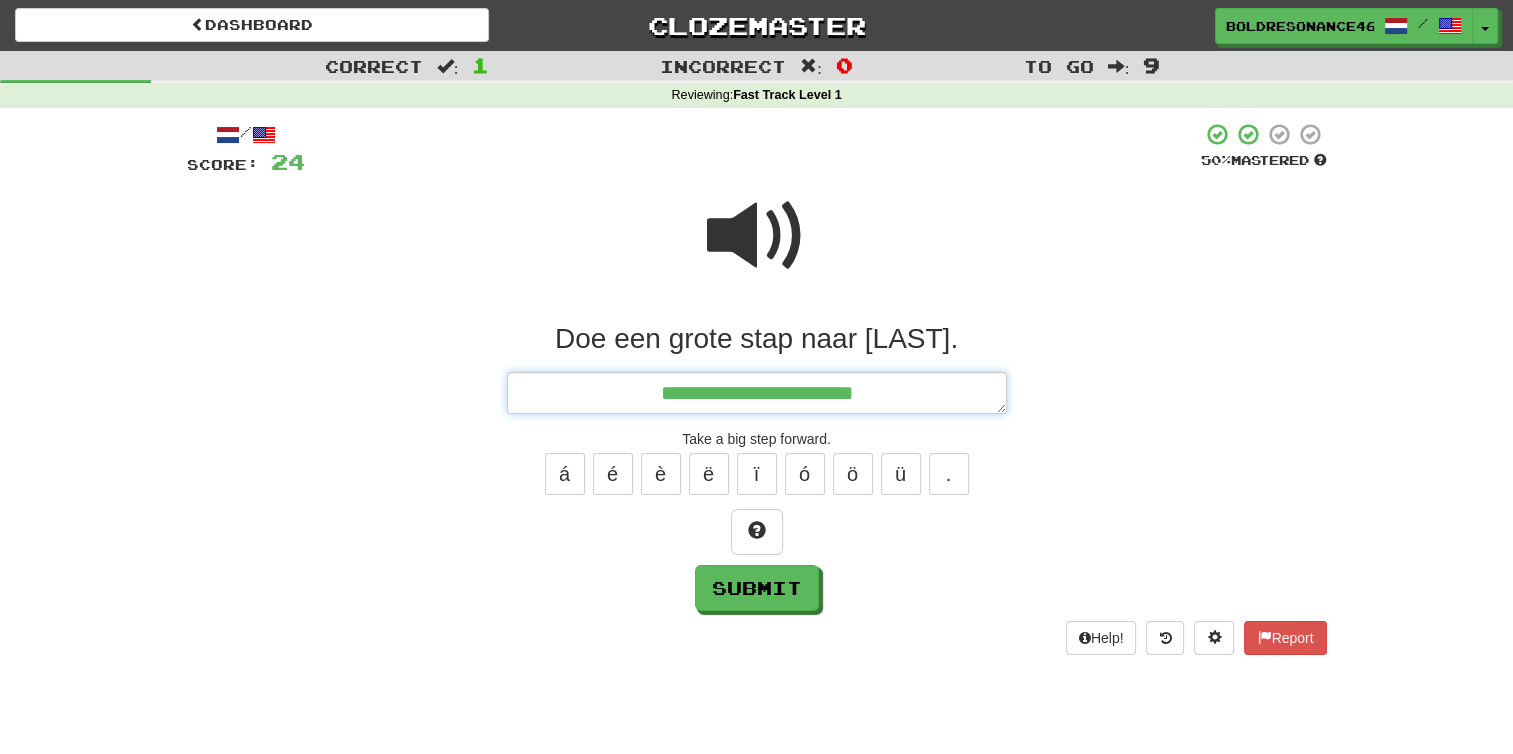 type on "*" 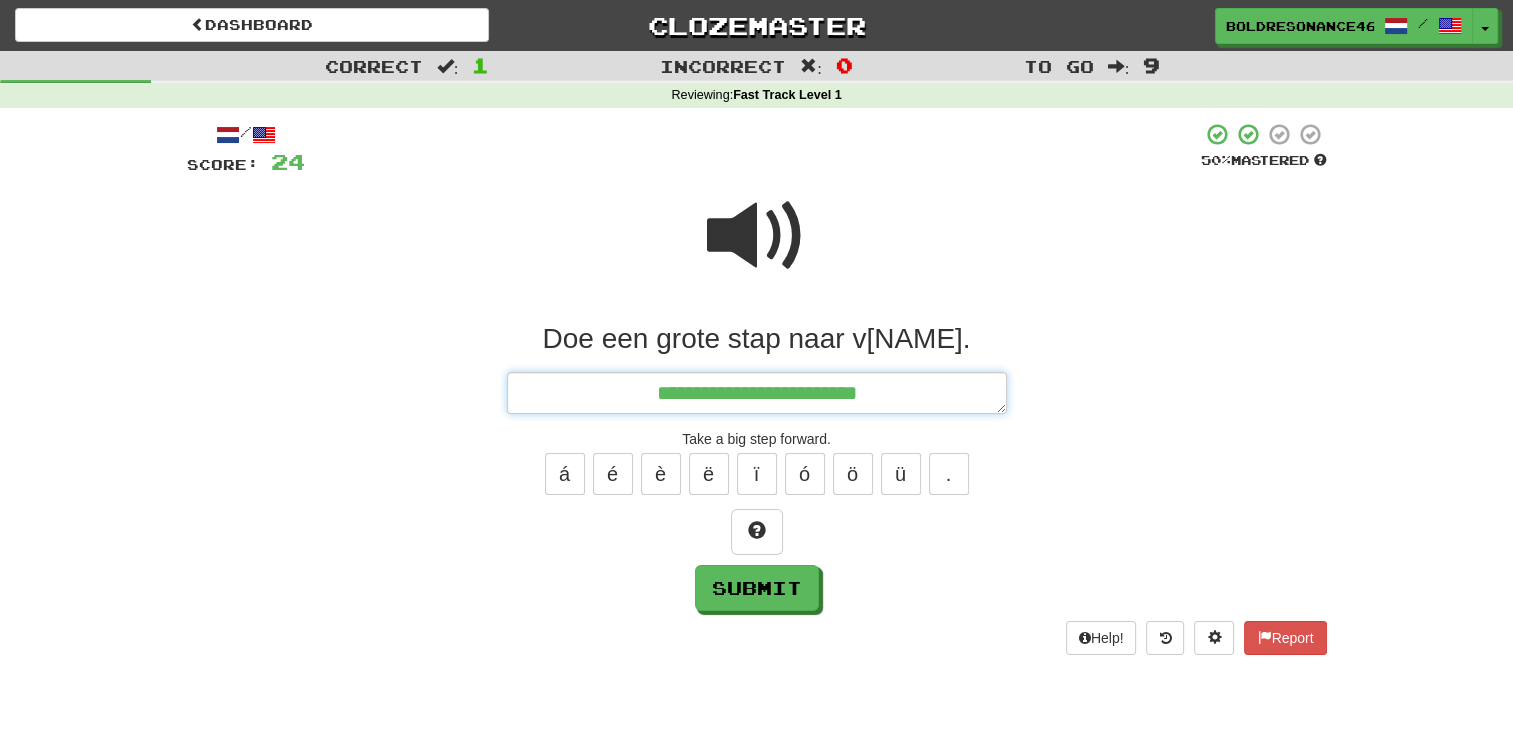 type on "*" 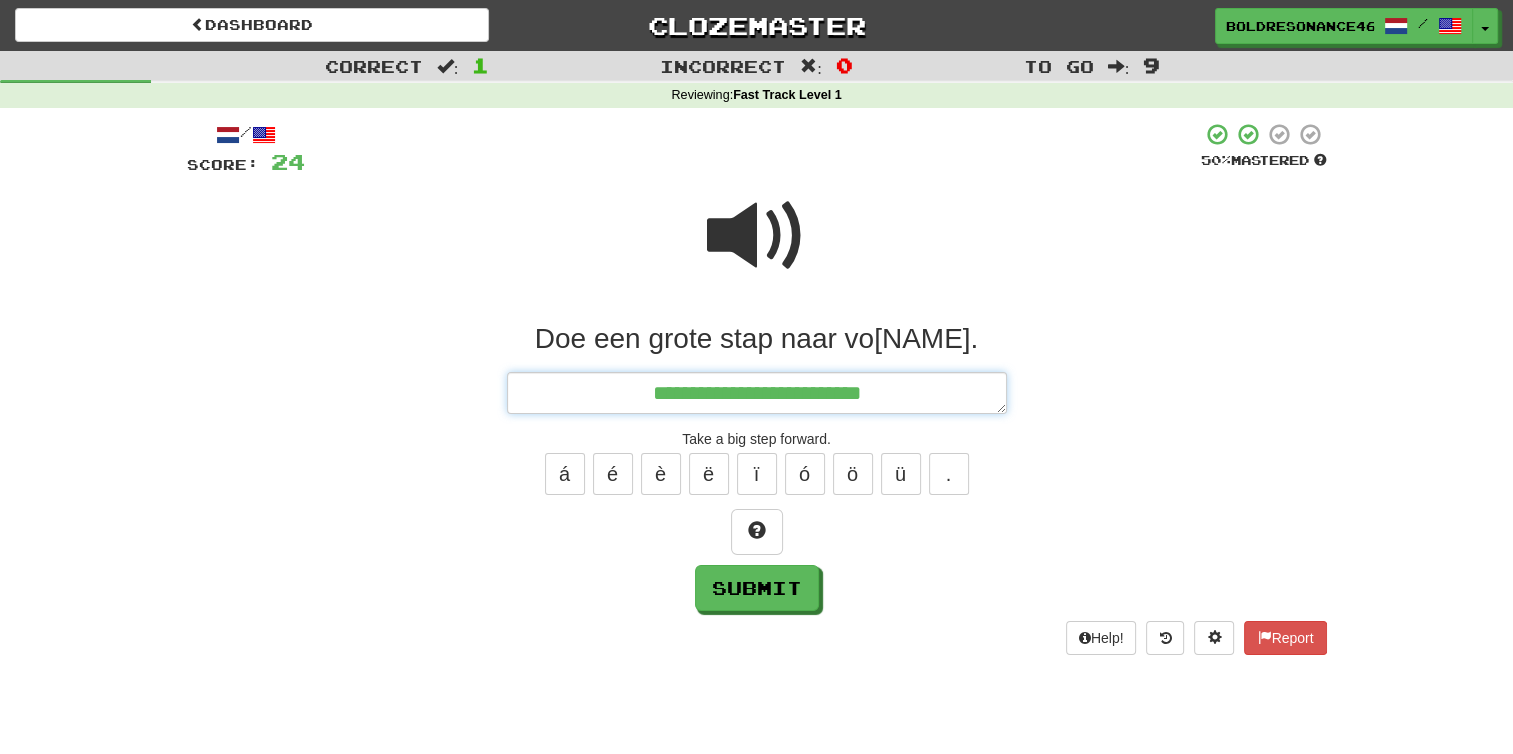 type on "*" 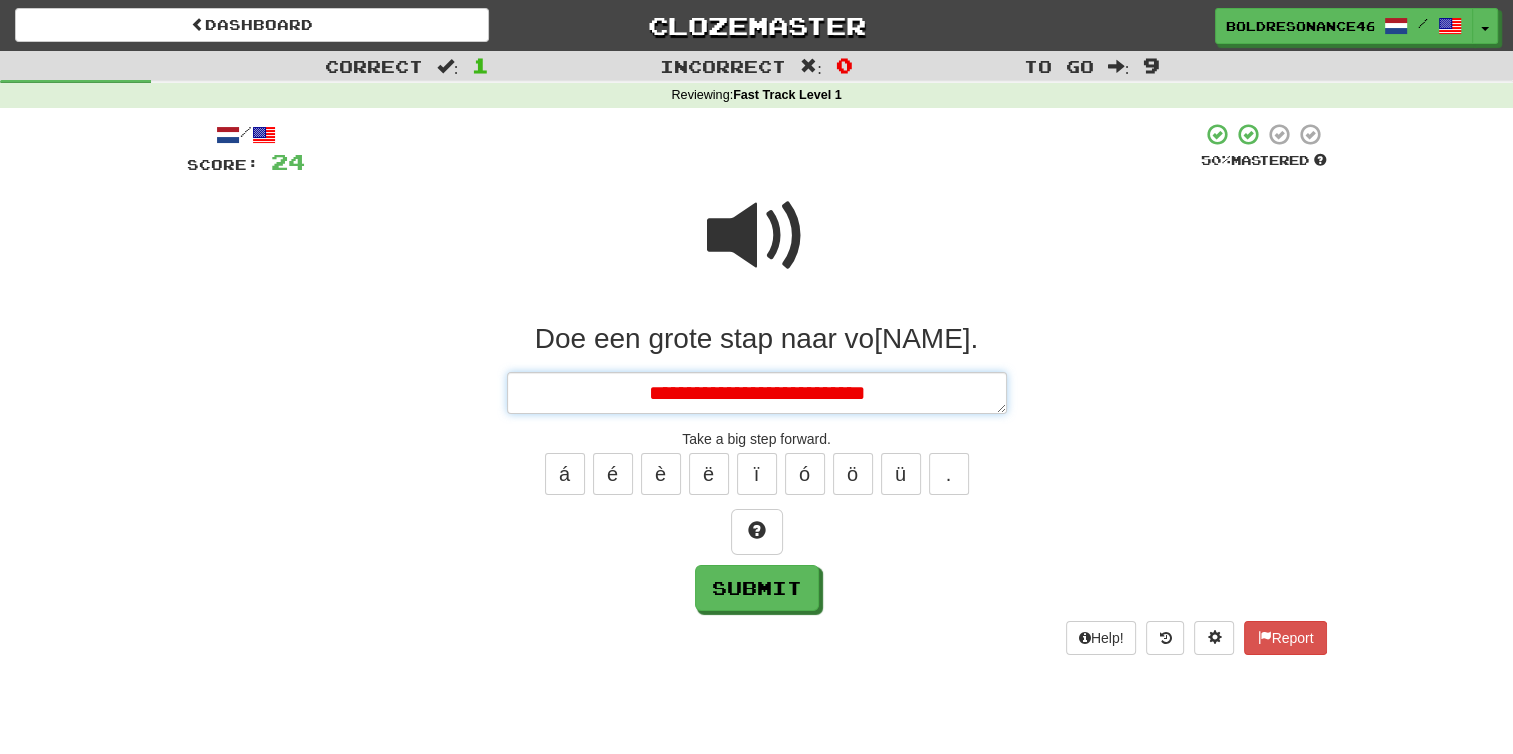 type on "*" 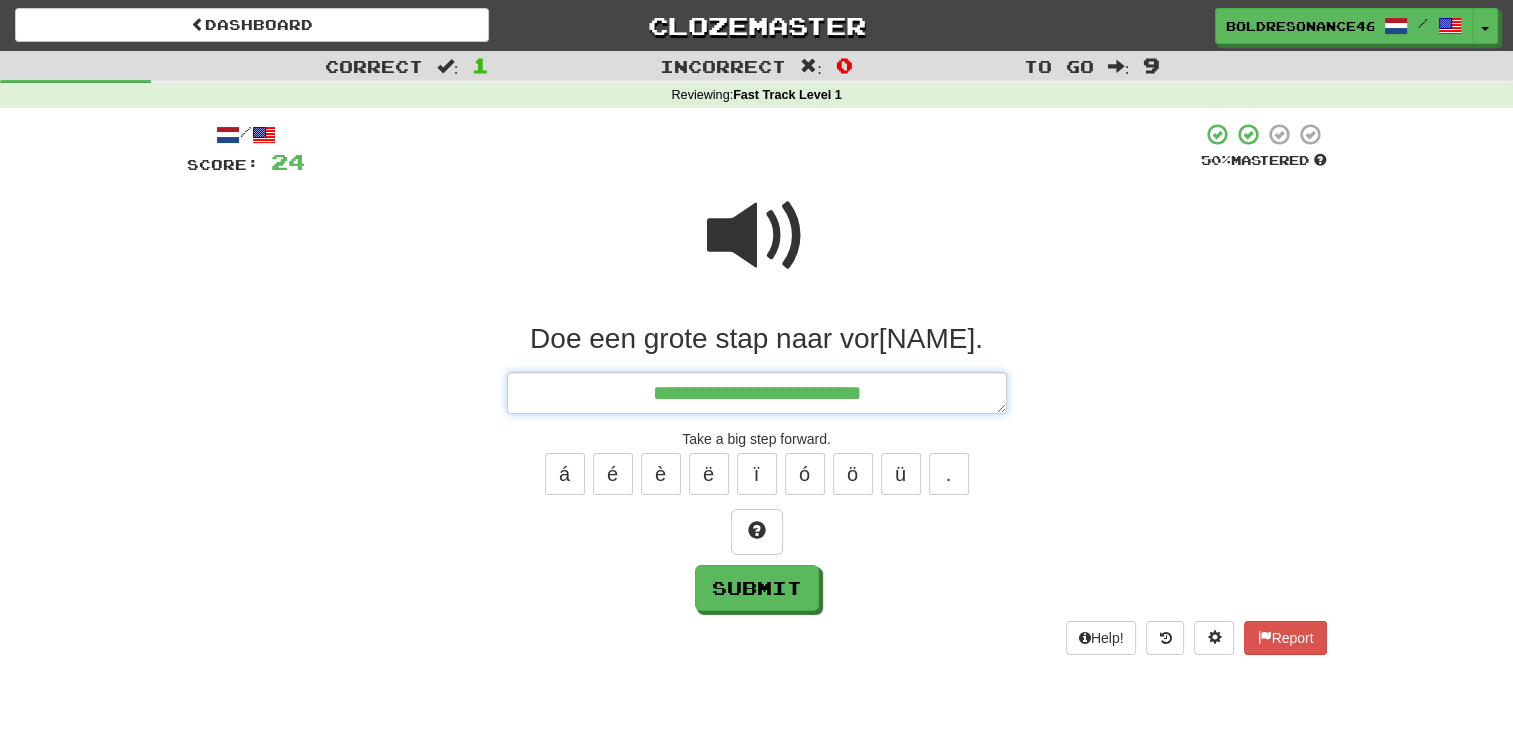 type on "*" 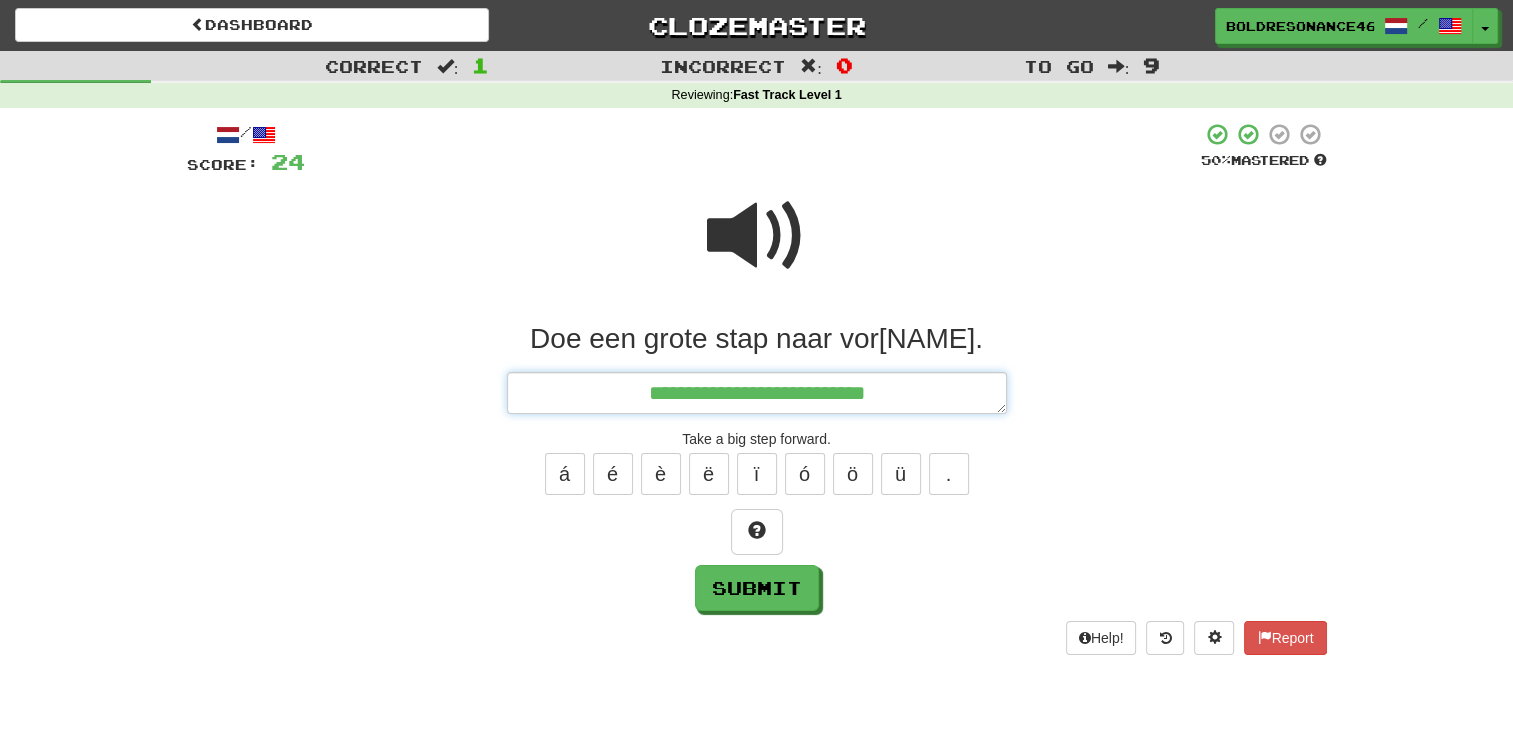 type on "*" 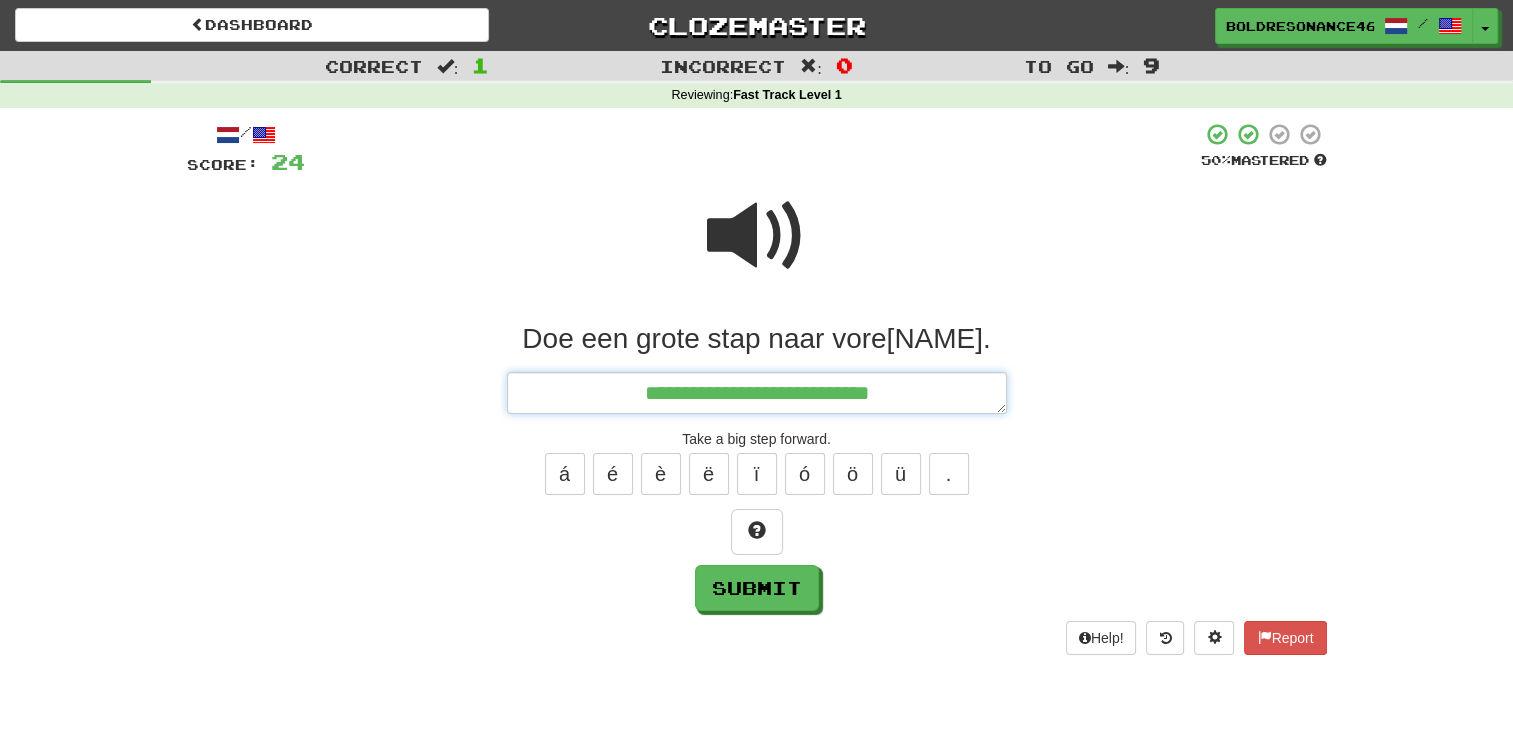 type on "*" 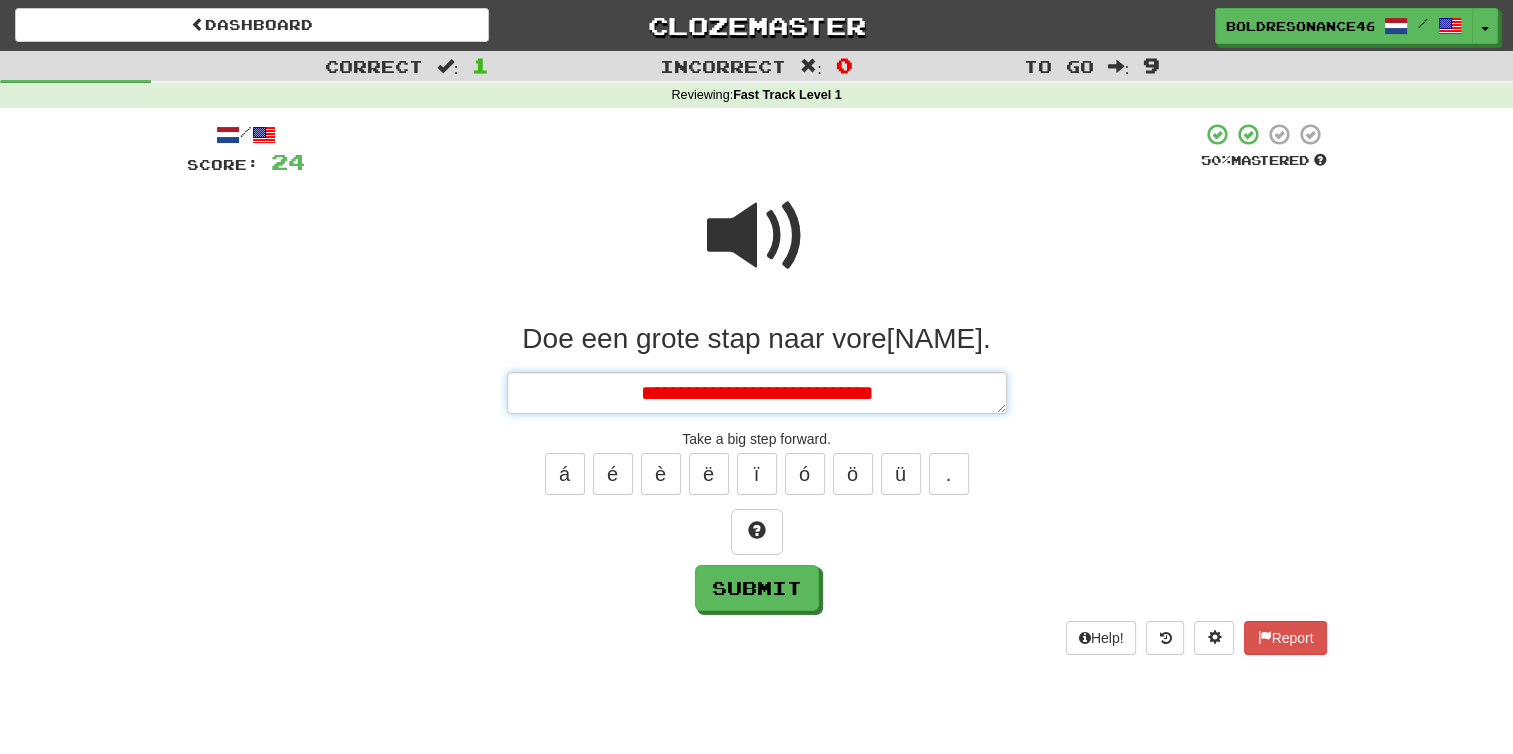 type on "*" 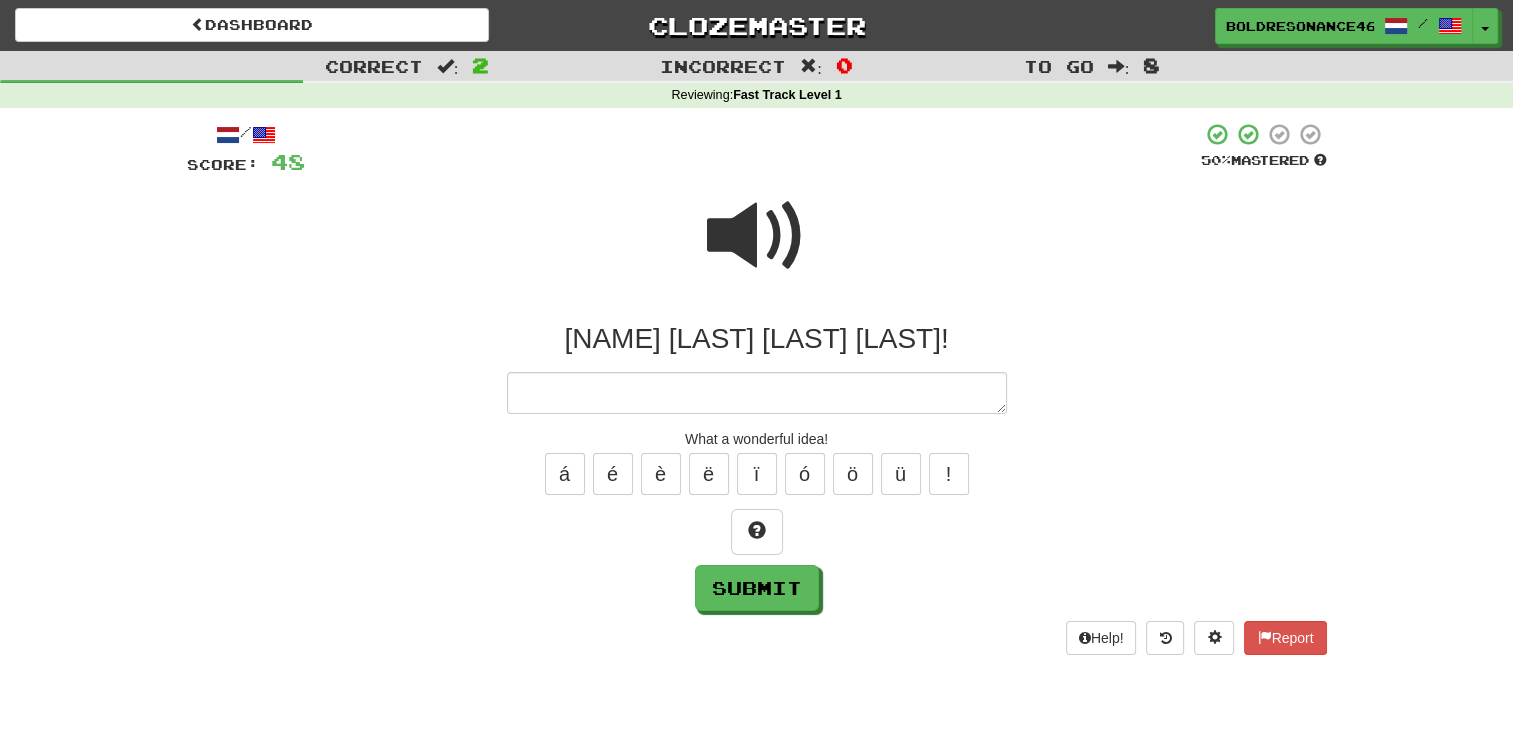 type on "*" 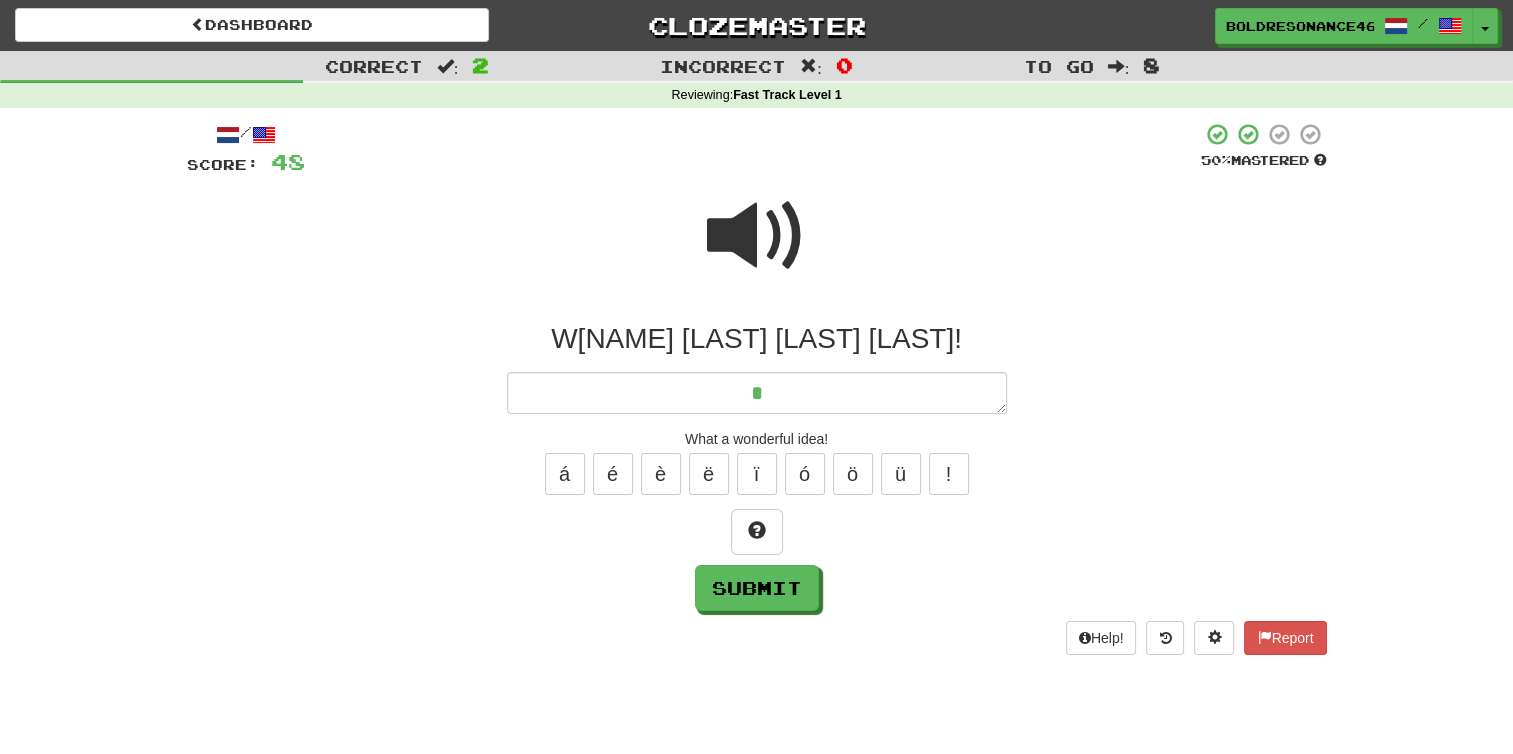 type on "*" 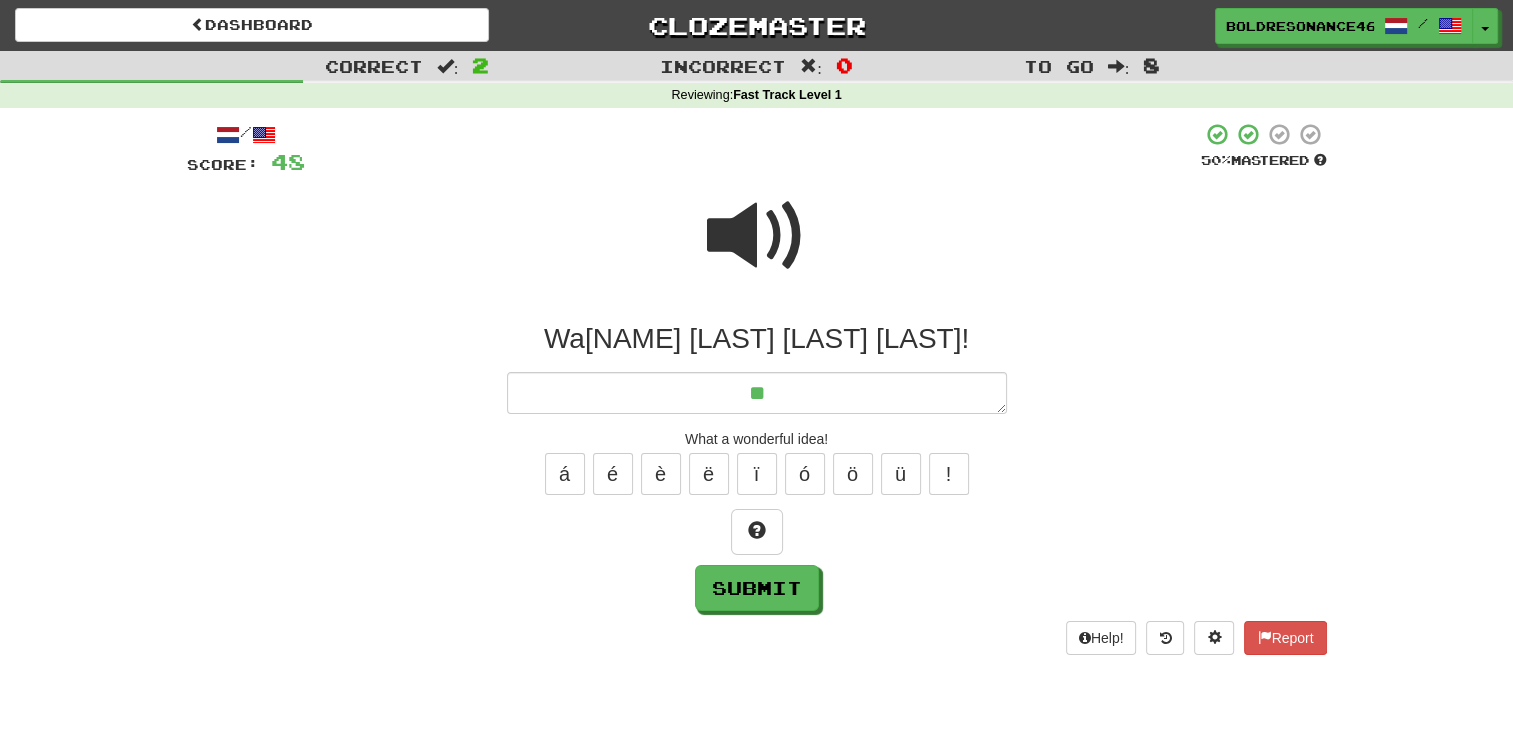 type on "*" 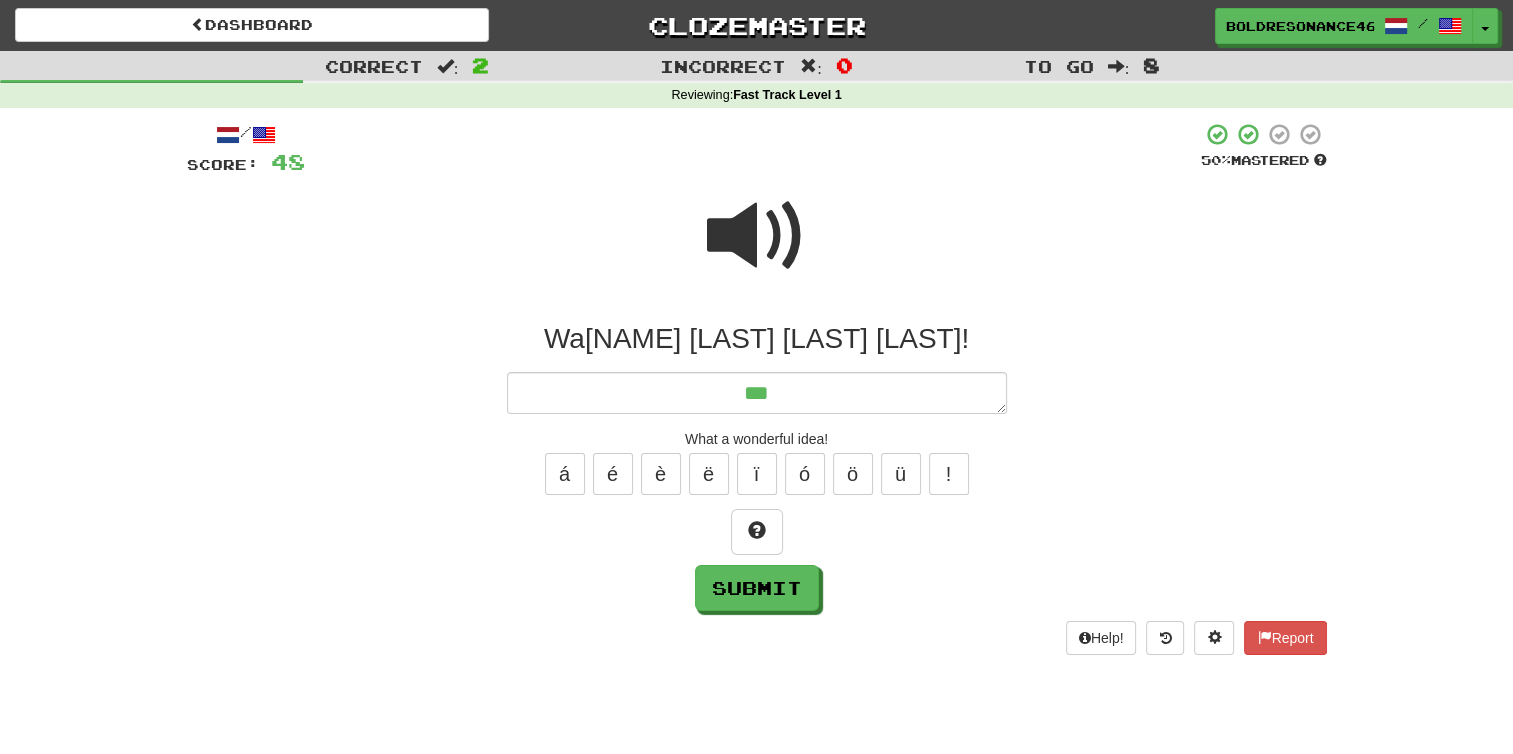 type on "*" 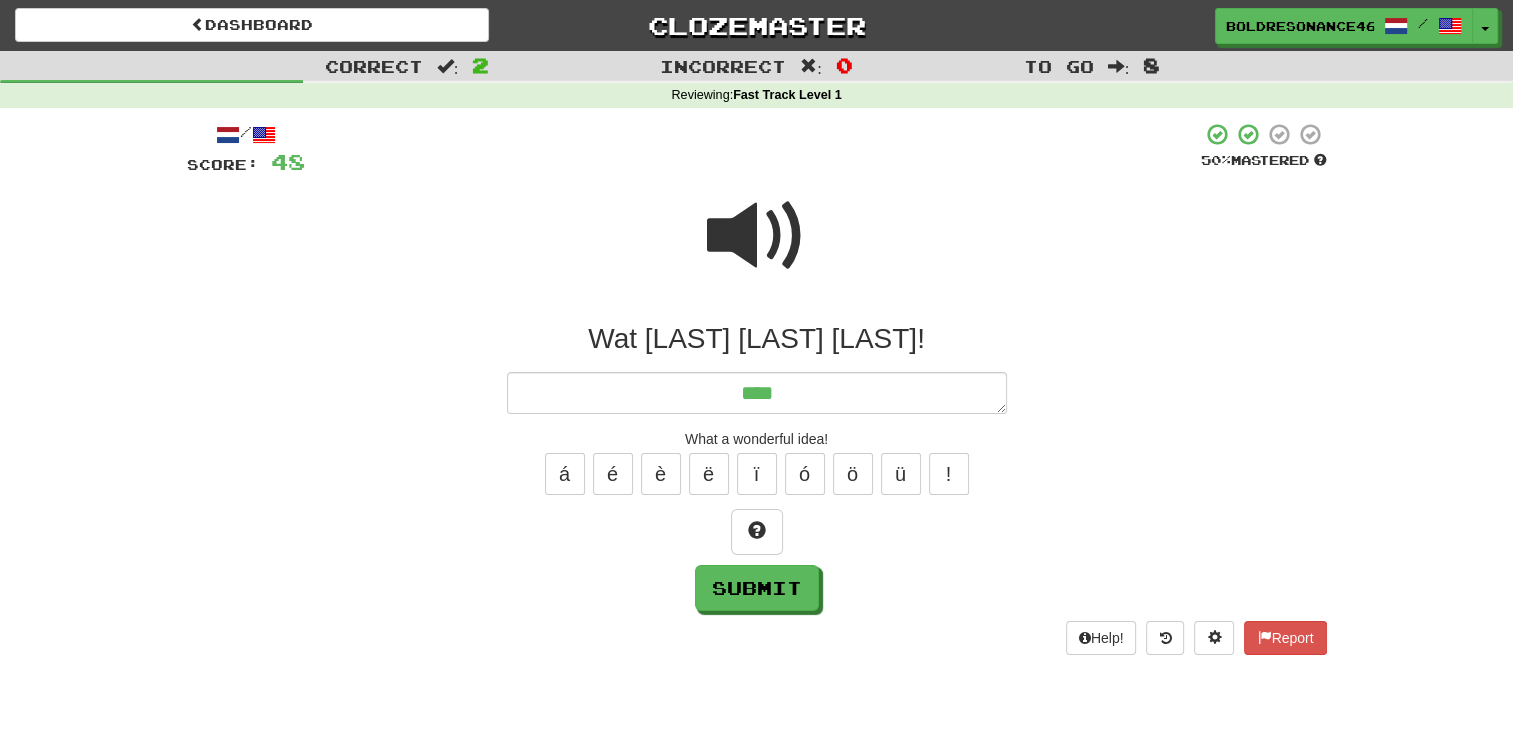 type on "*" 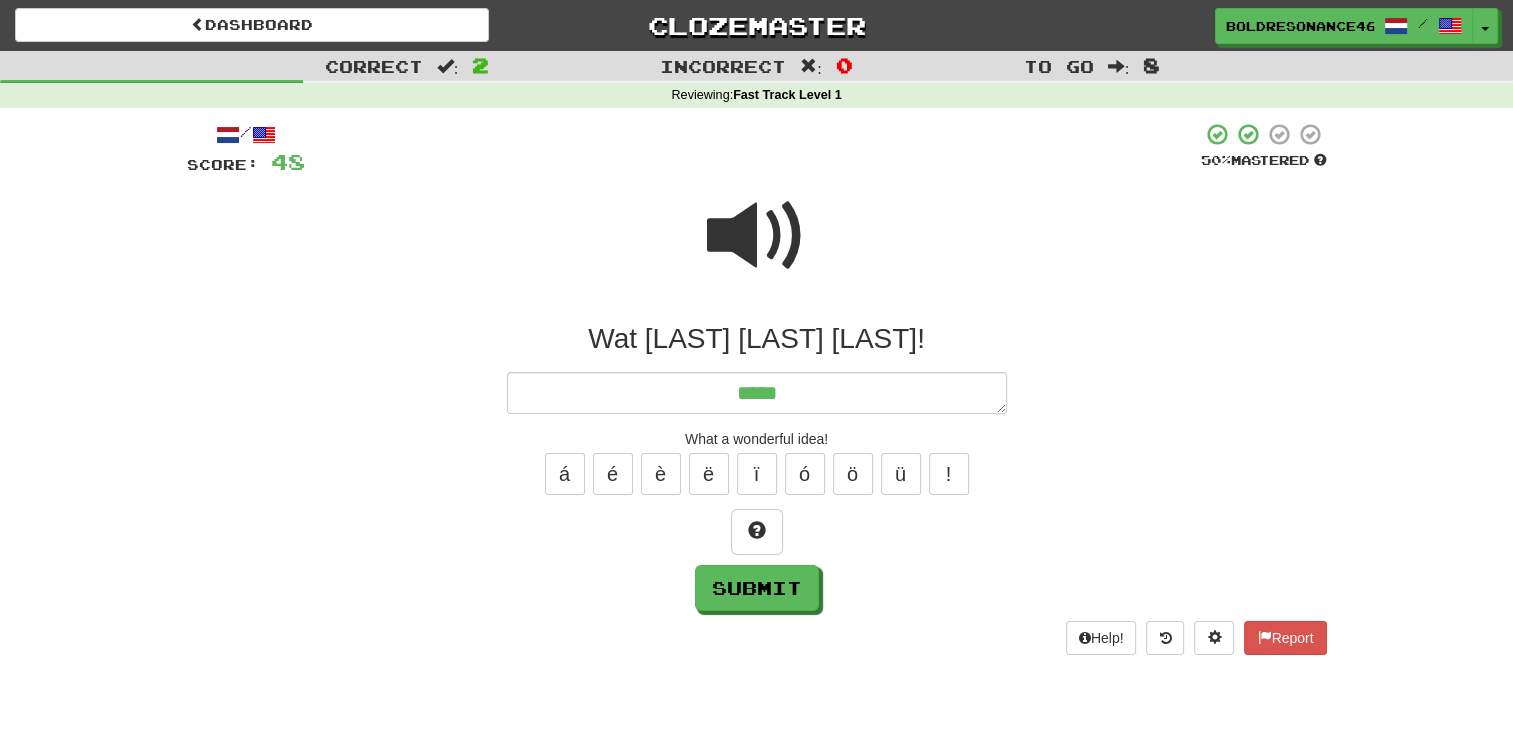 type on "*" 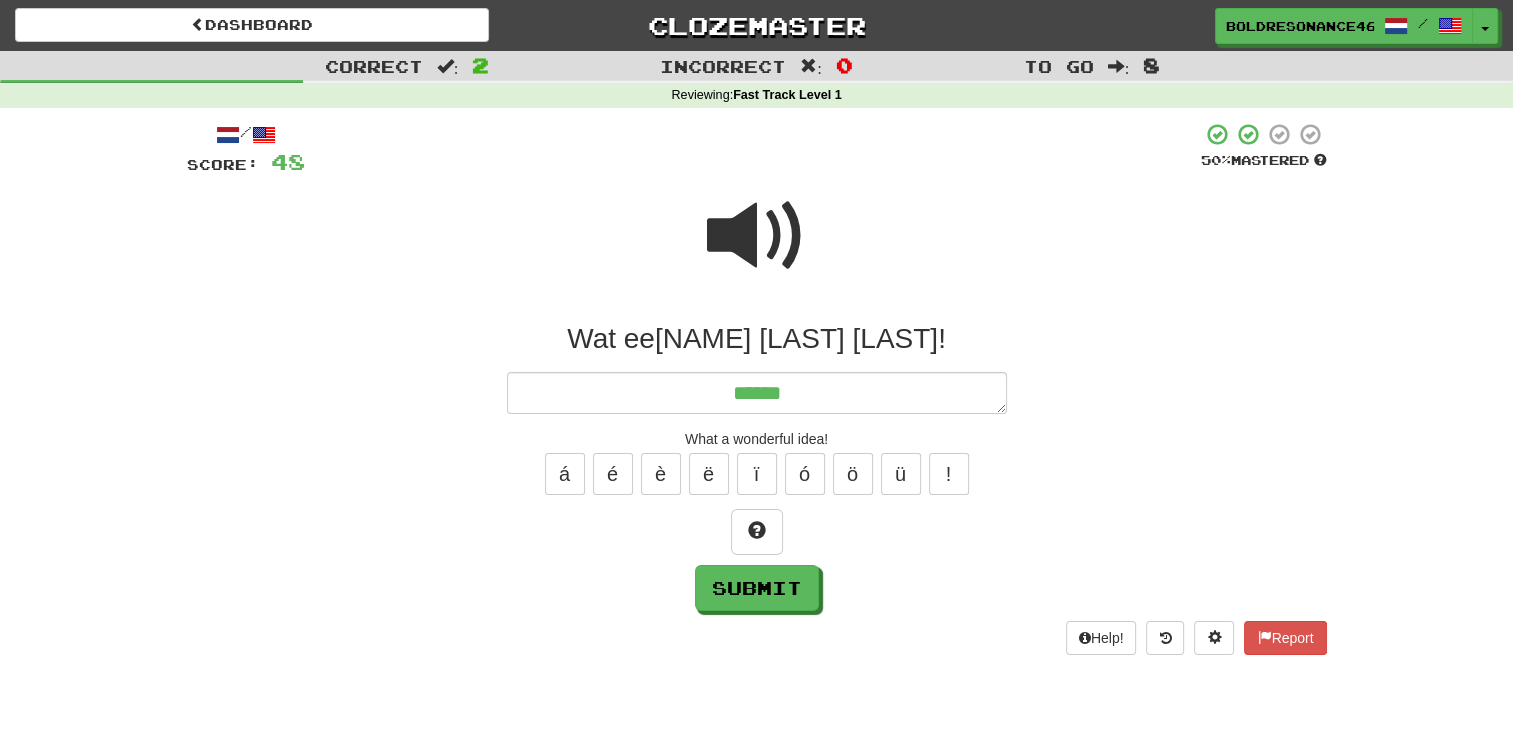 type on "*" 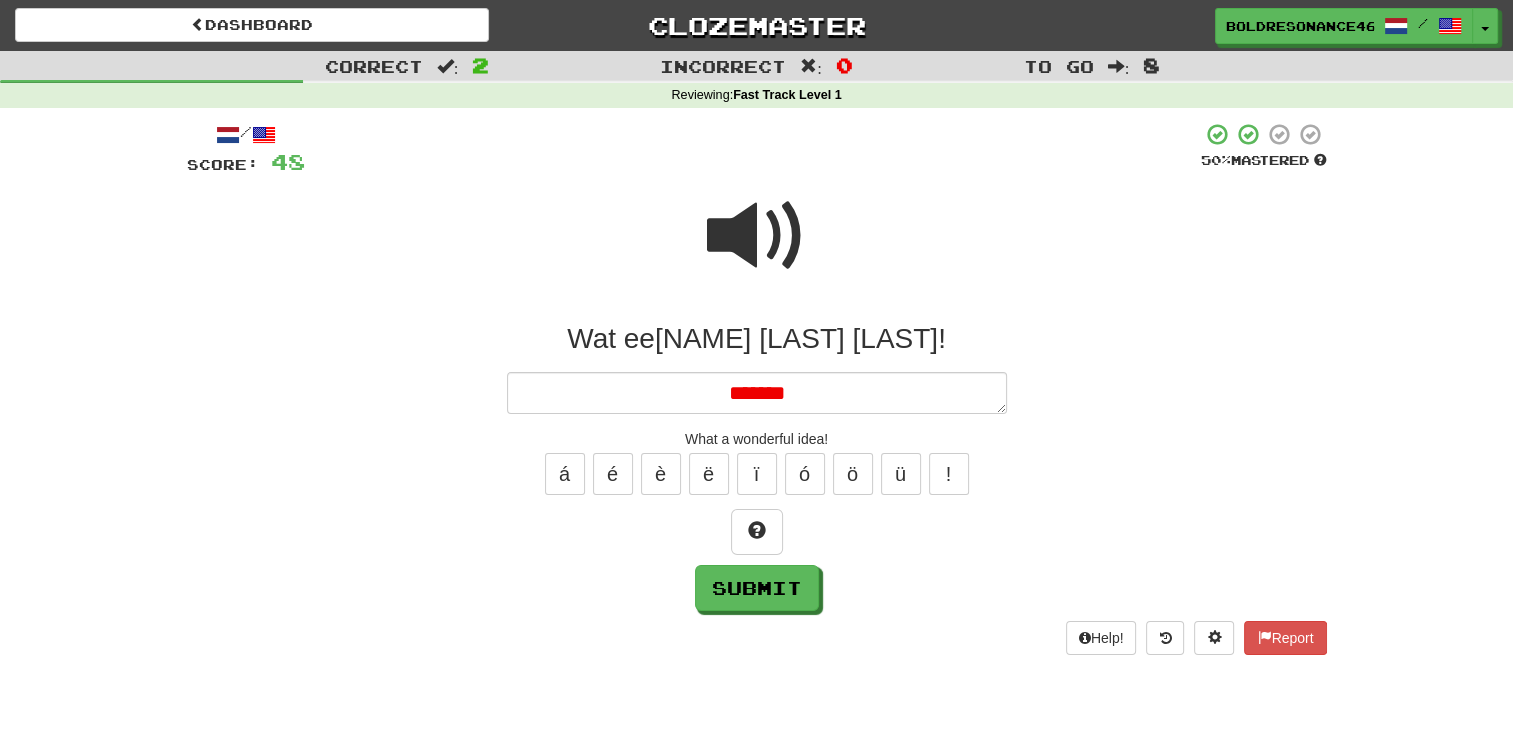 type on "*" 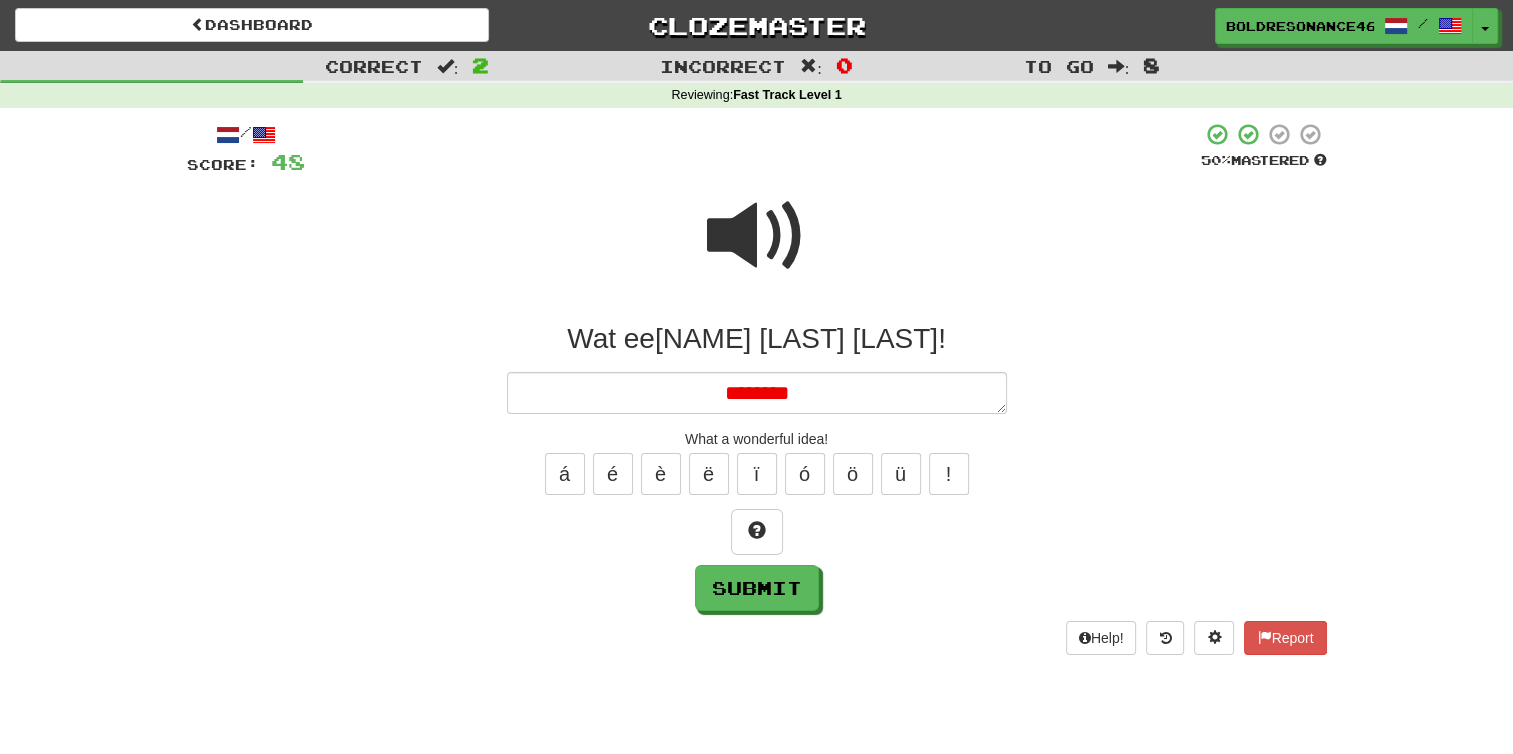 type on "*" 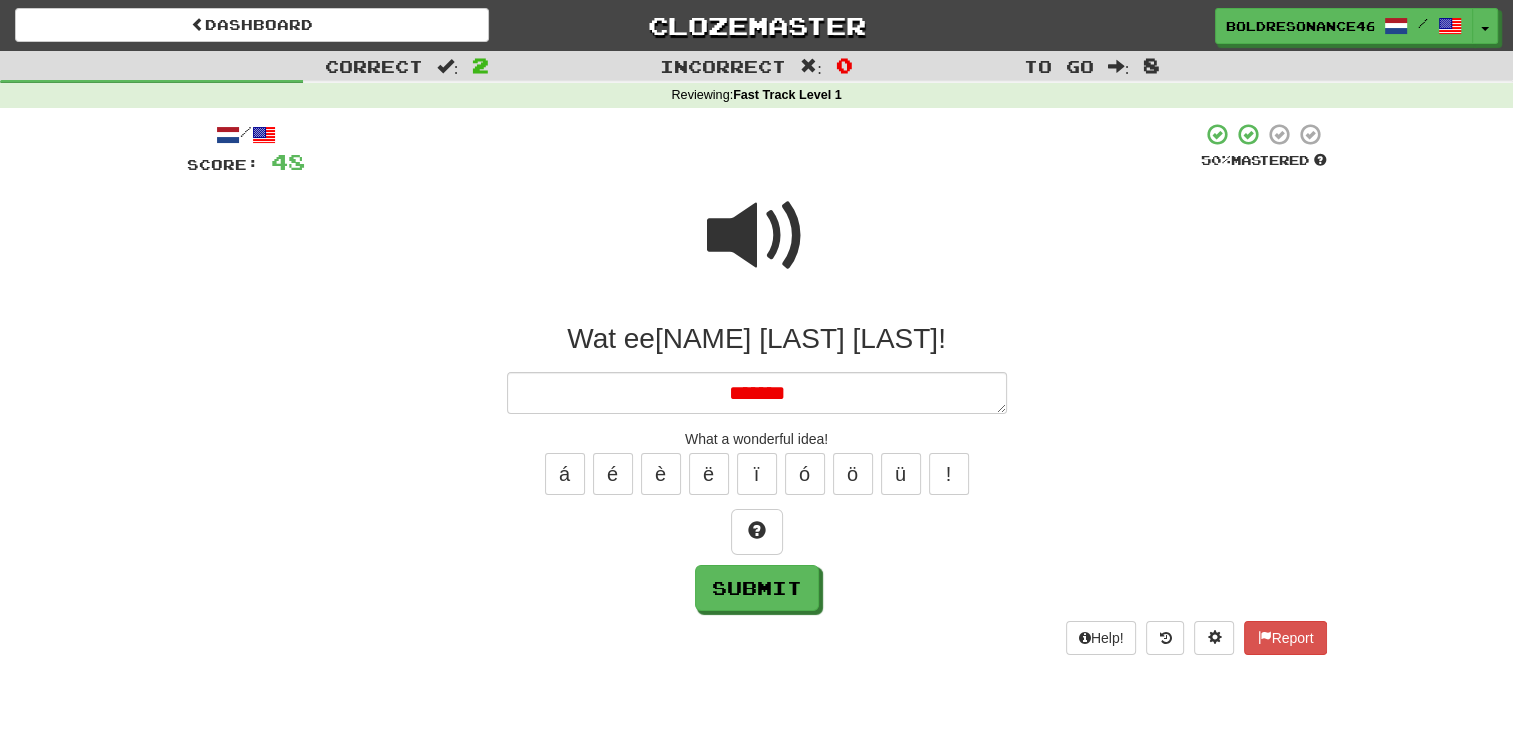 type on "*" 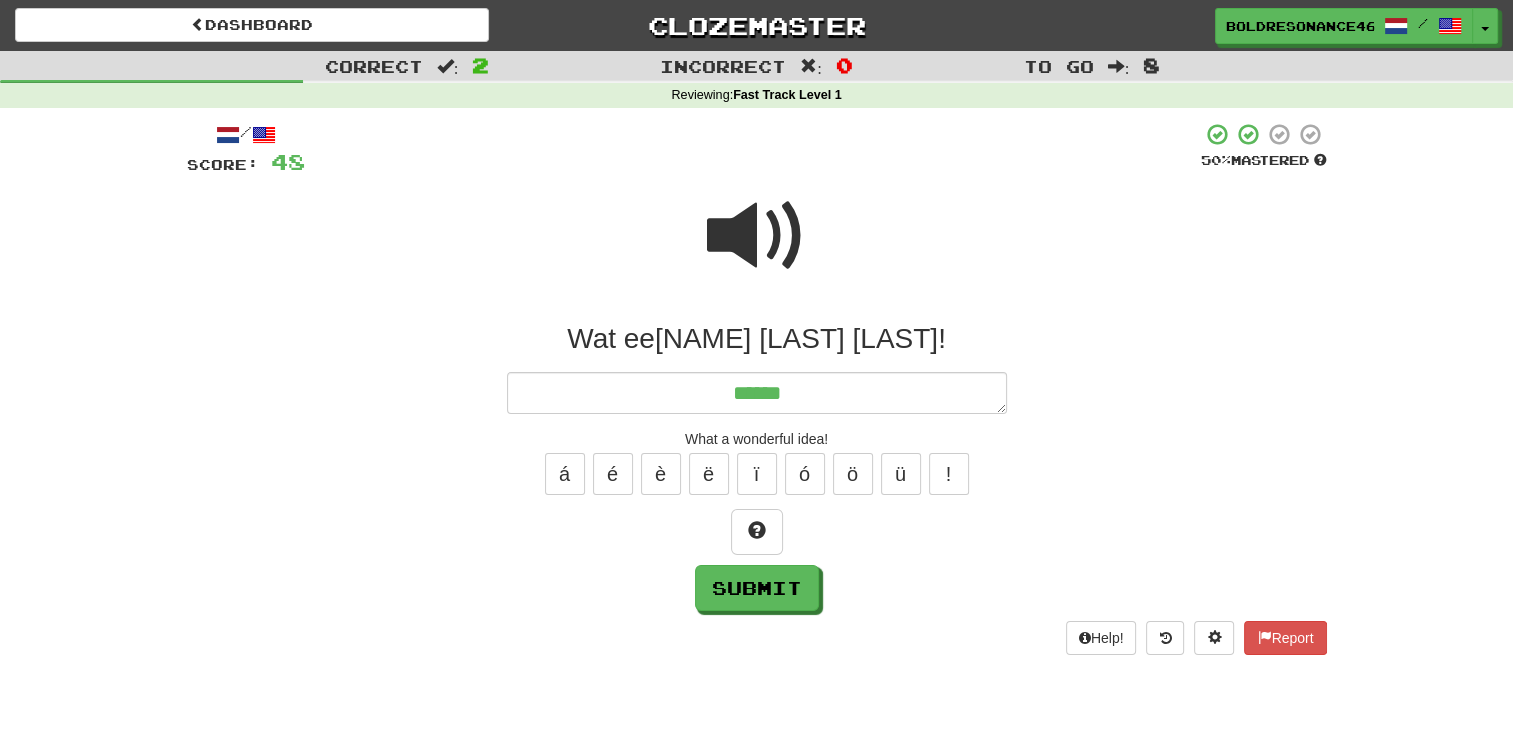 type on "*" 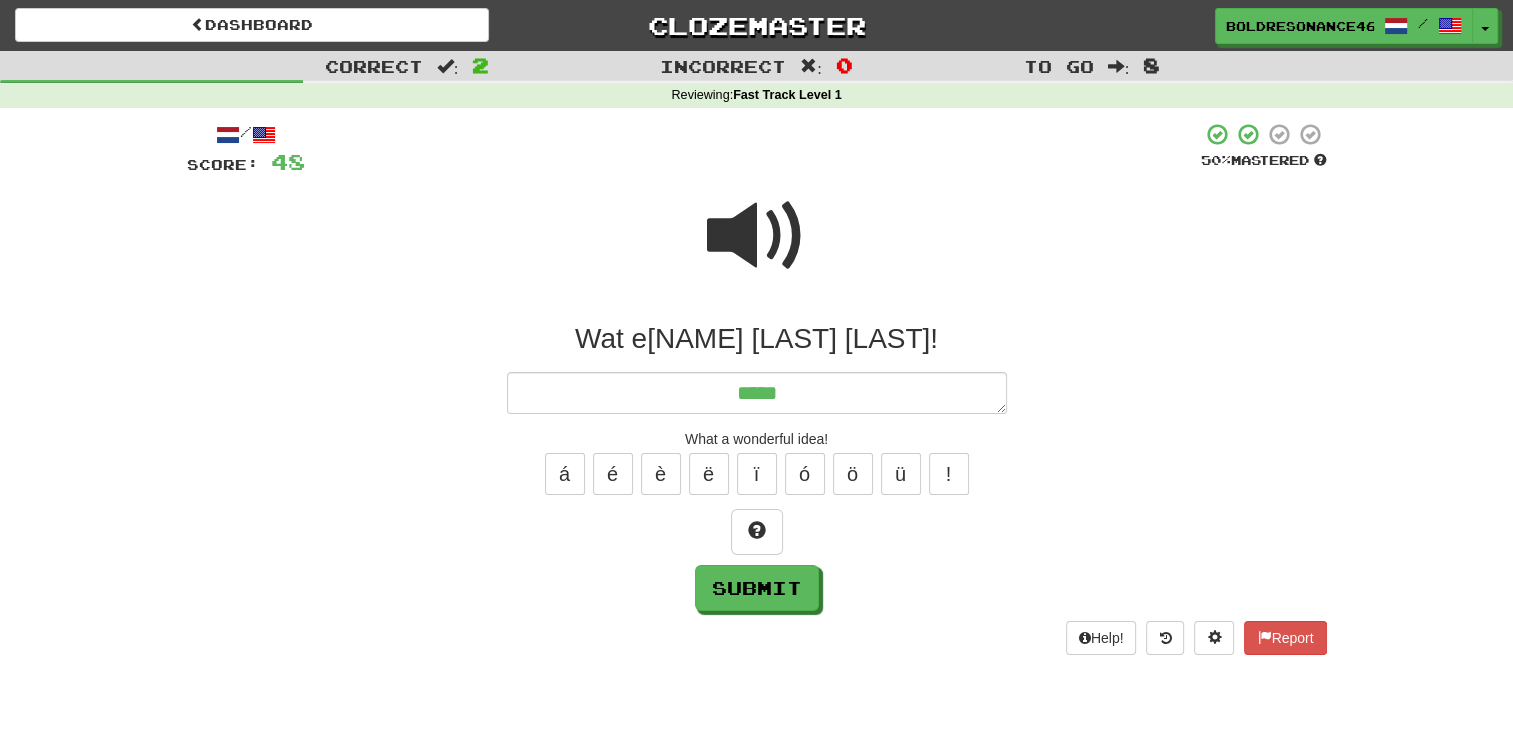type on "*" 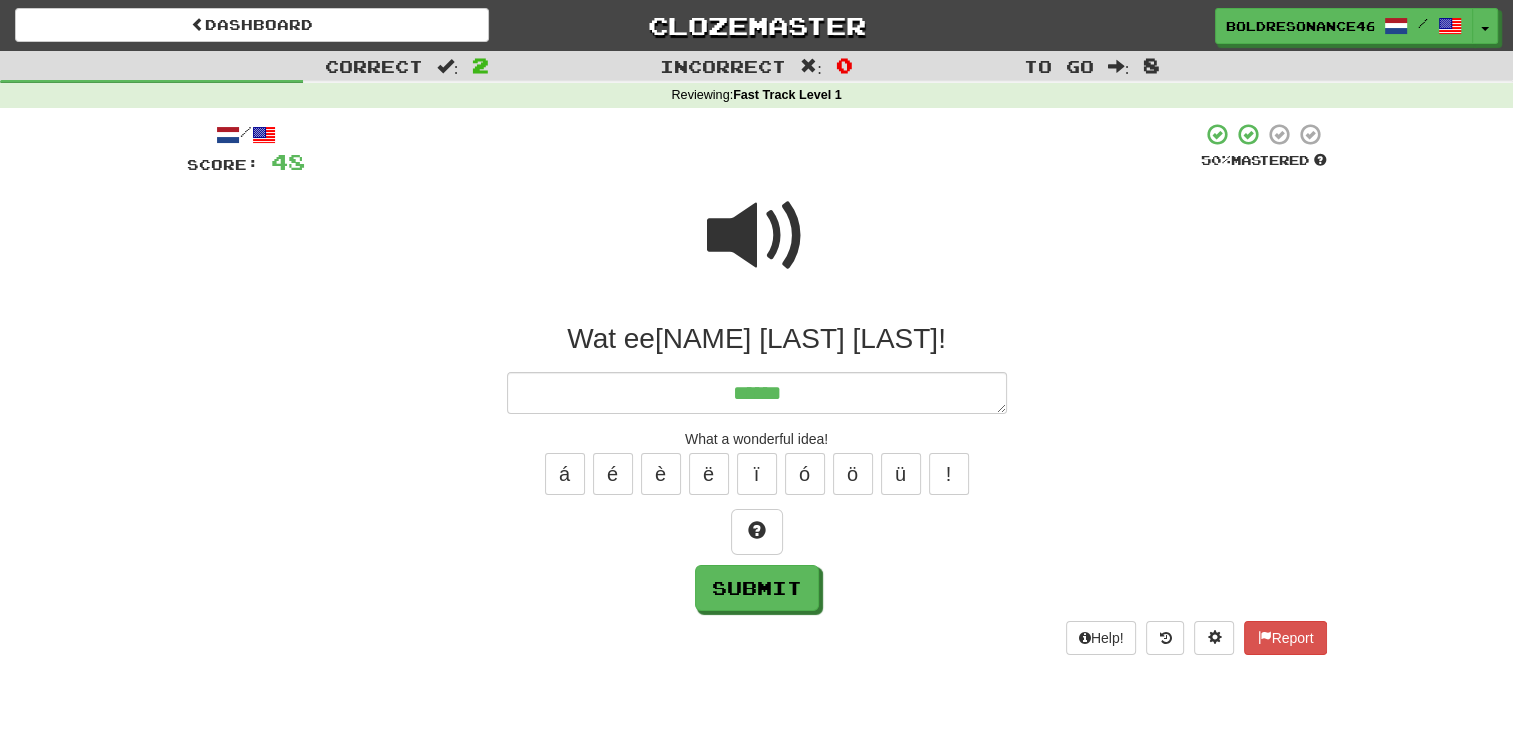 type on "*" 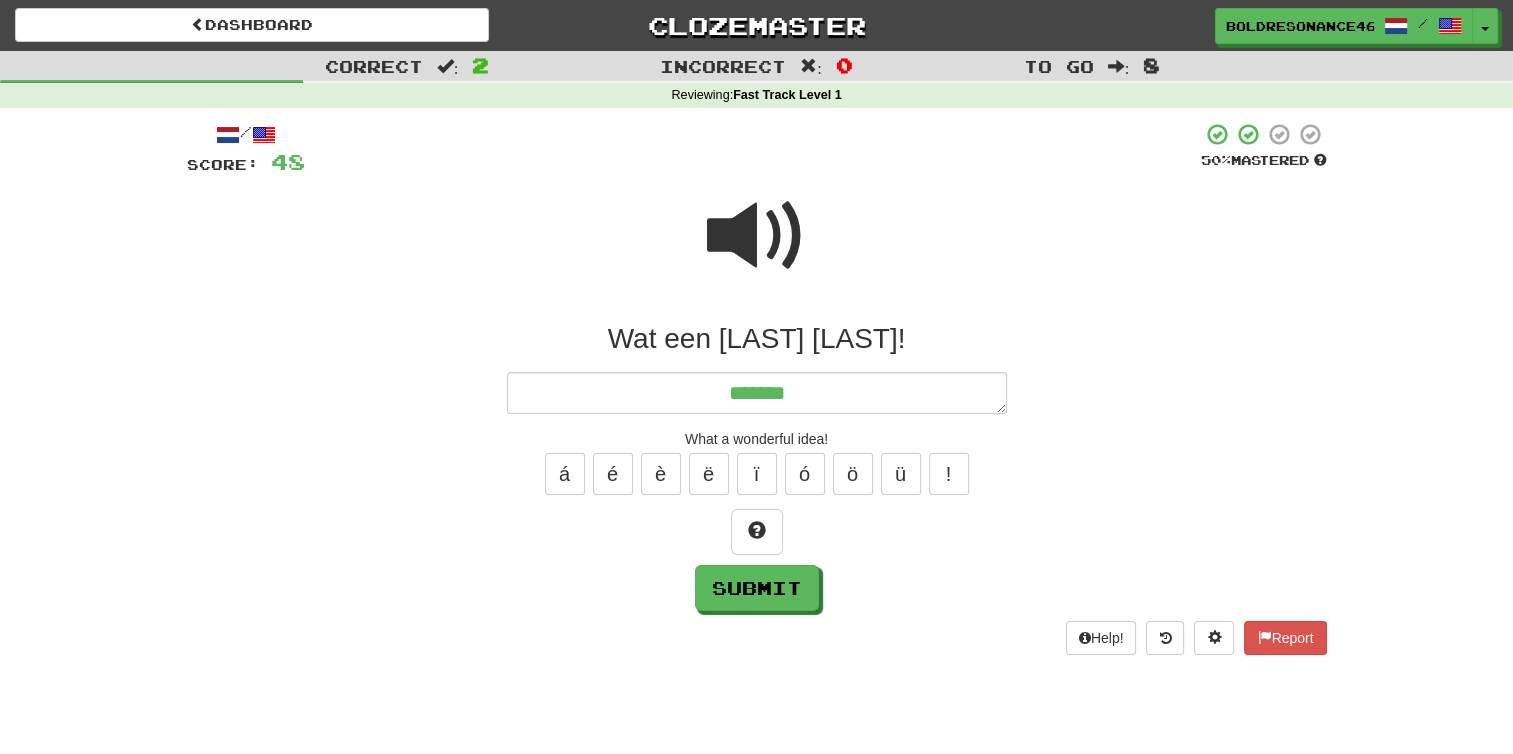 type on "*" 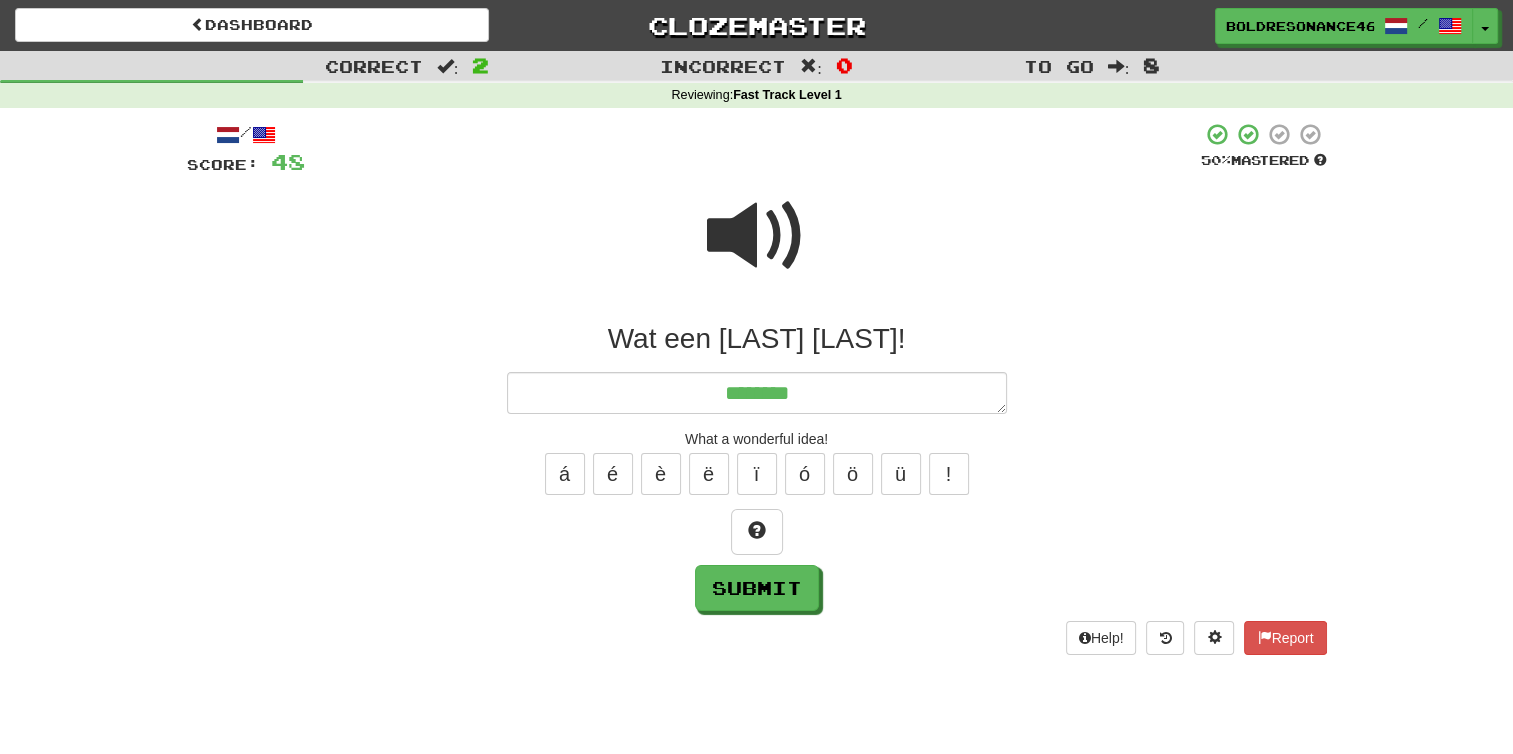type on "*" 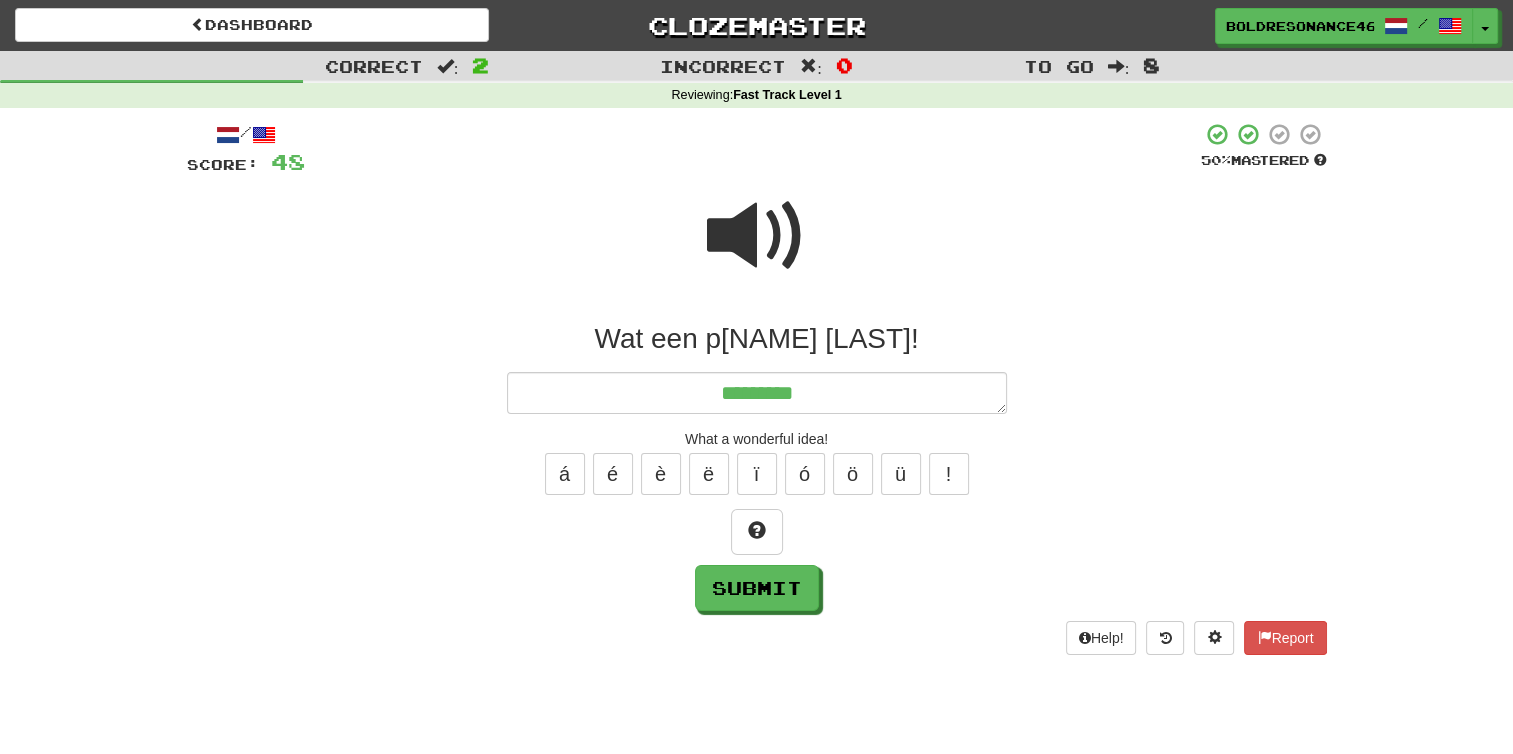type on "*" 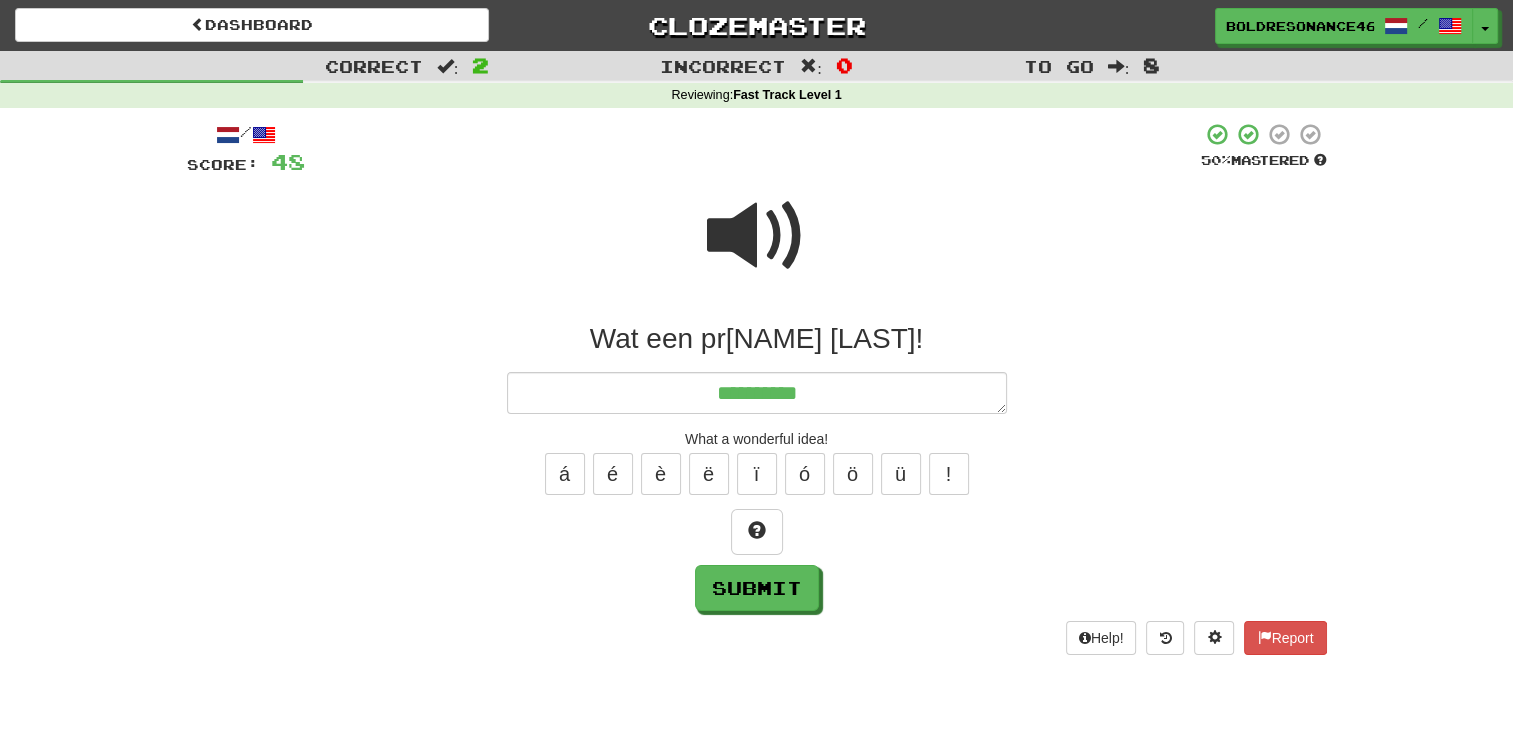 type on "*" 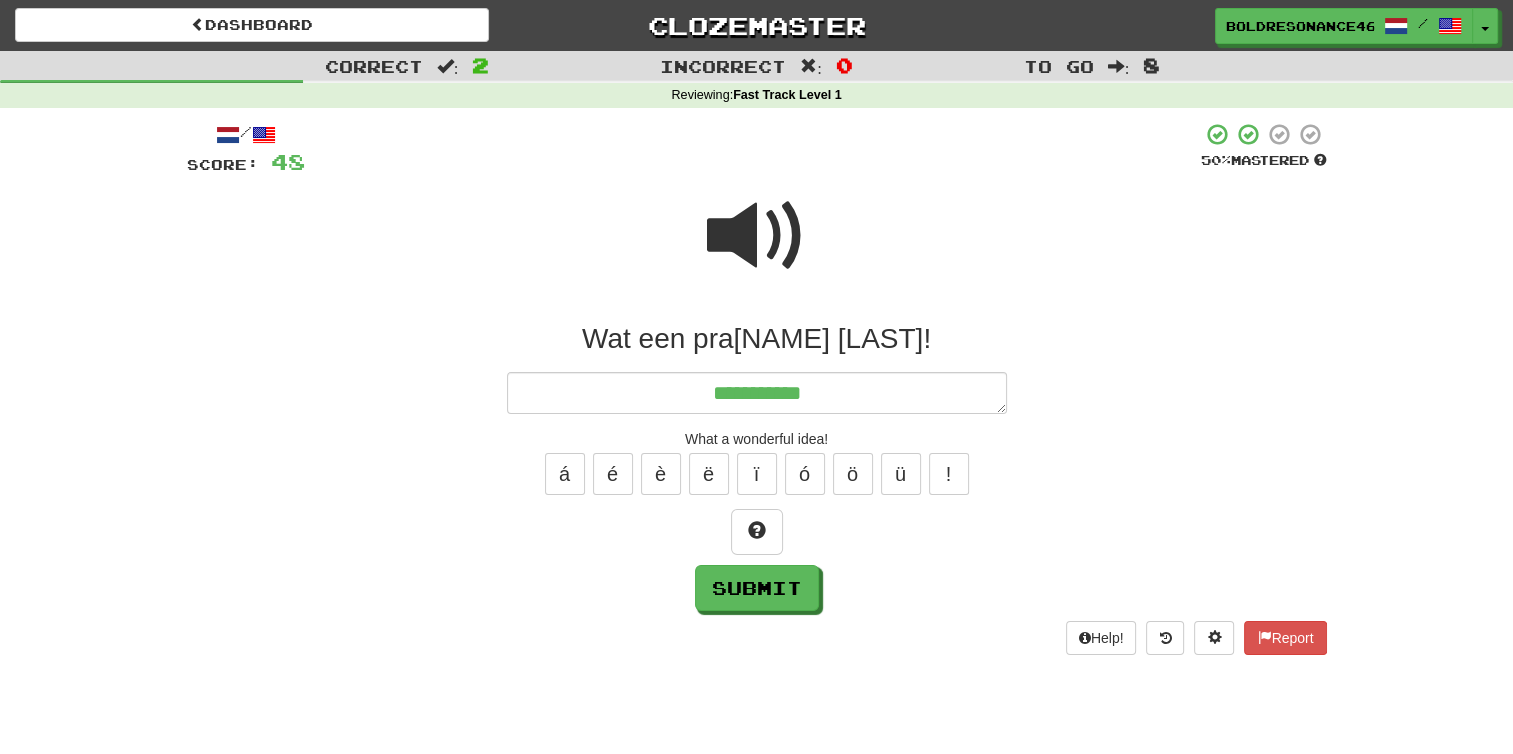 type on "*" 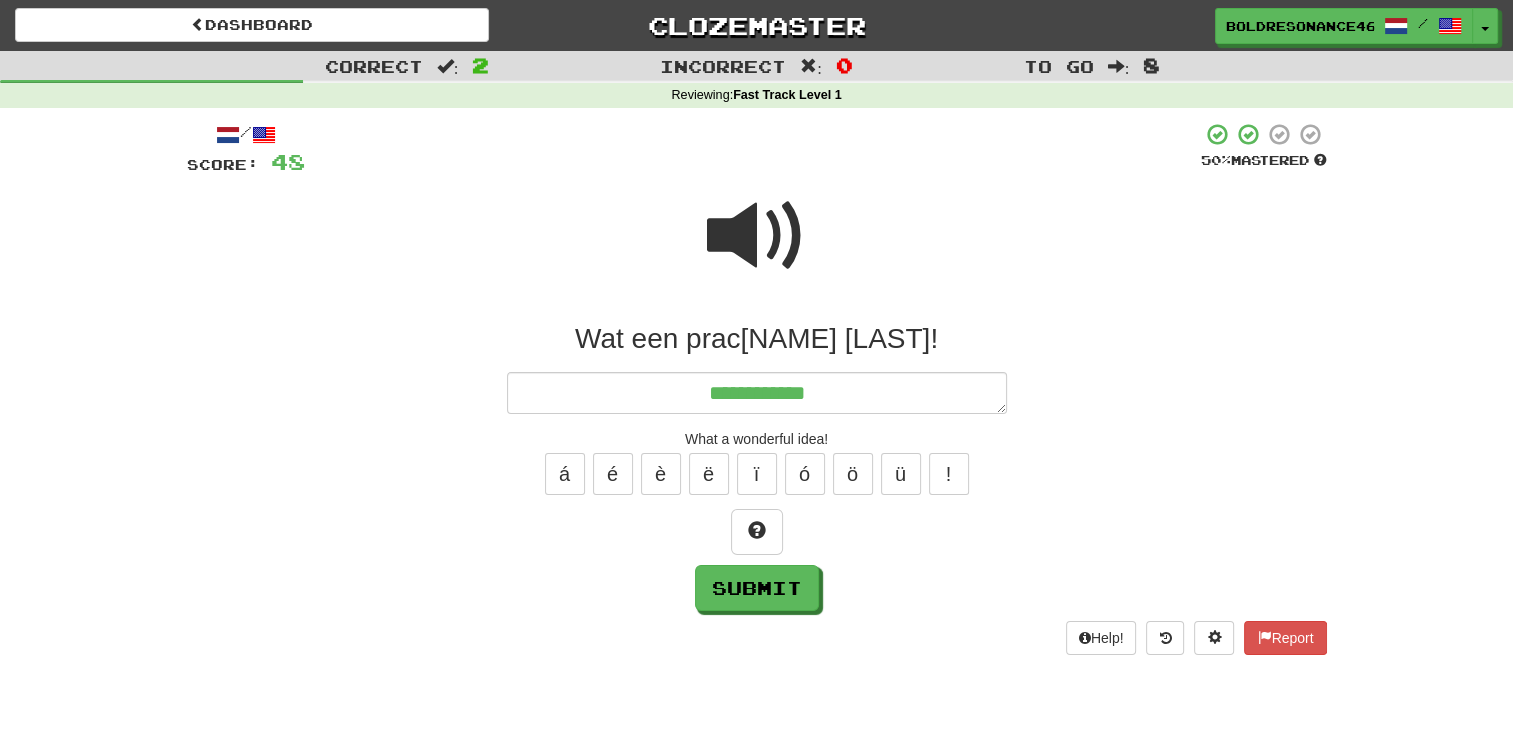 type on "*" 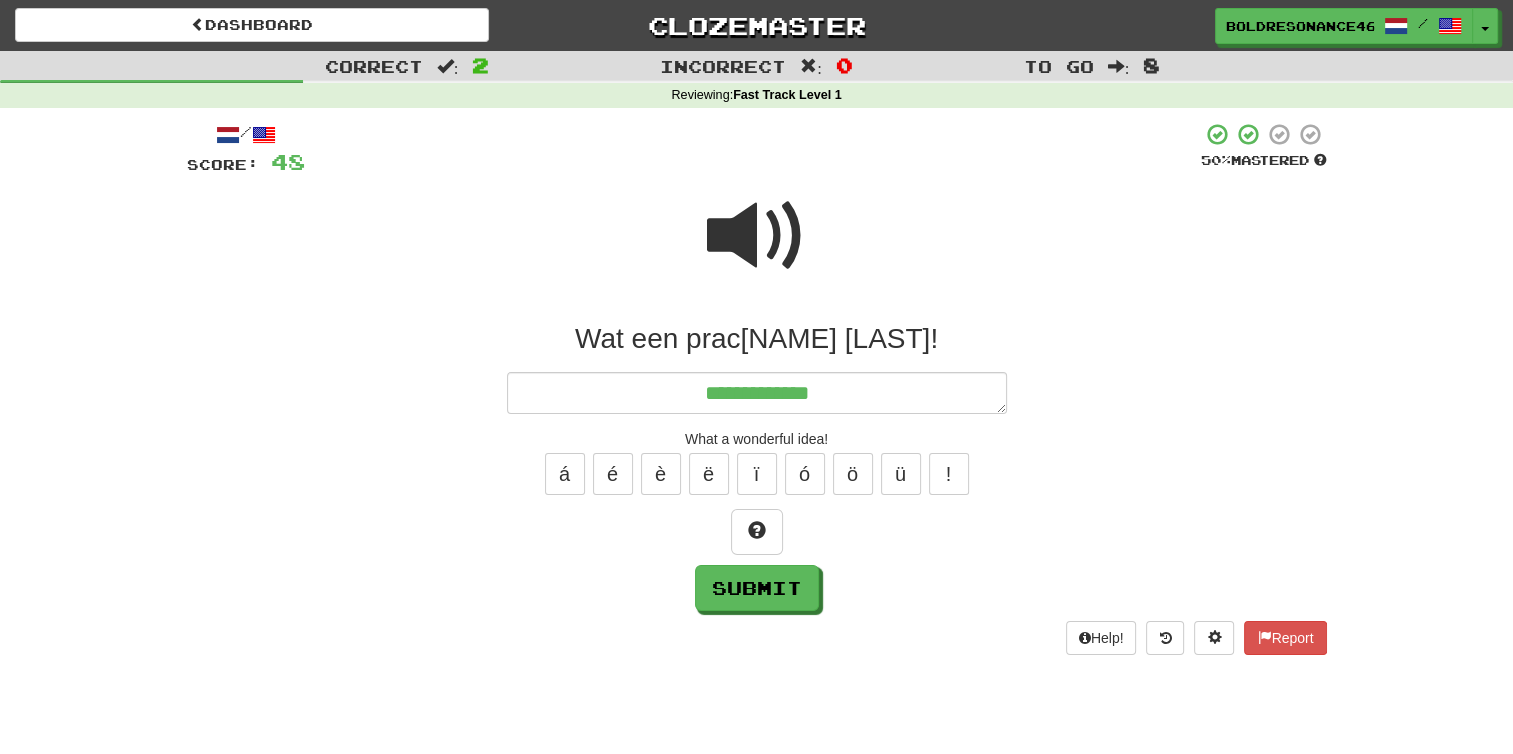 type on "*" 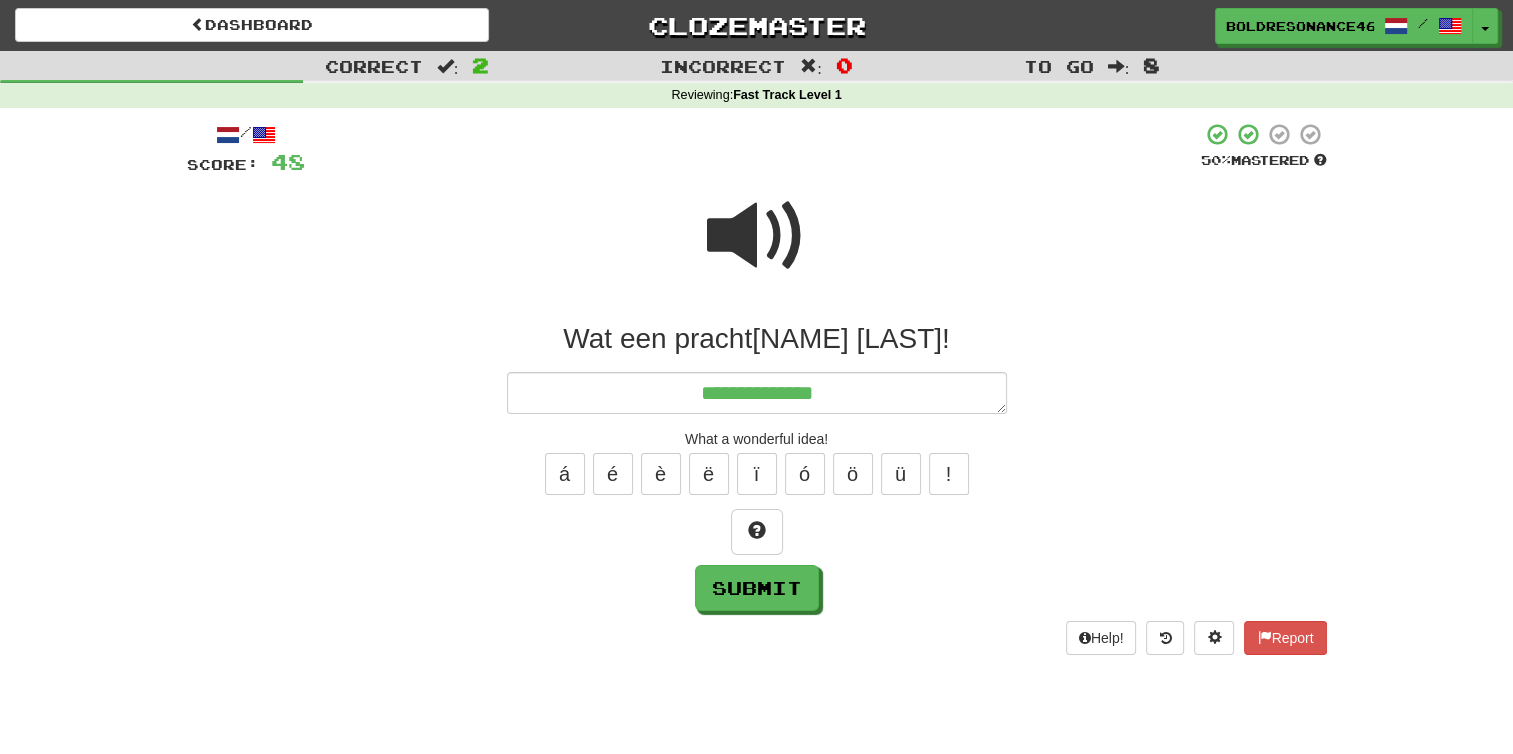 type on "**********" 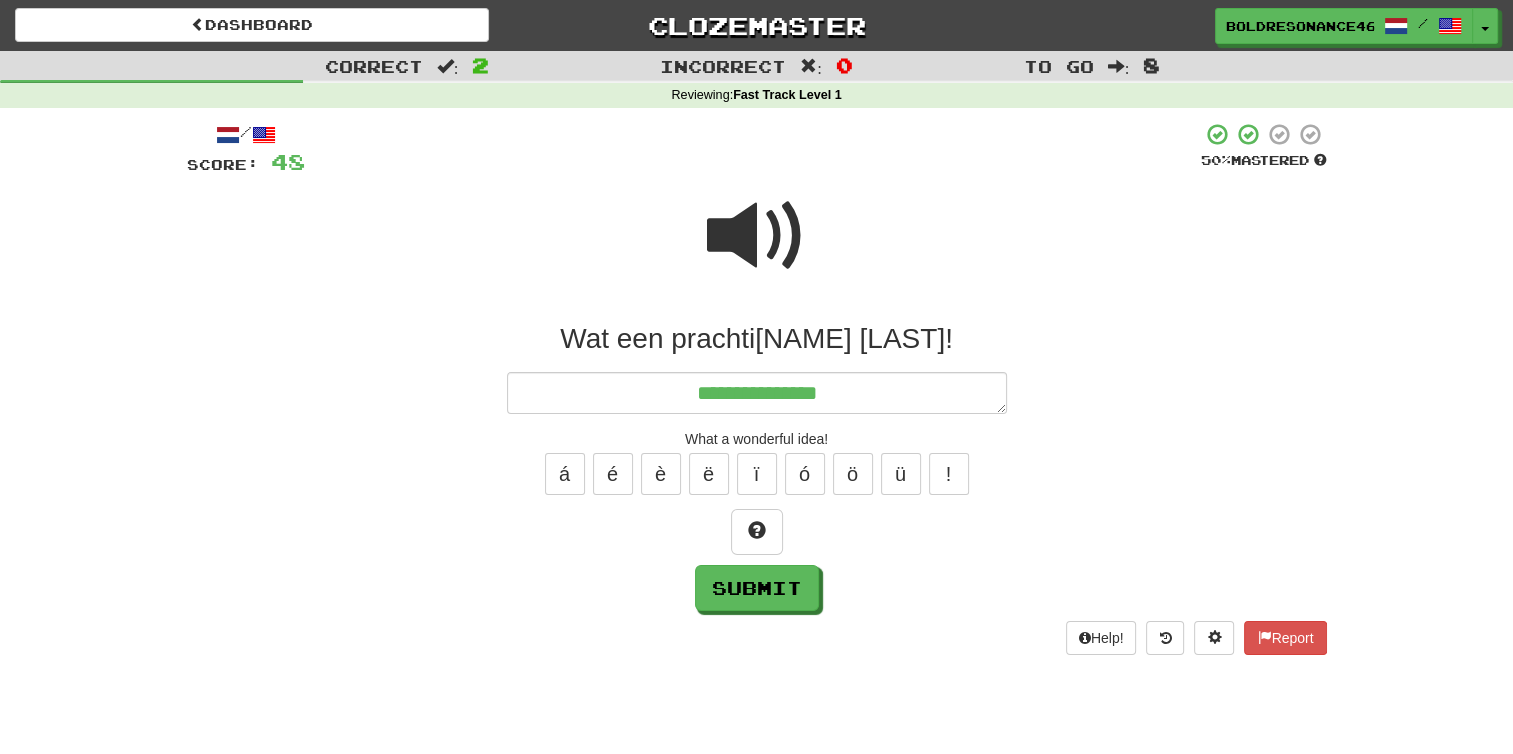 type on "*" 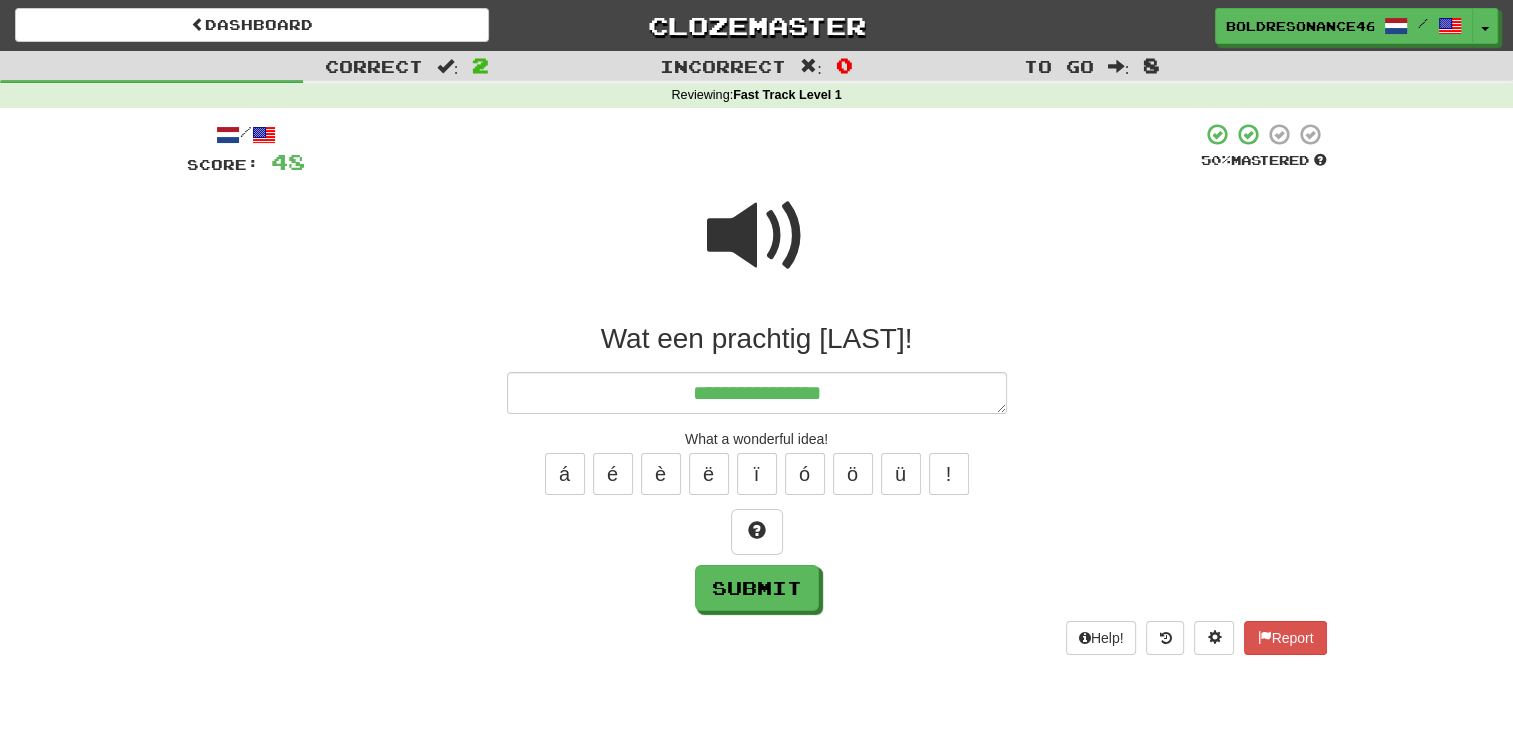 type on "*" 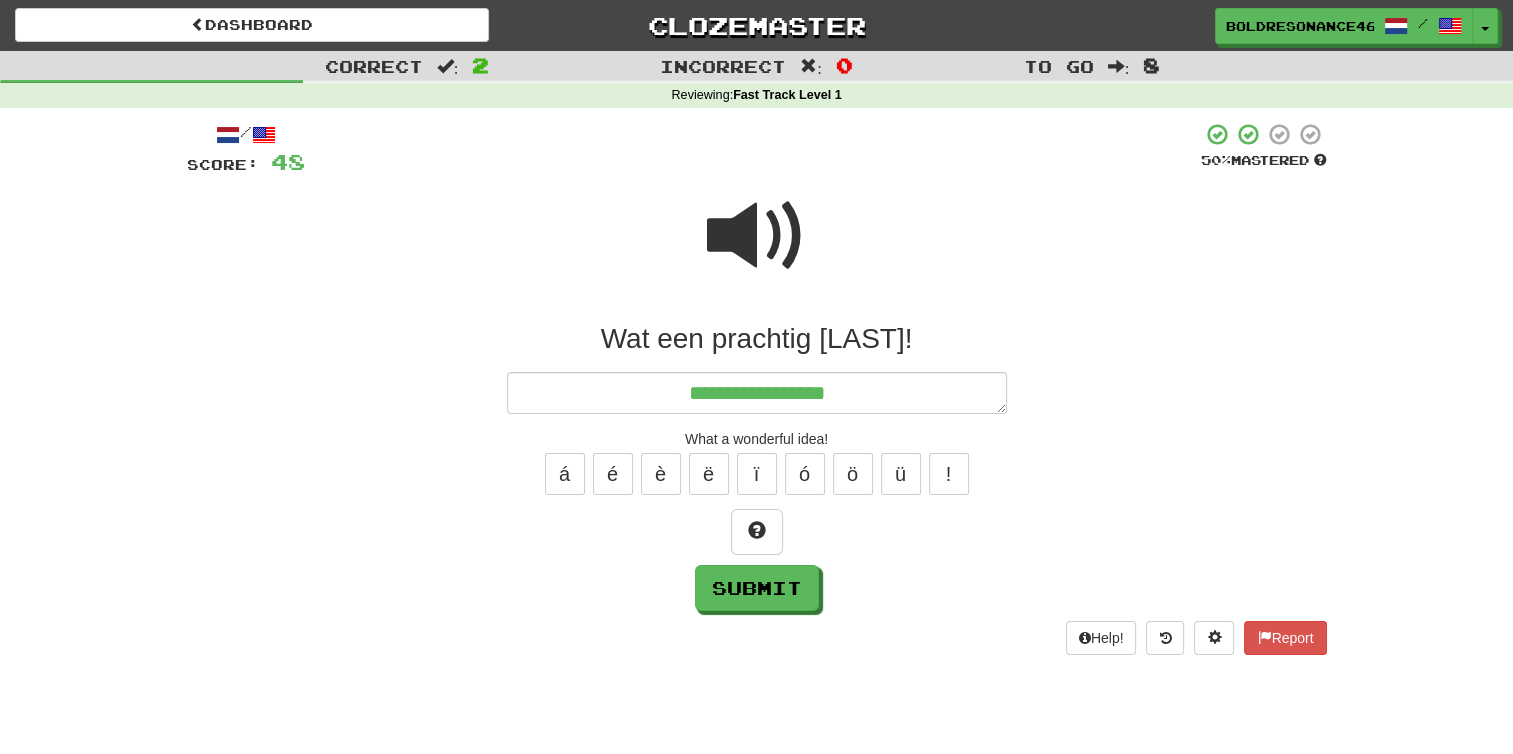 type on "*" 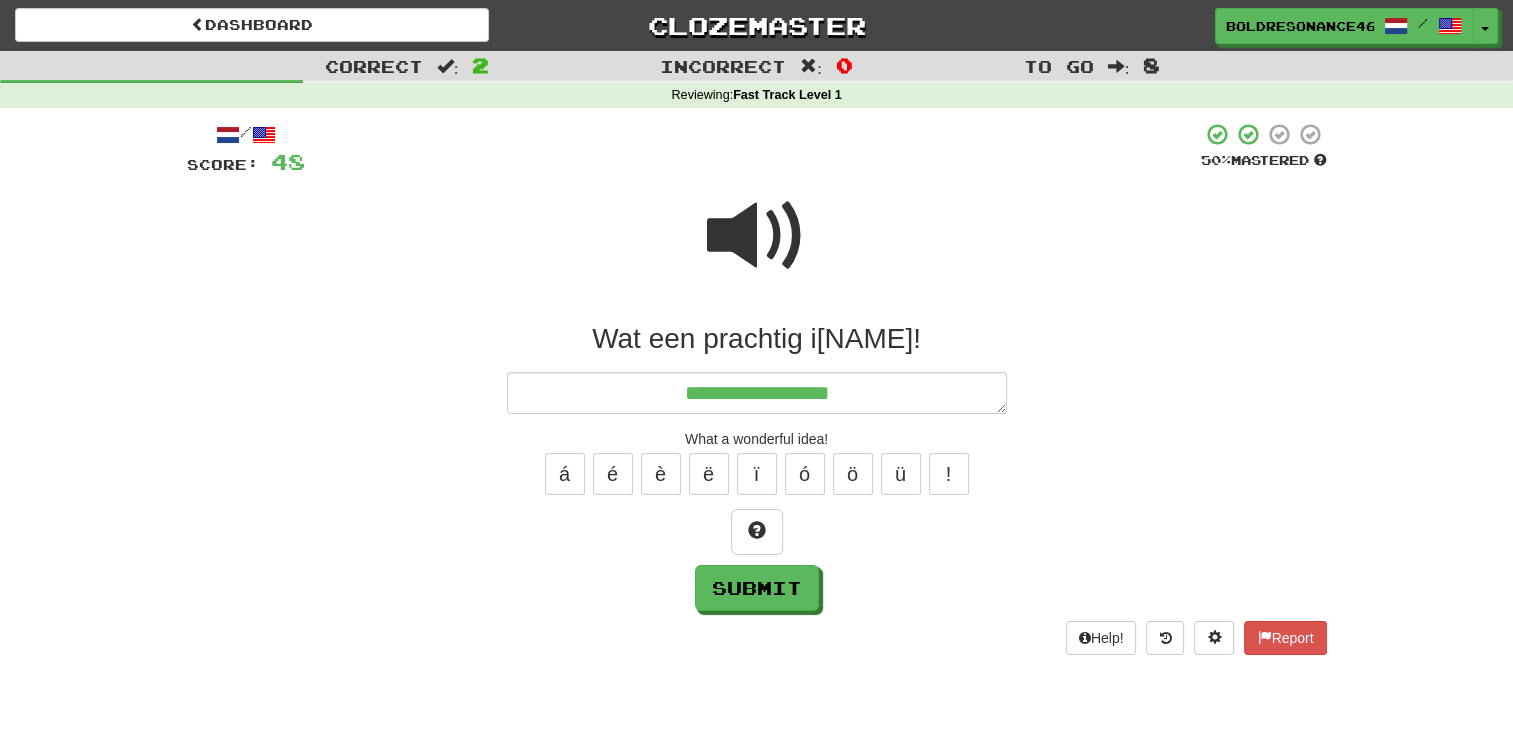 type on "*" 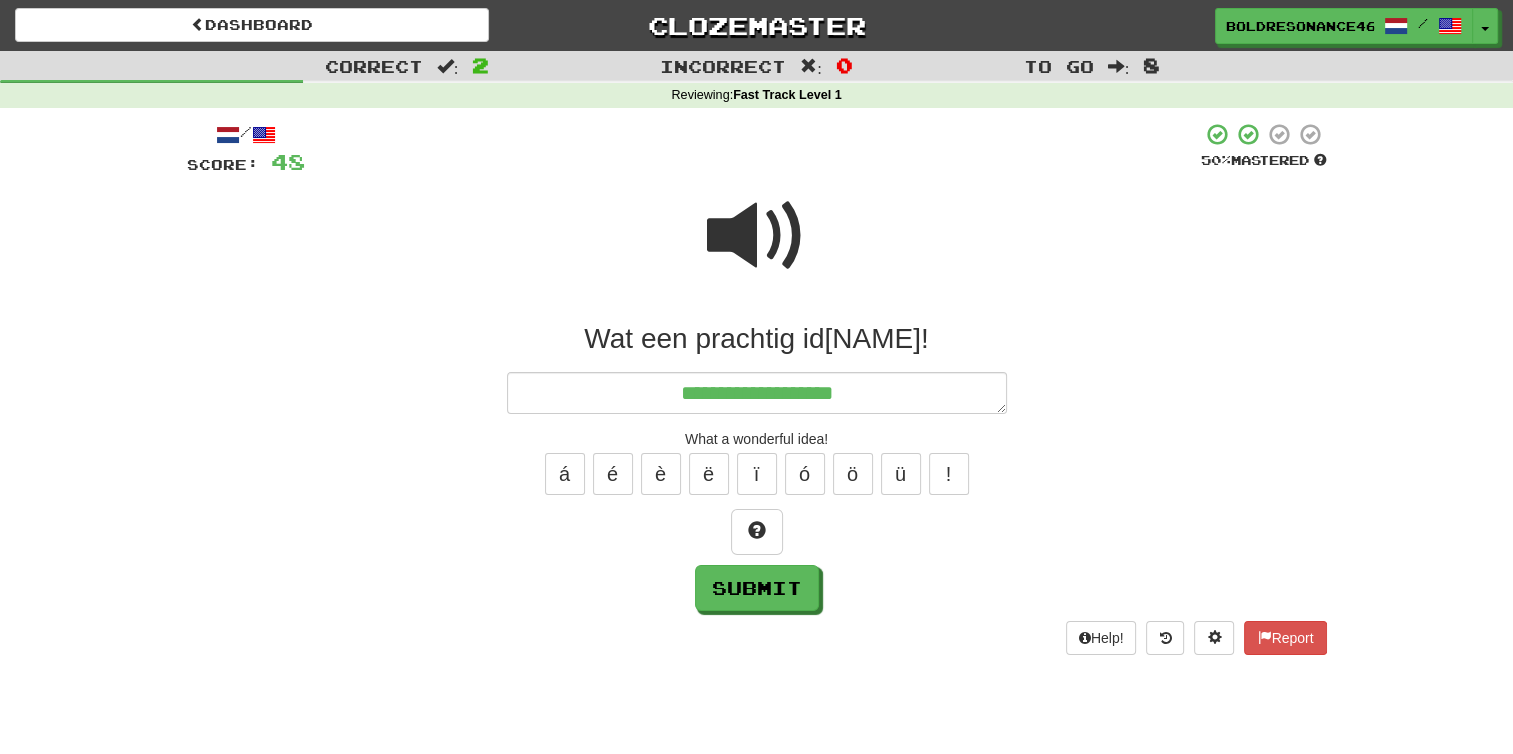type on "*" 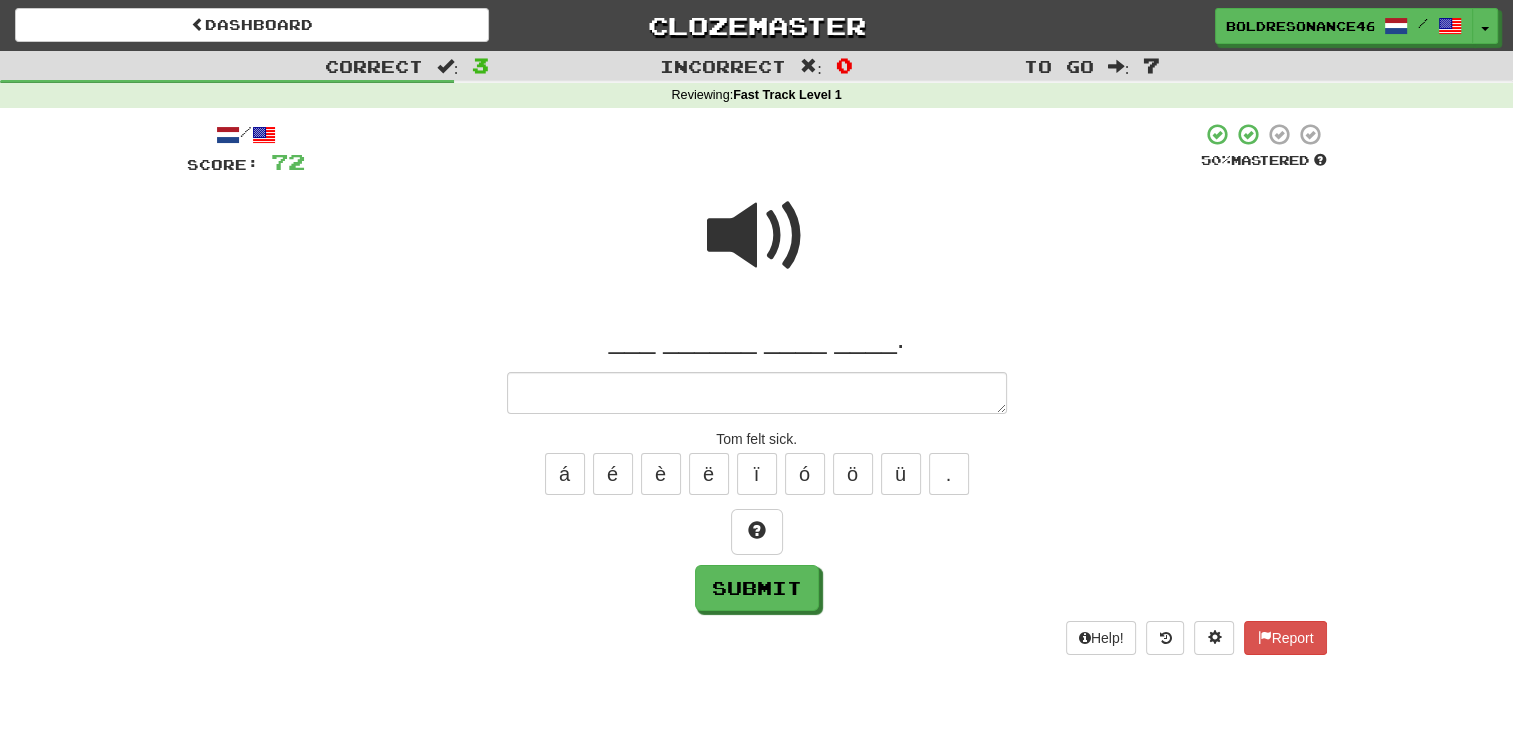 type on "*" 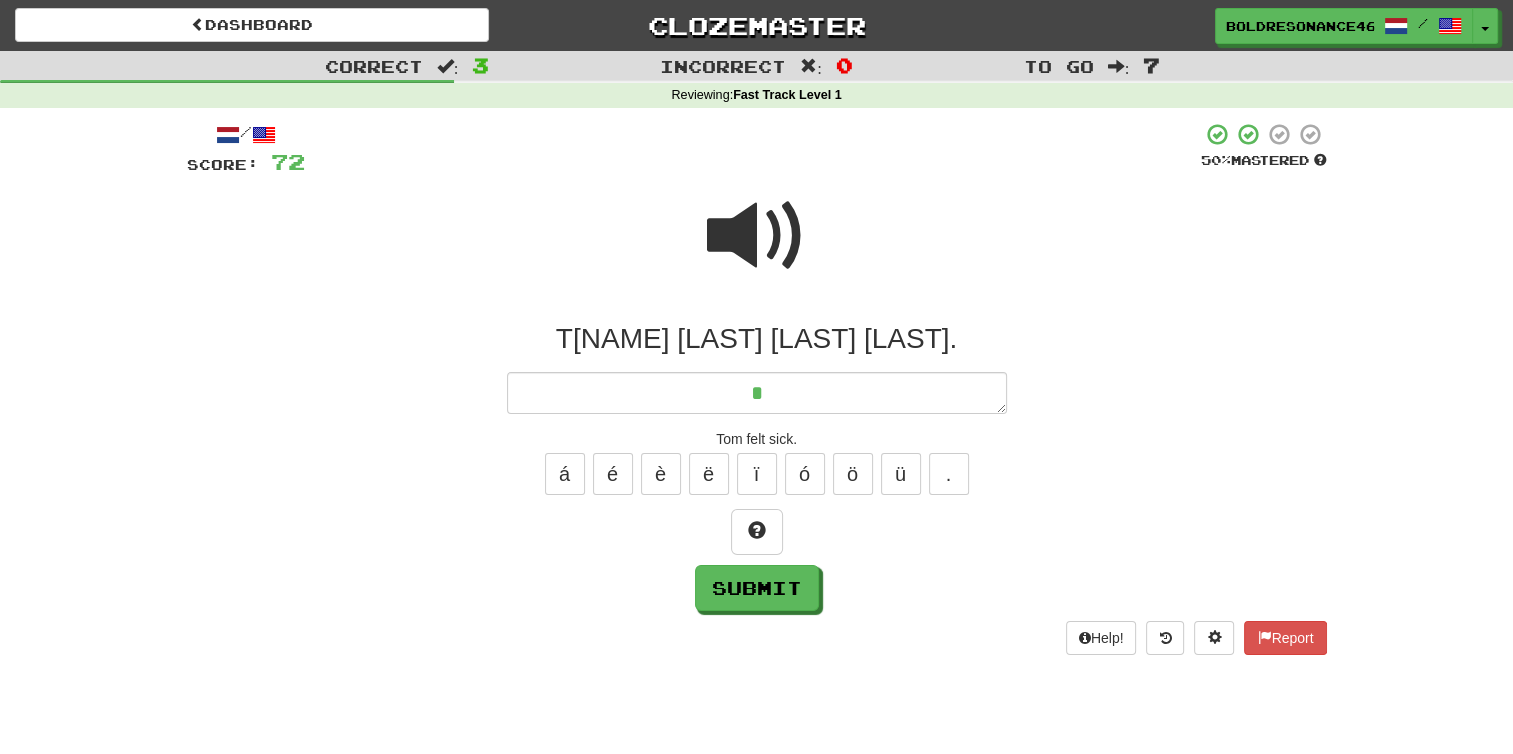 type on "*" 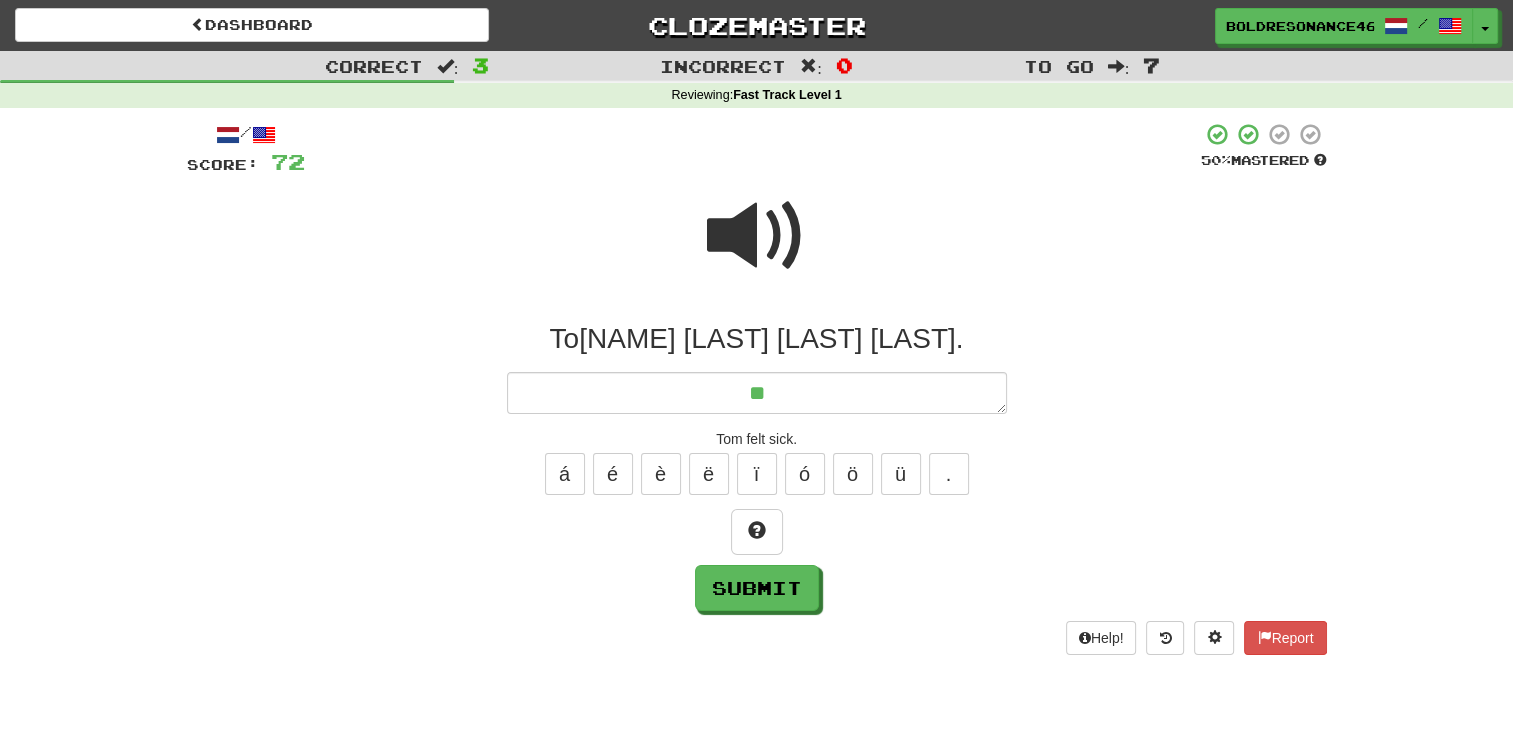 type on "*" 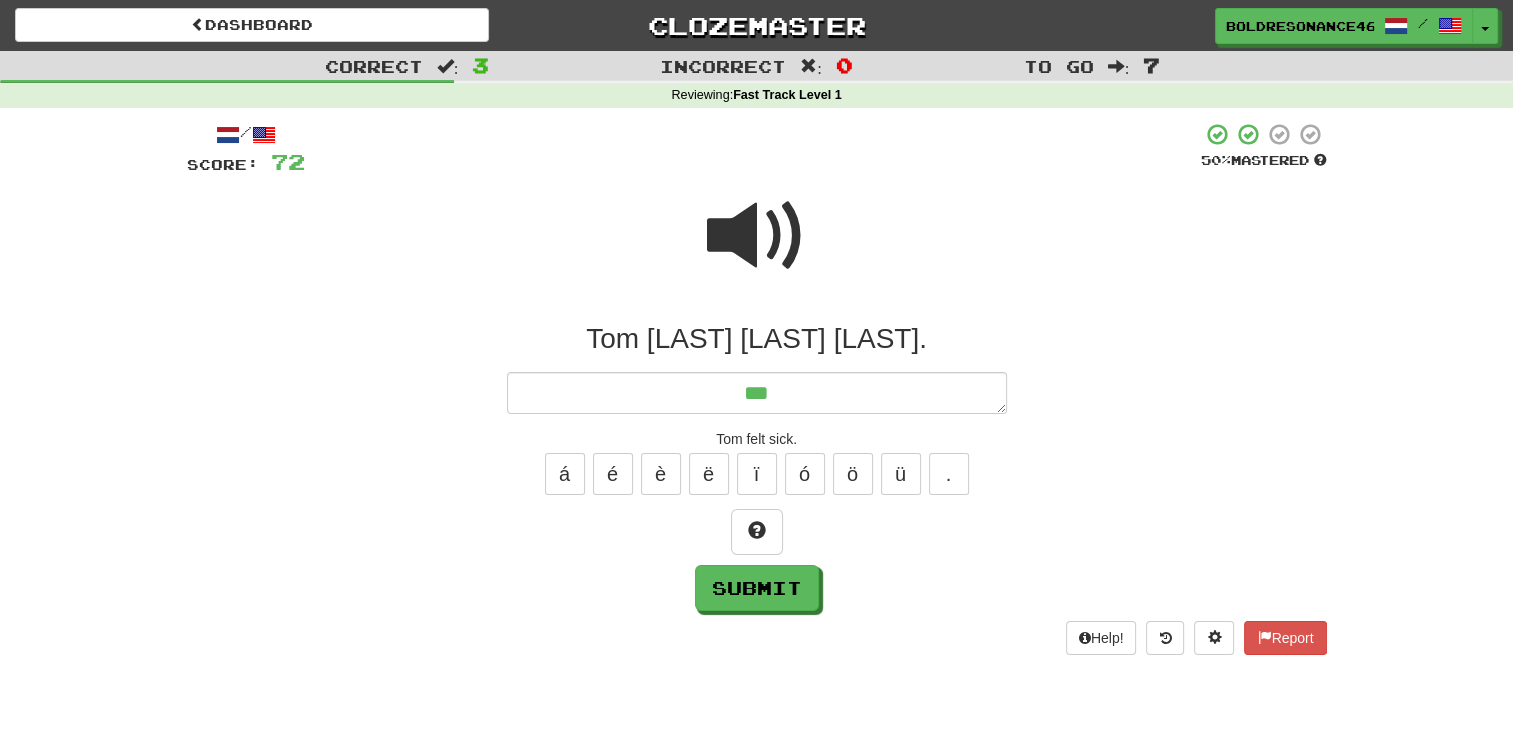 type on "*" 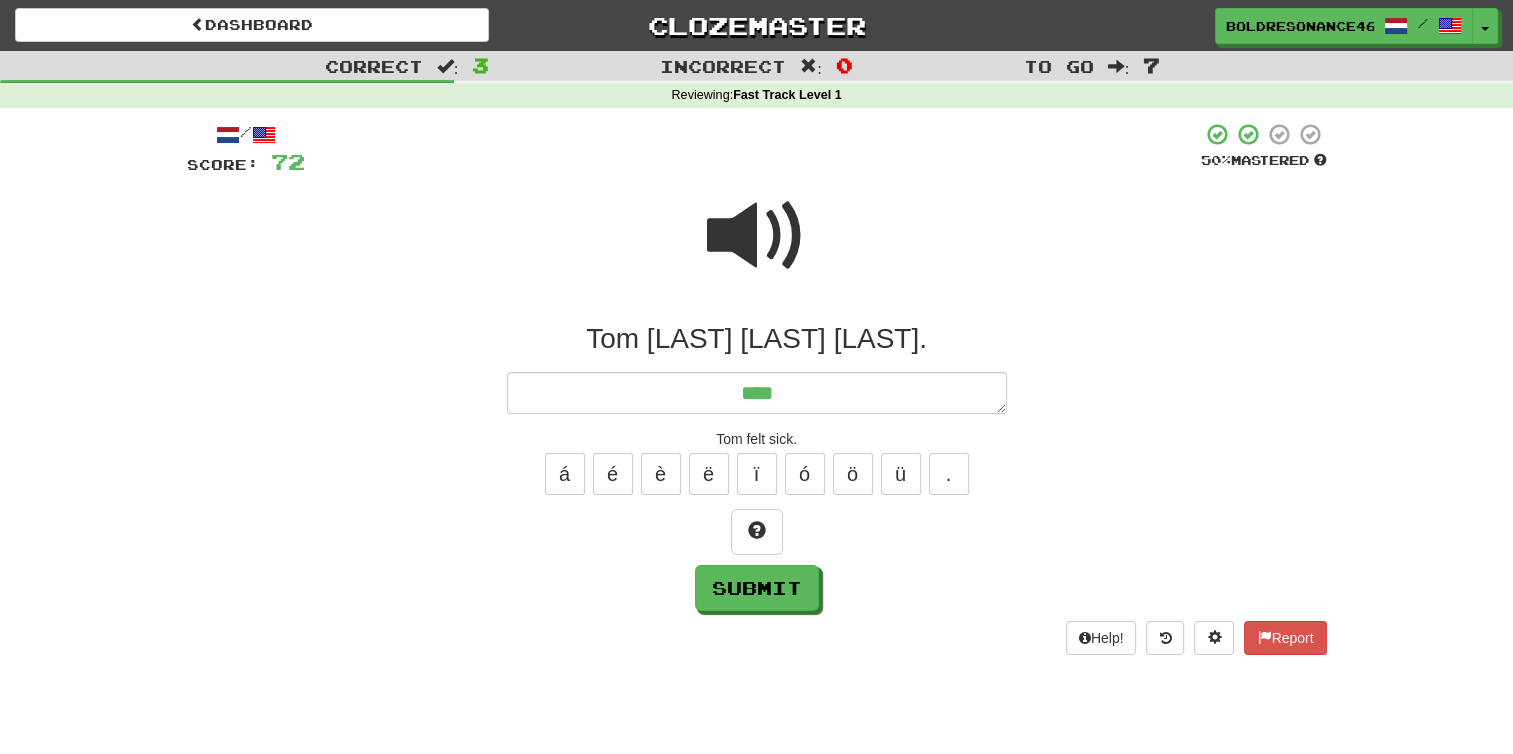 type on "*" 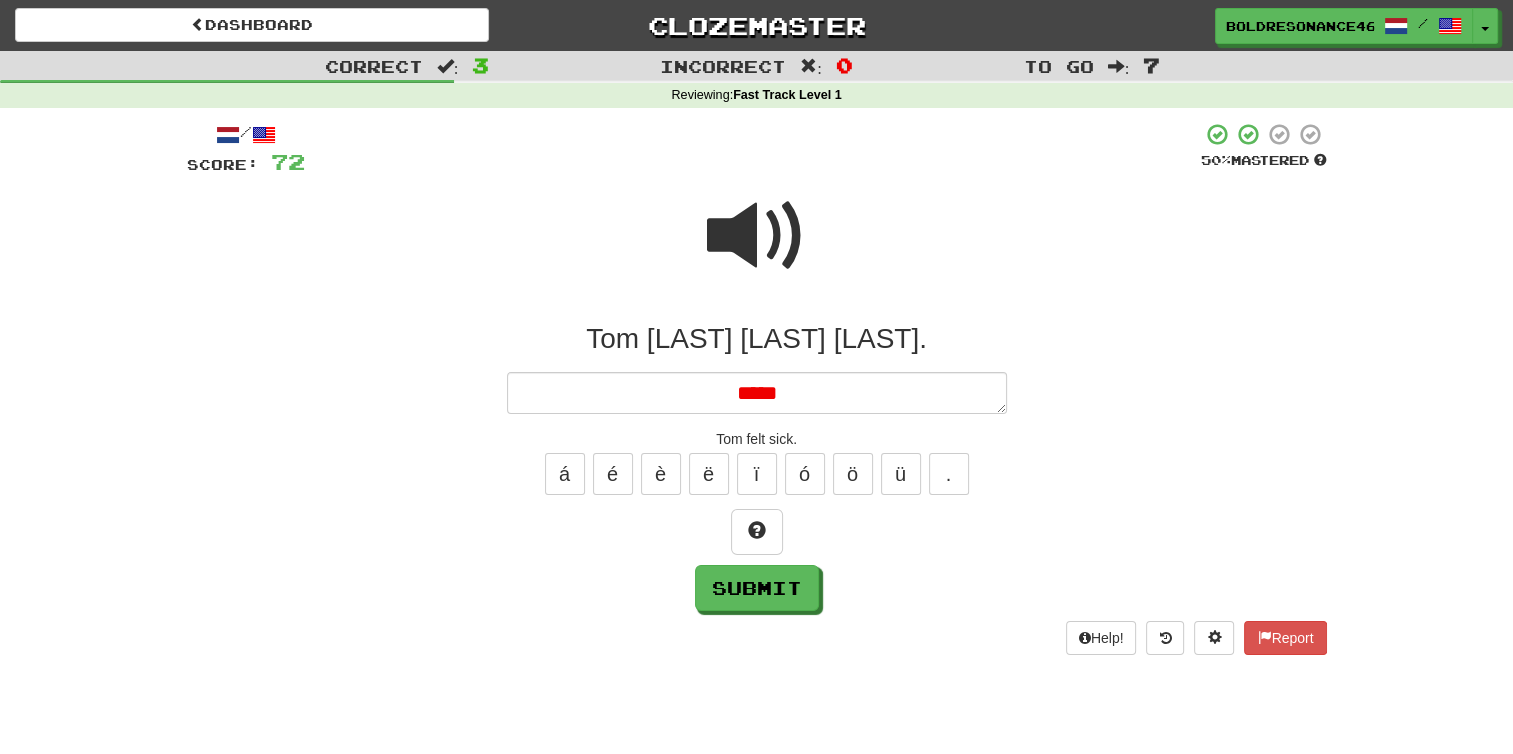 type on "*" 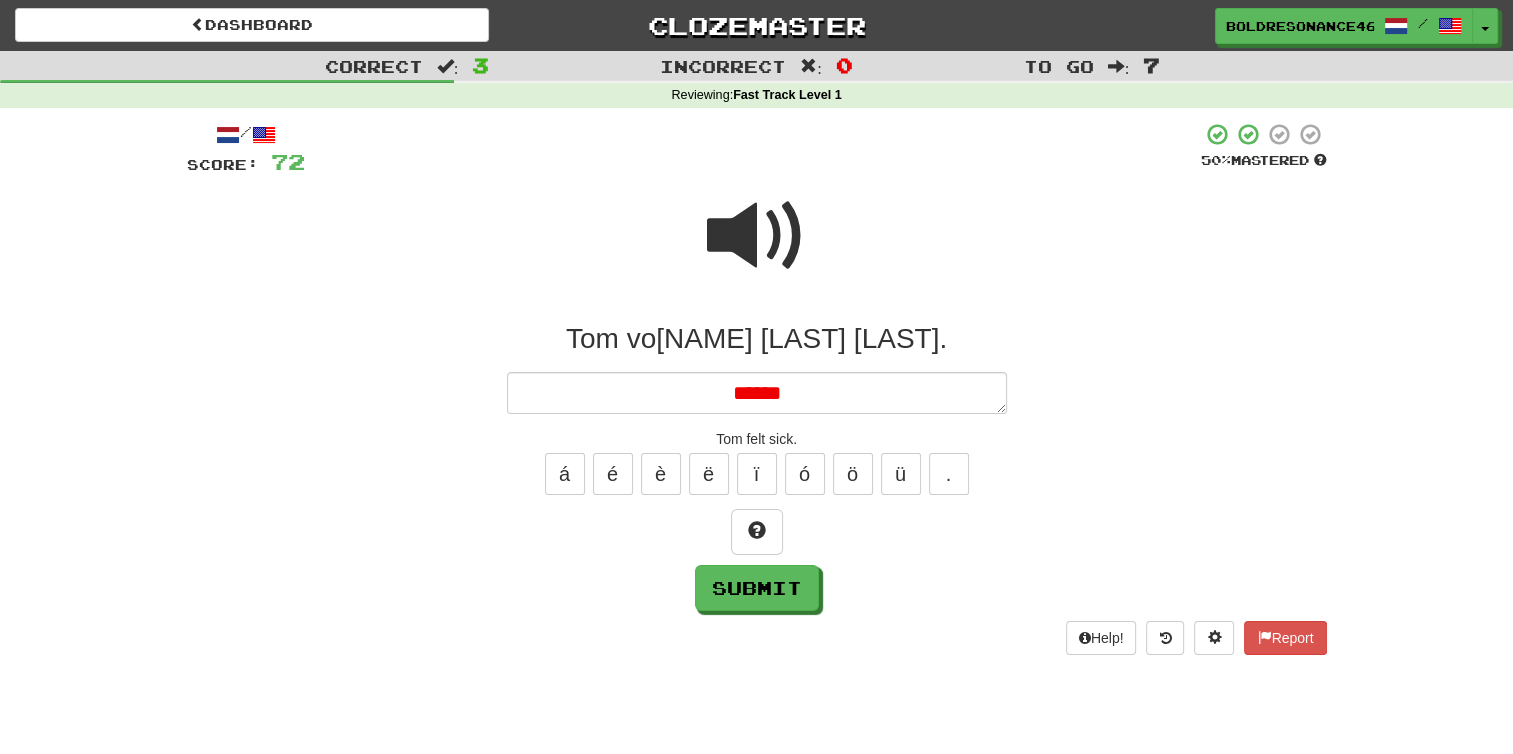 type on "*" 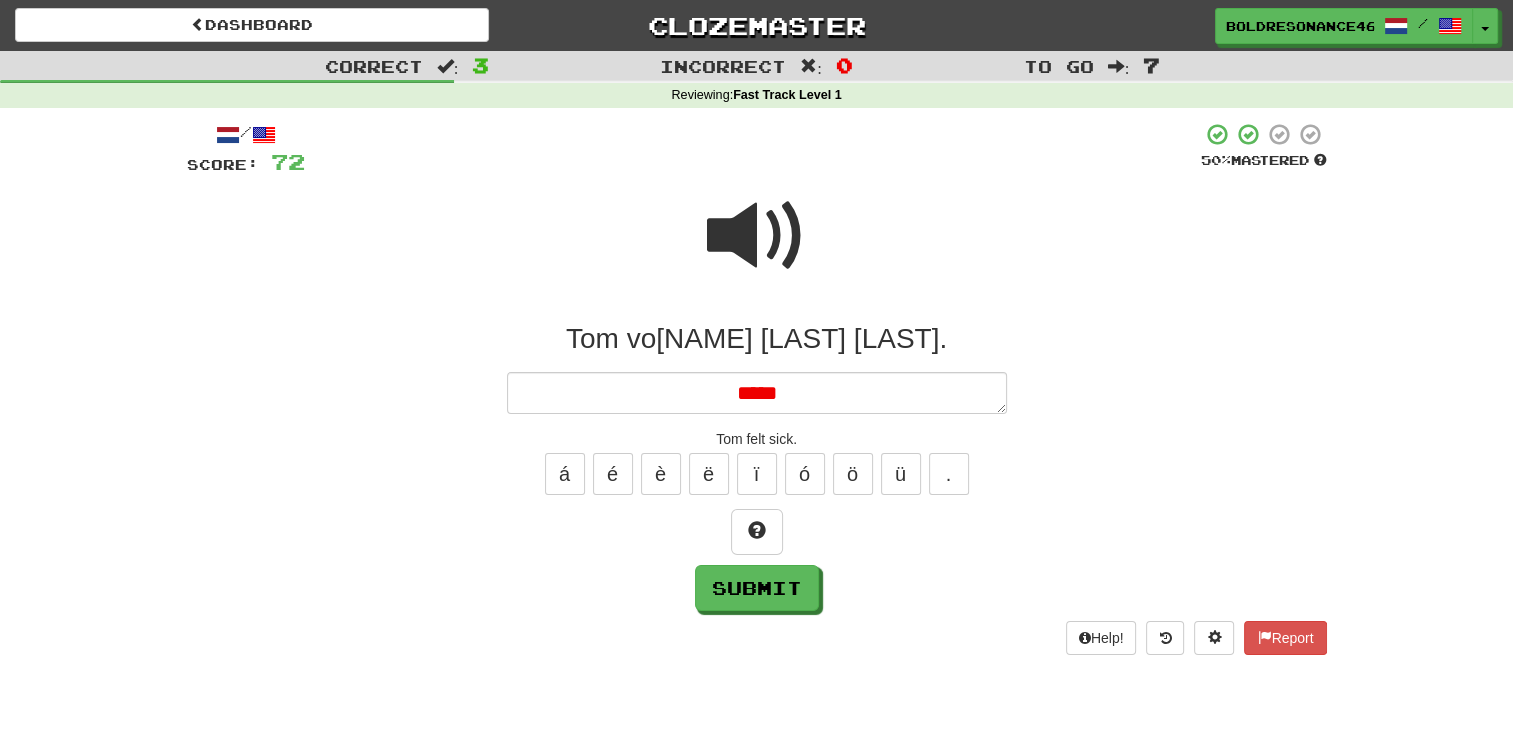 type on "*" 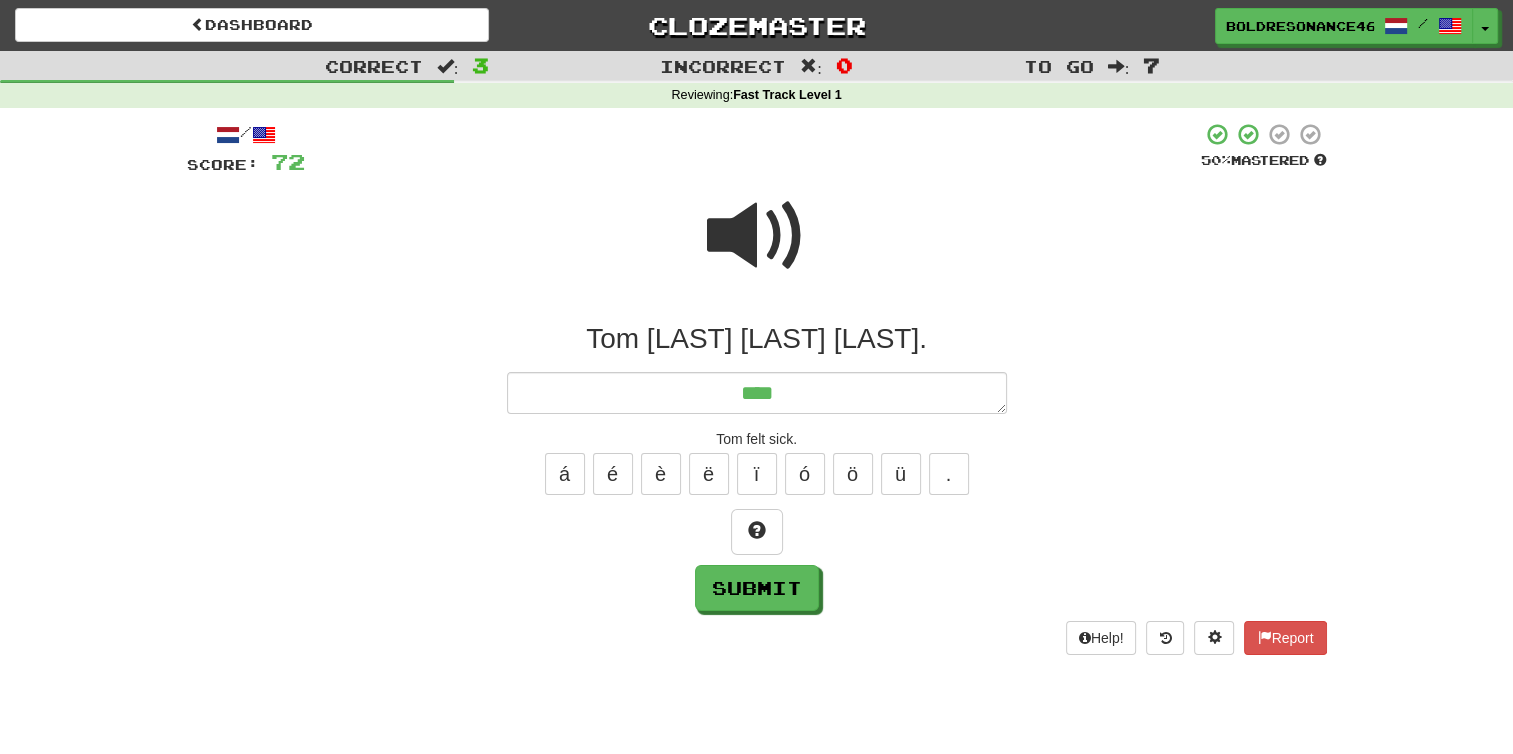 type on "*" 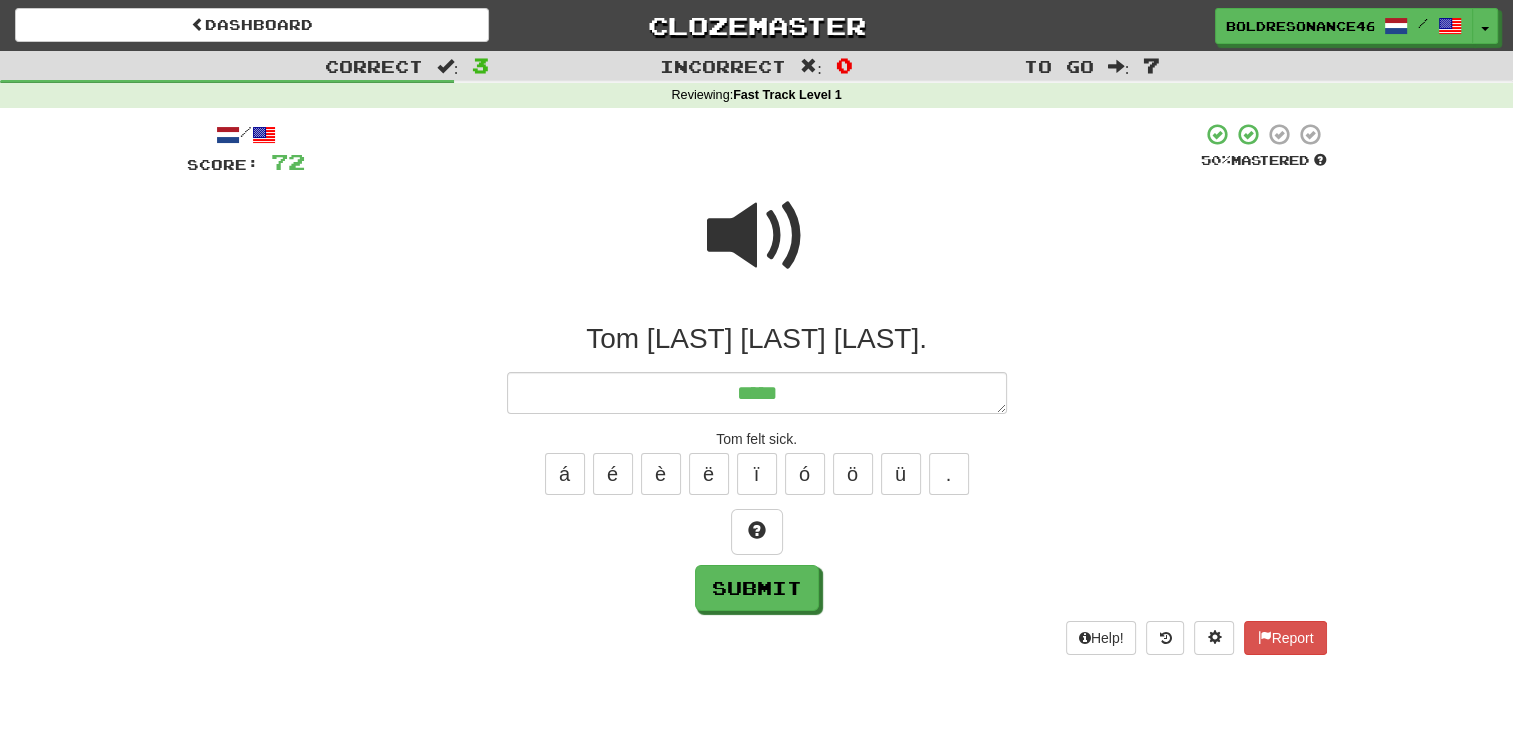 type on "*" 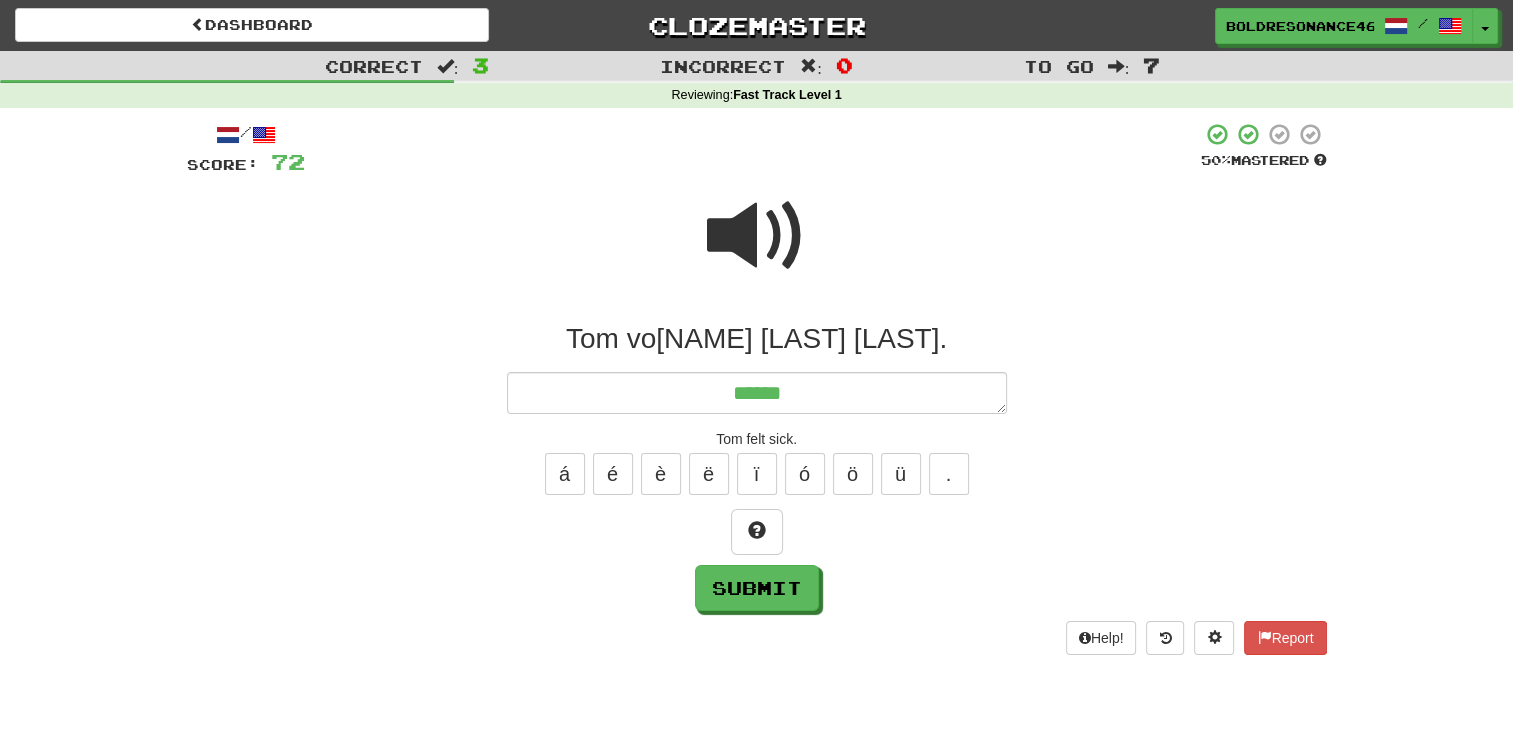 type on "*" 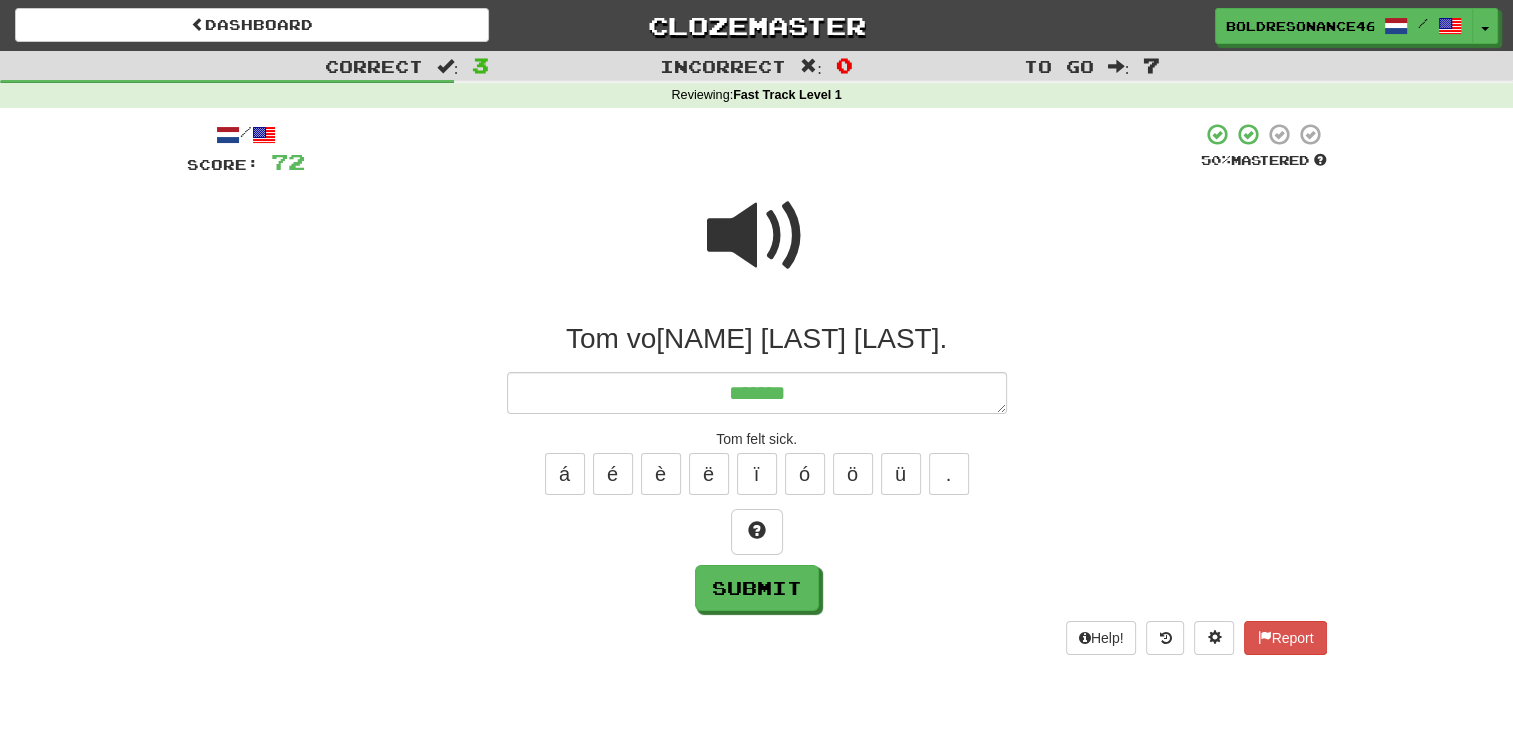 type on "*" 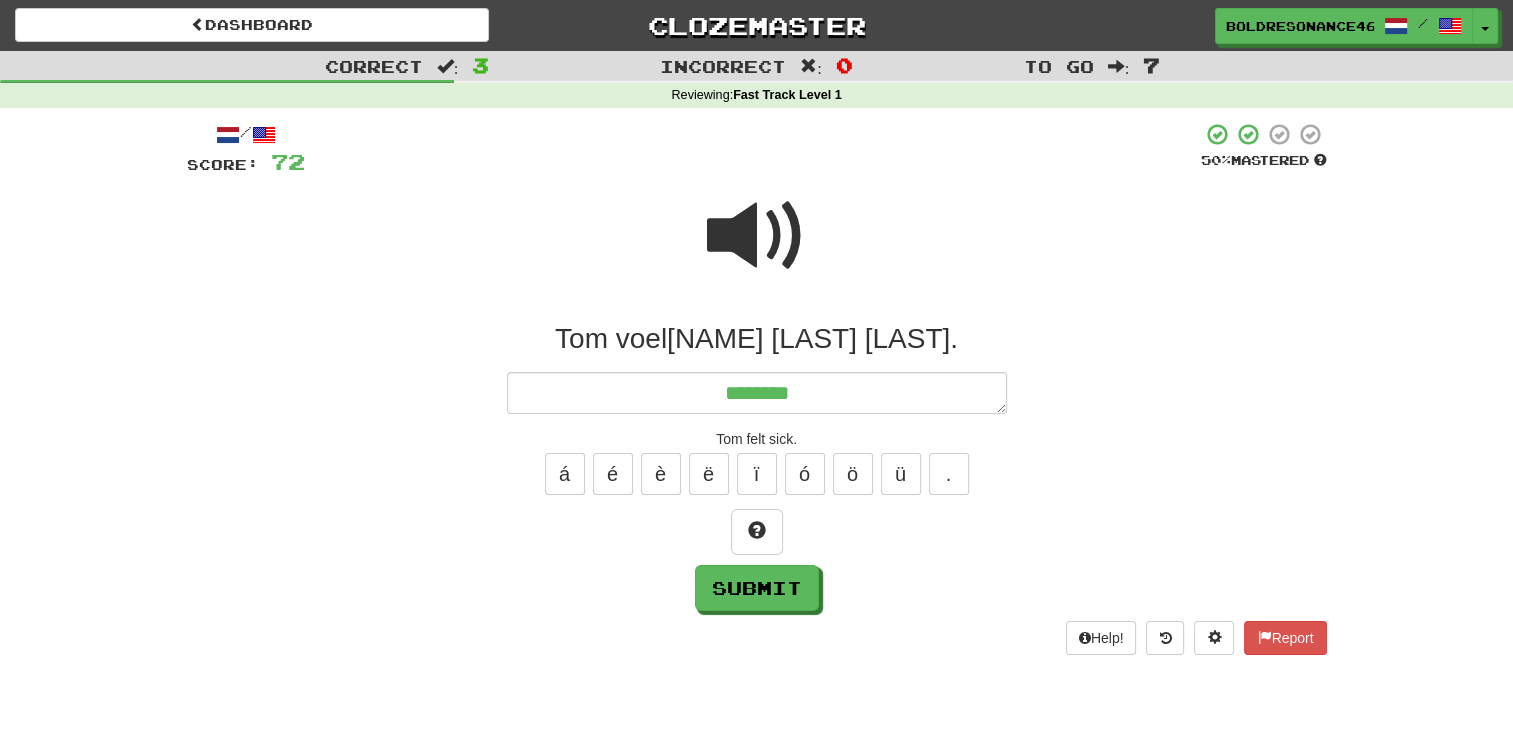 type on "*" 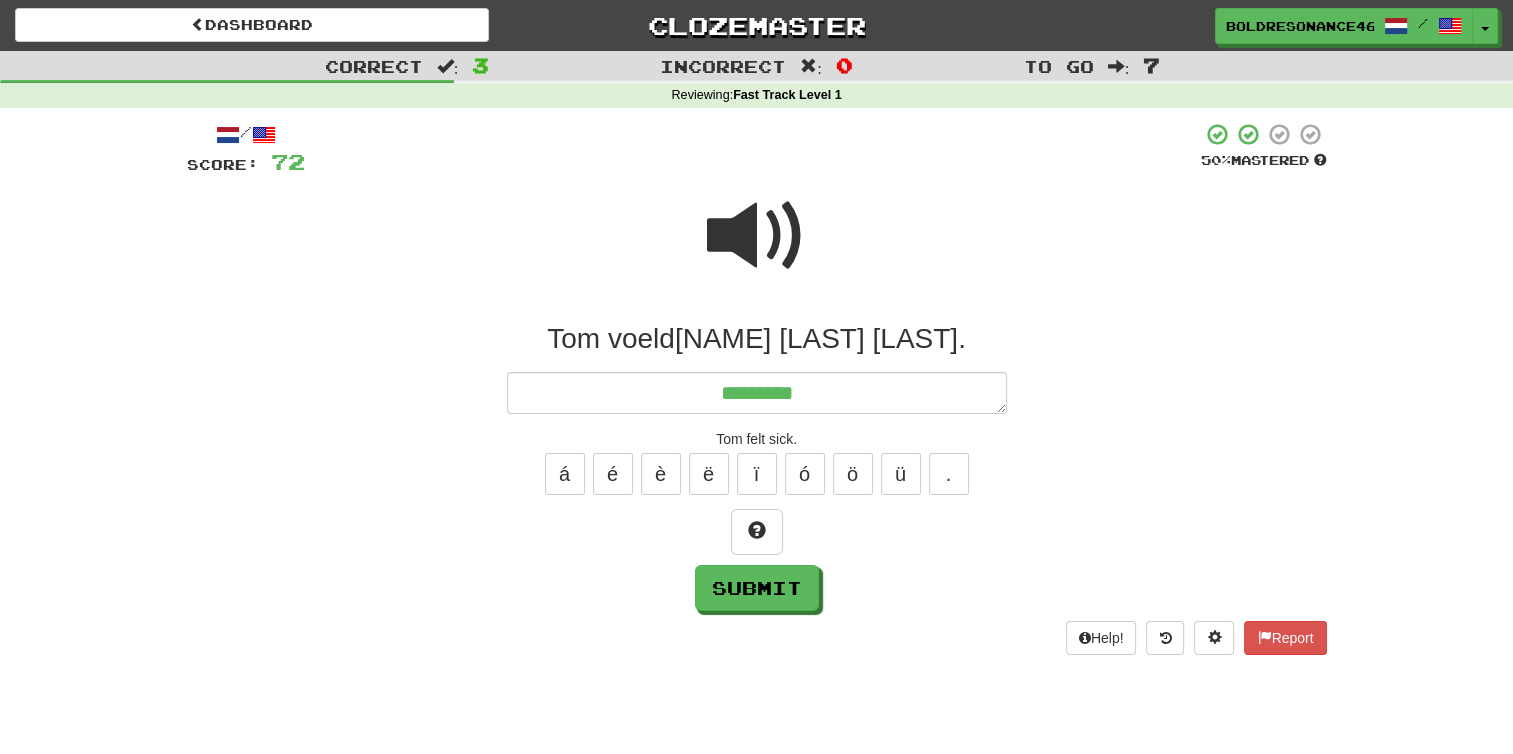 type on "*" 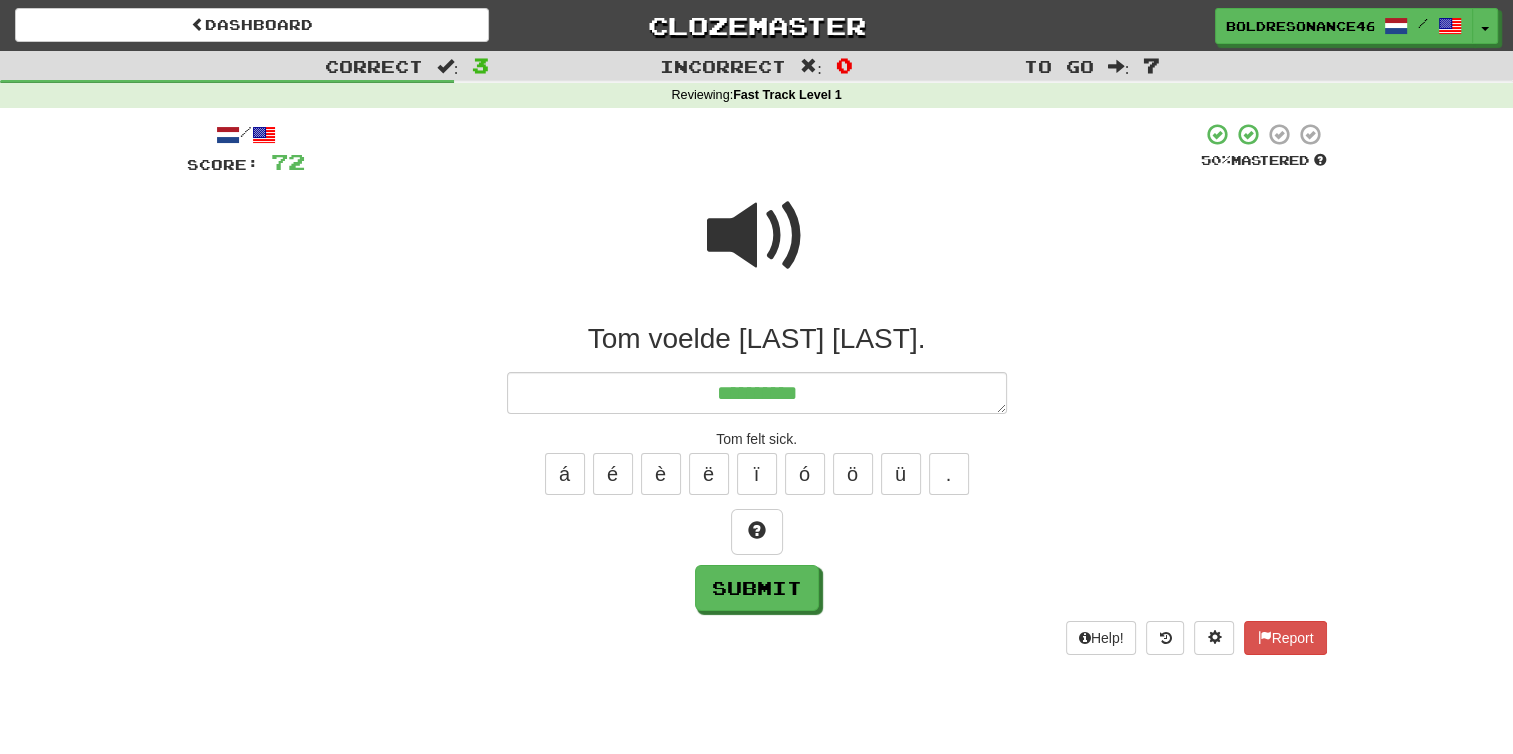 type 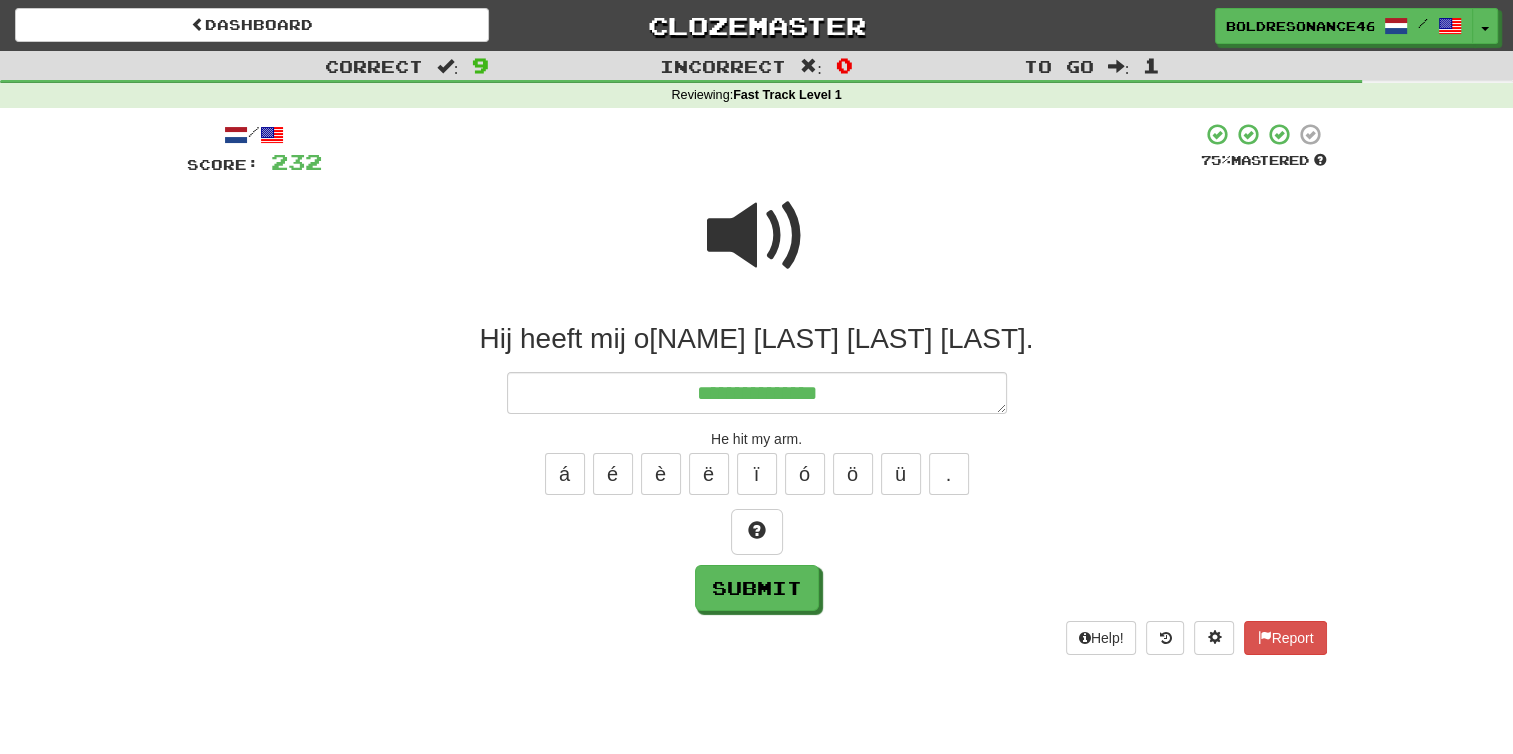 click at bounding box center (757, 236) 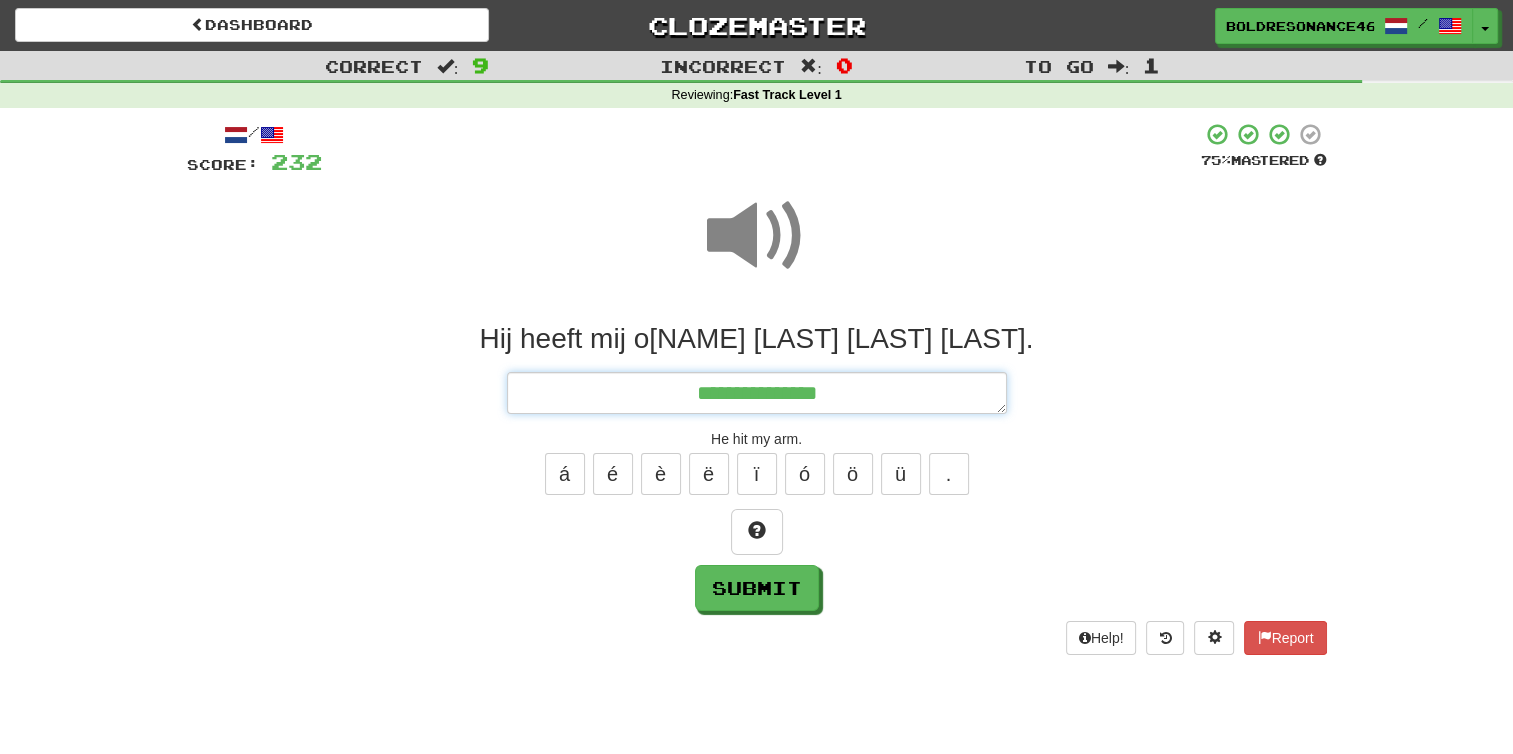 click on "**********" at bounding box center (757, 393) 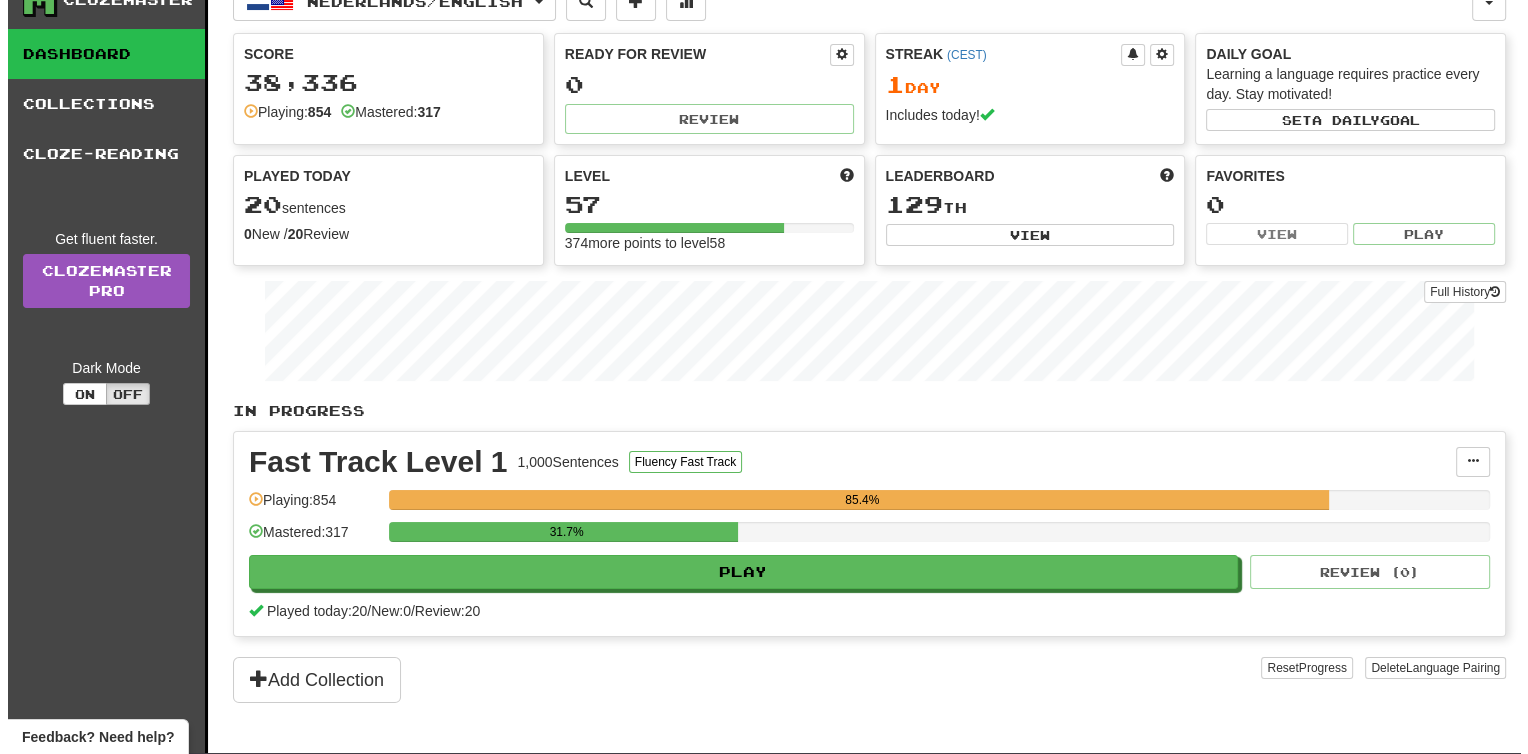 scroll, scrollTop: 100, scrollLeft: 0, axis: vertical 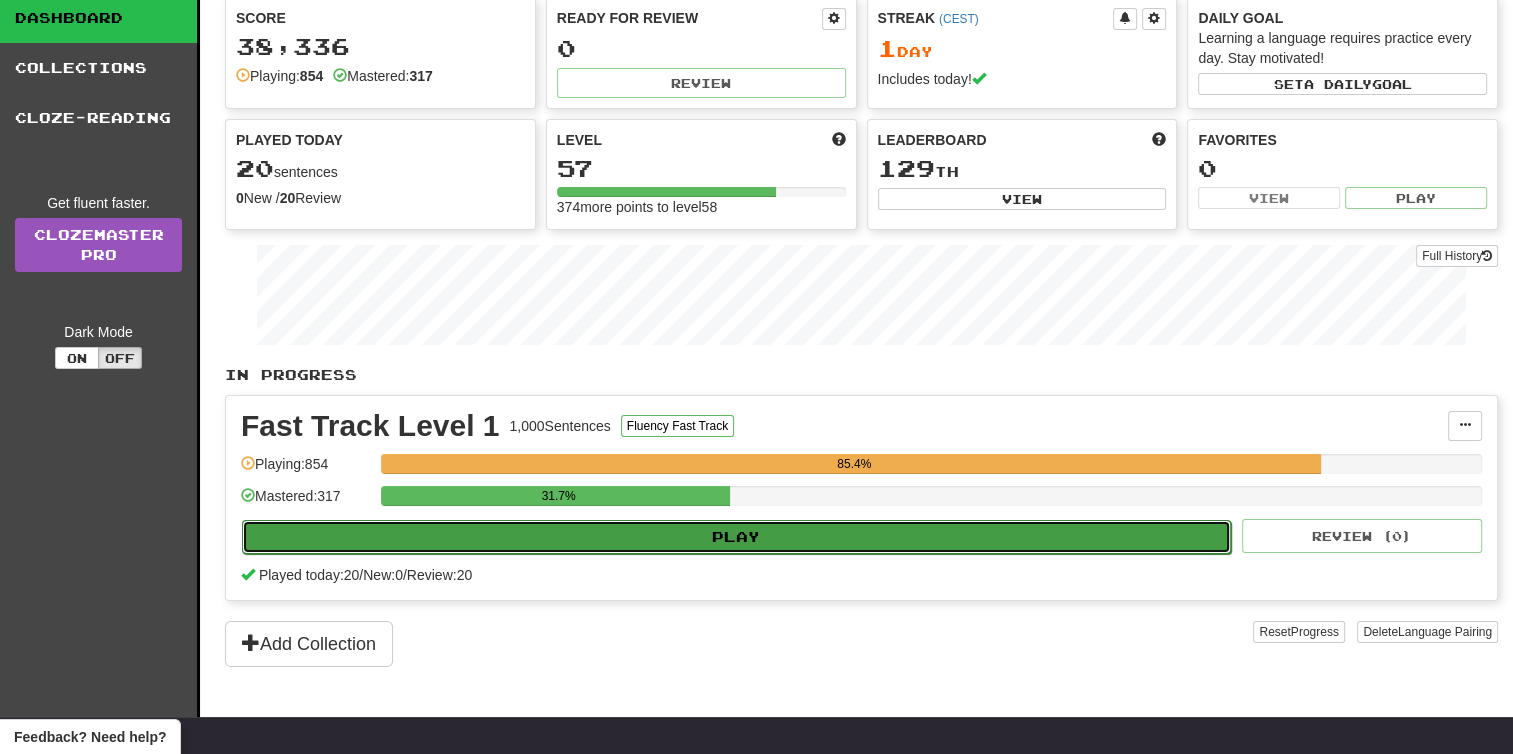click on "Play" at bounding box center [736, 537] 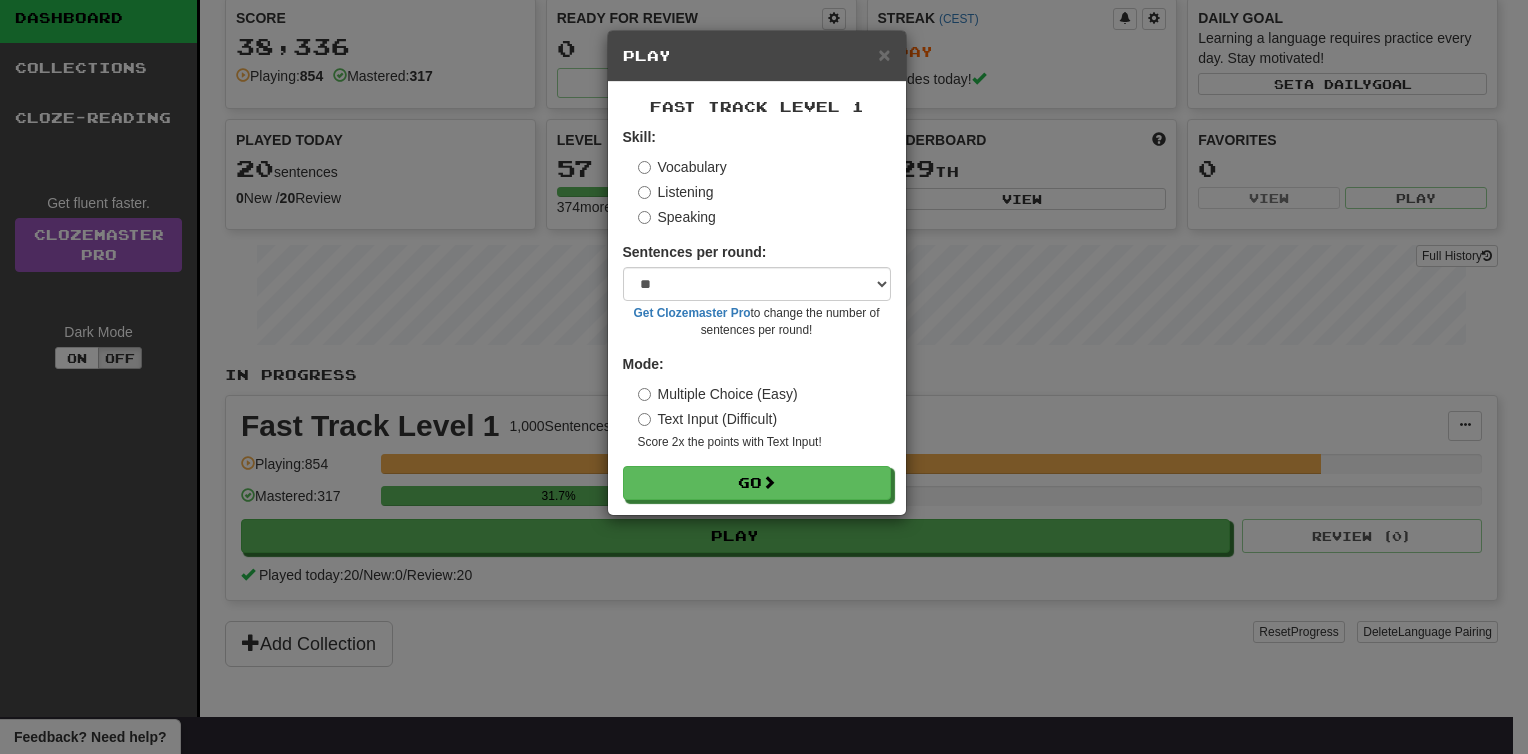 click on "Text Input (Difficult)" at bounding box center [708, 419] 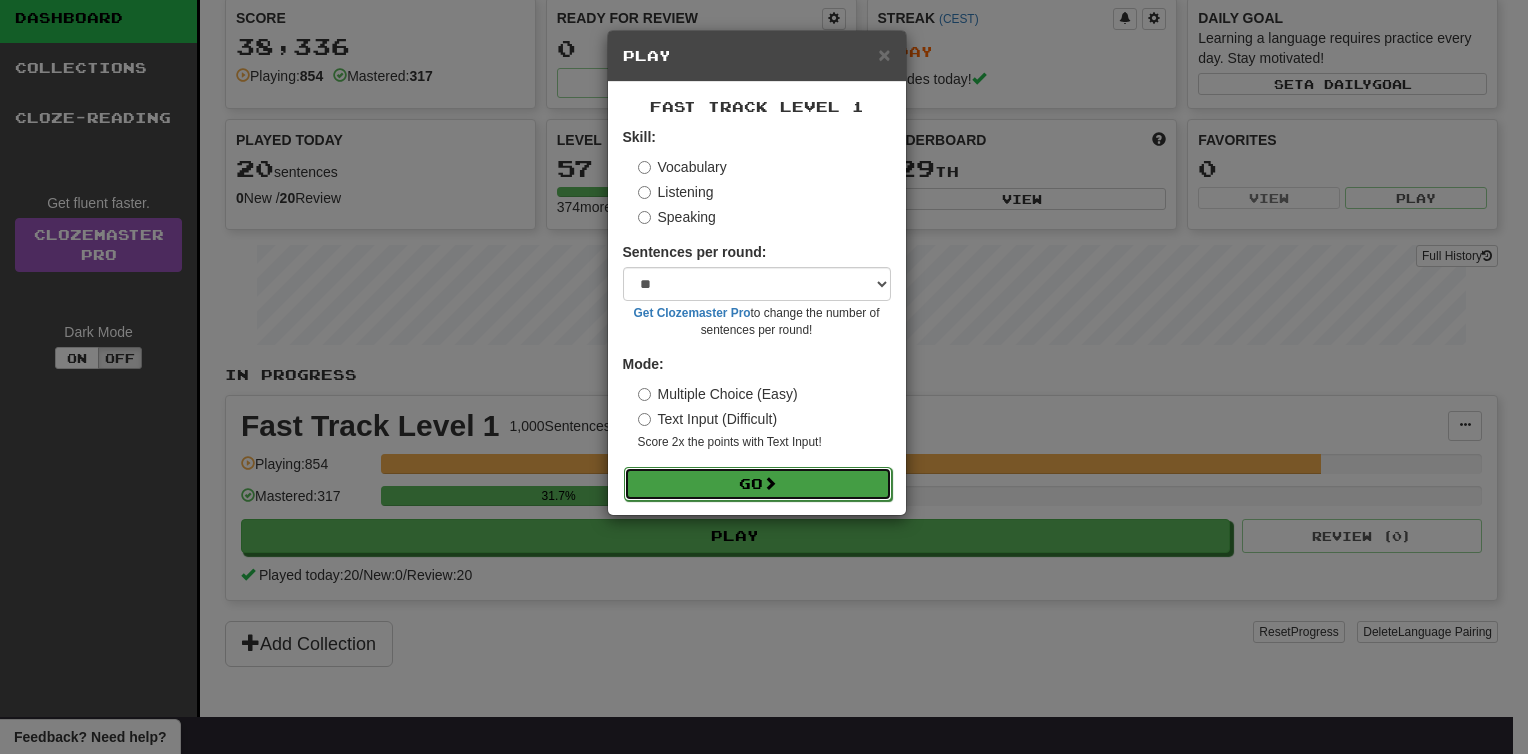 click on "Go" at bounding box center (758, 484) 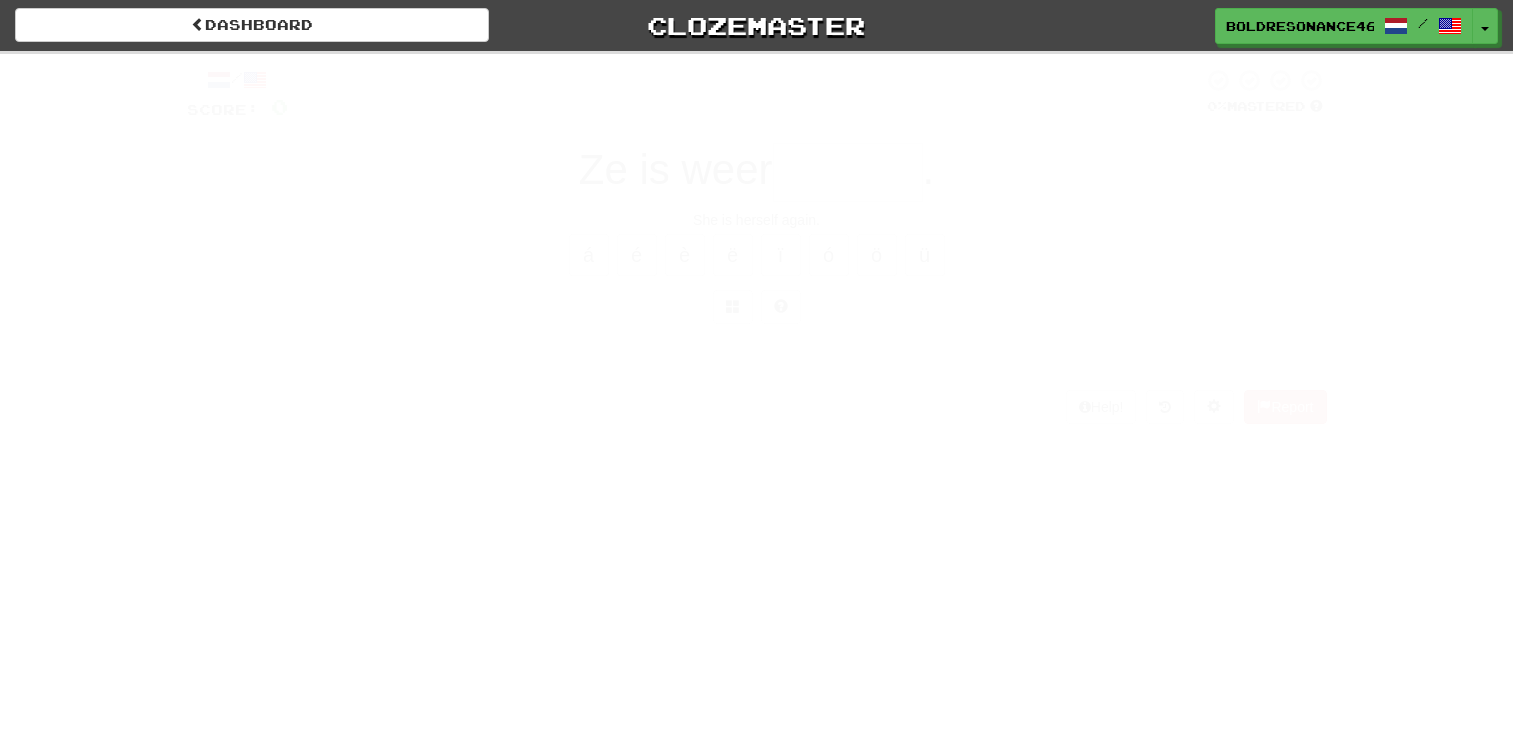 scroll, scrollTop: 0, scrollLeft: 0, axis: both 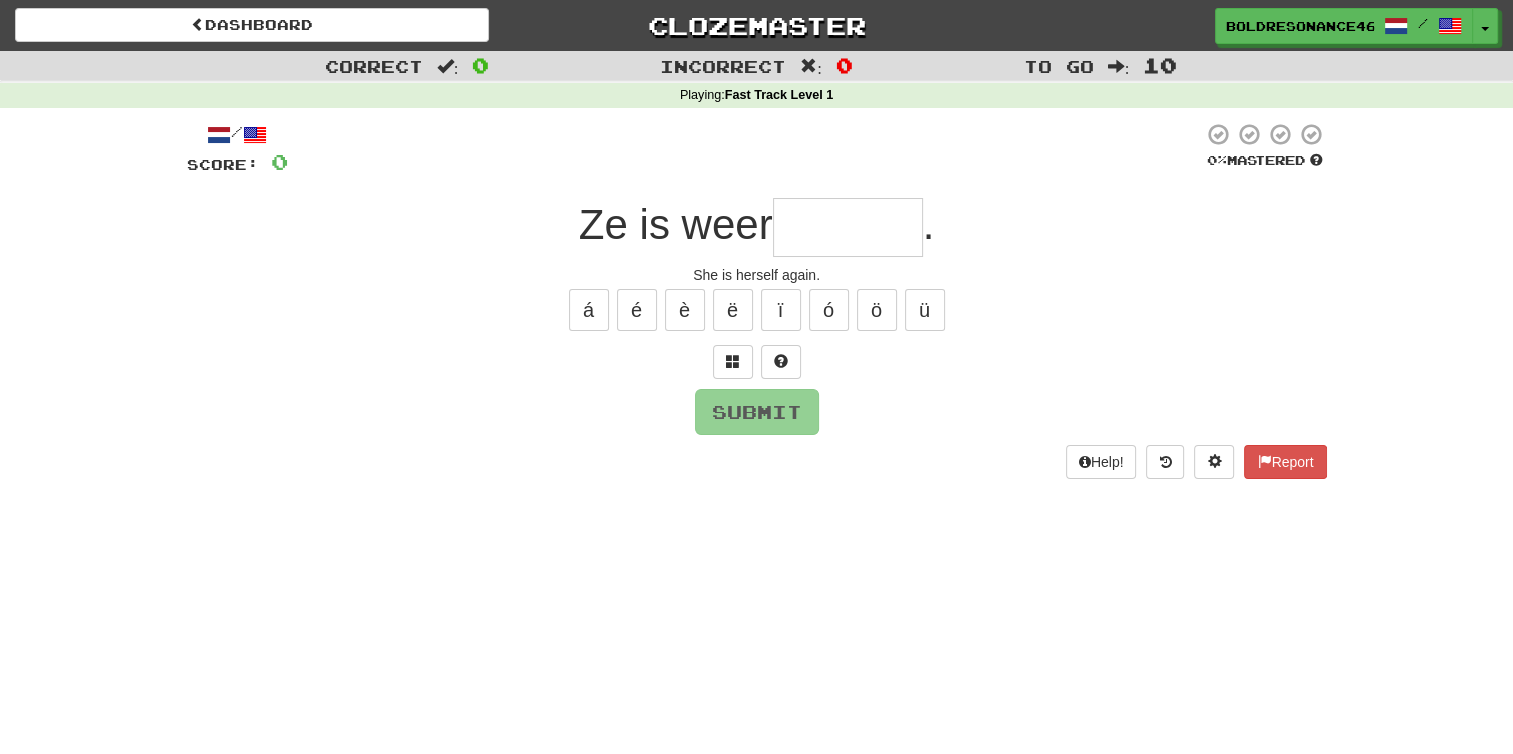 type on "*" 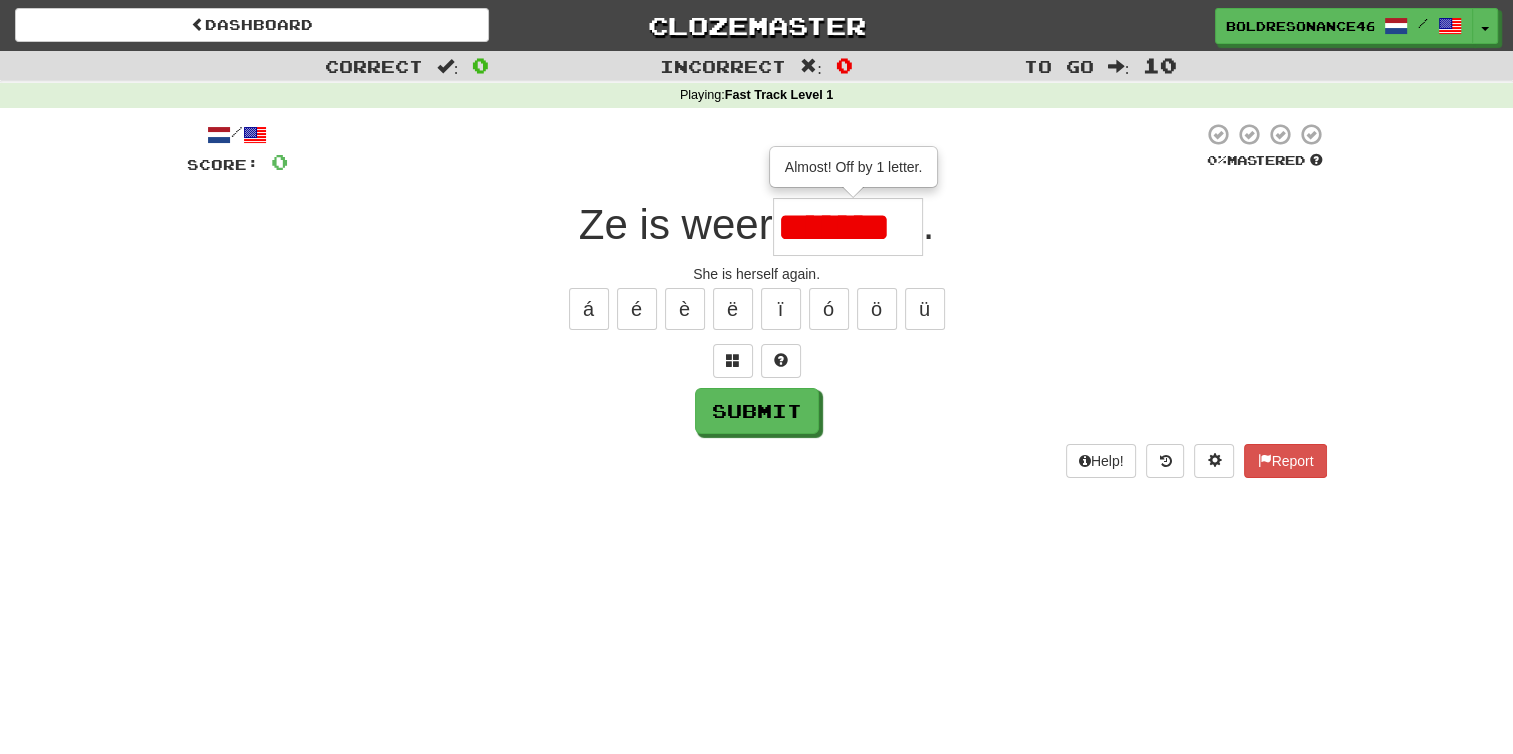 scroll, scrollTop: 0, scrollLeft: 0, axis: both 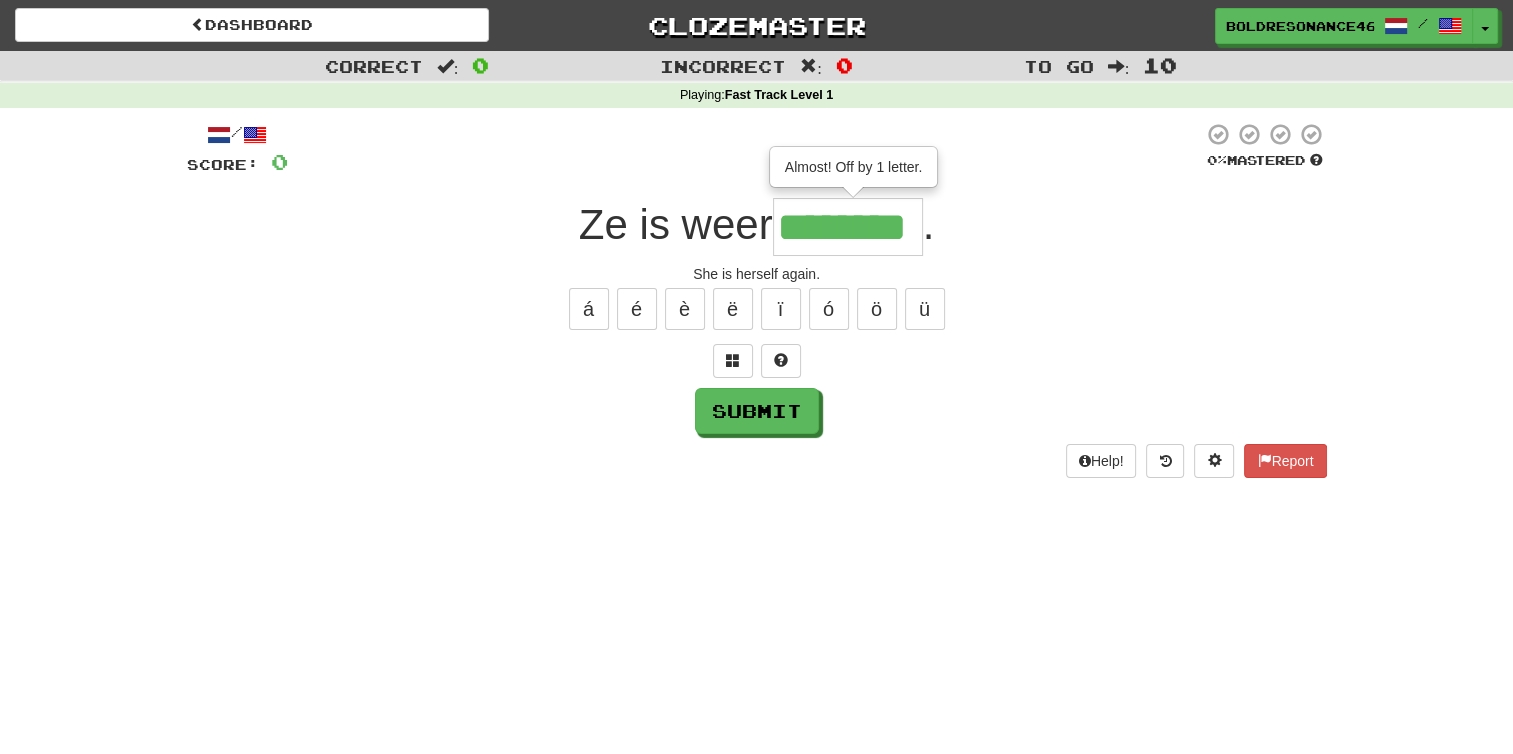 type on "********" 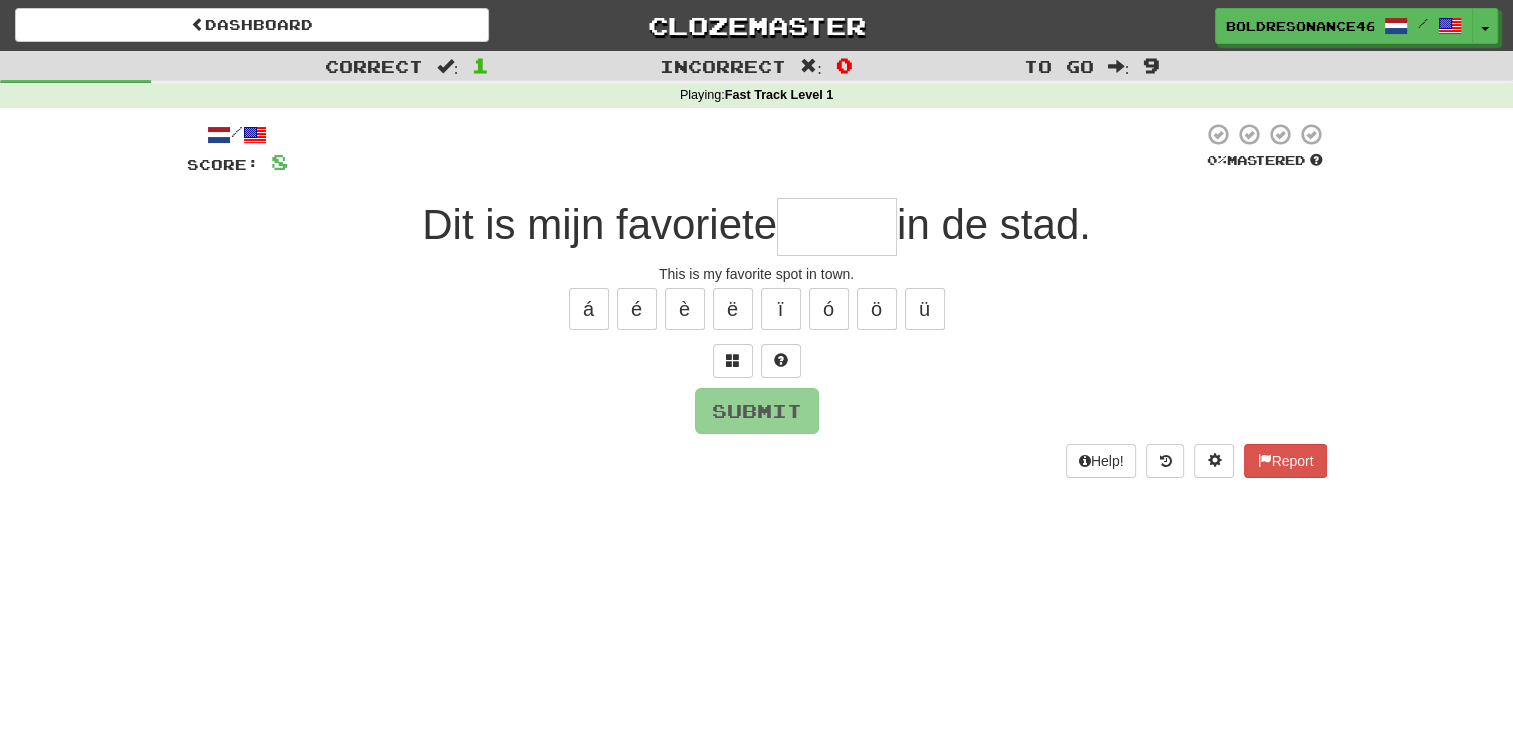 type on "*" 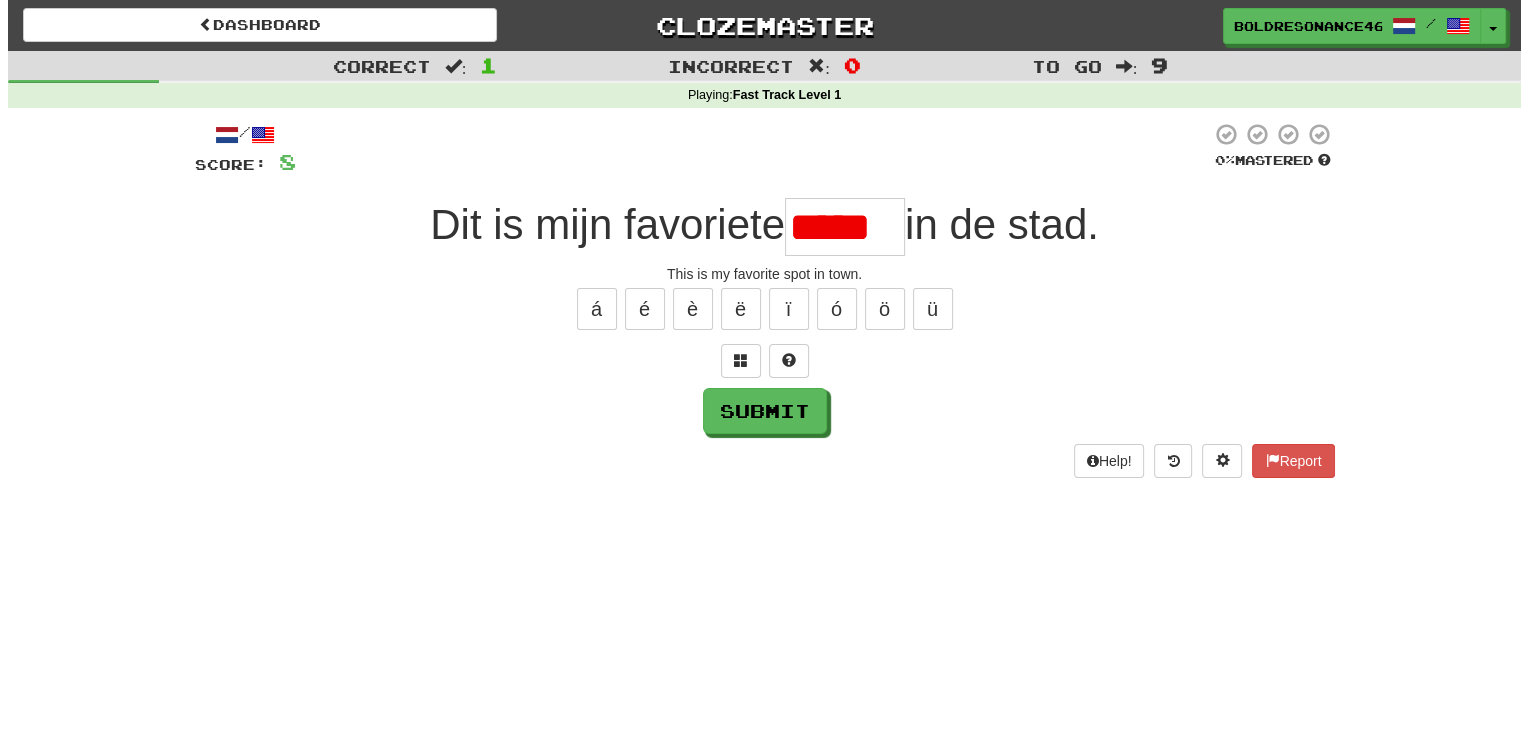 scroll, scrollTop: 0, scrollLeft: 0, axis: both 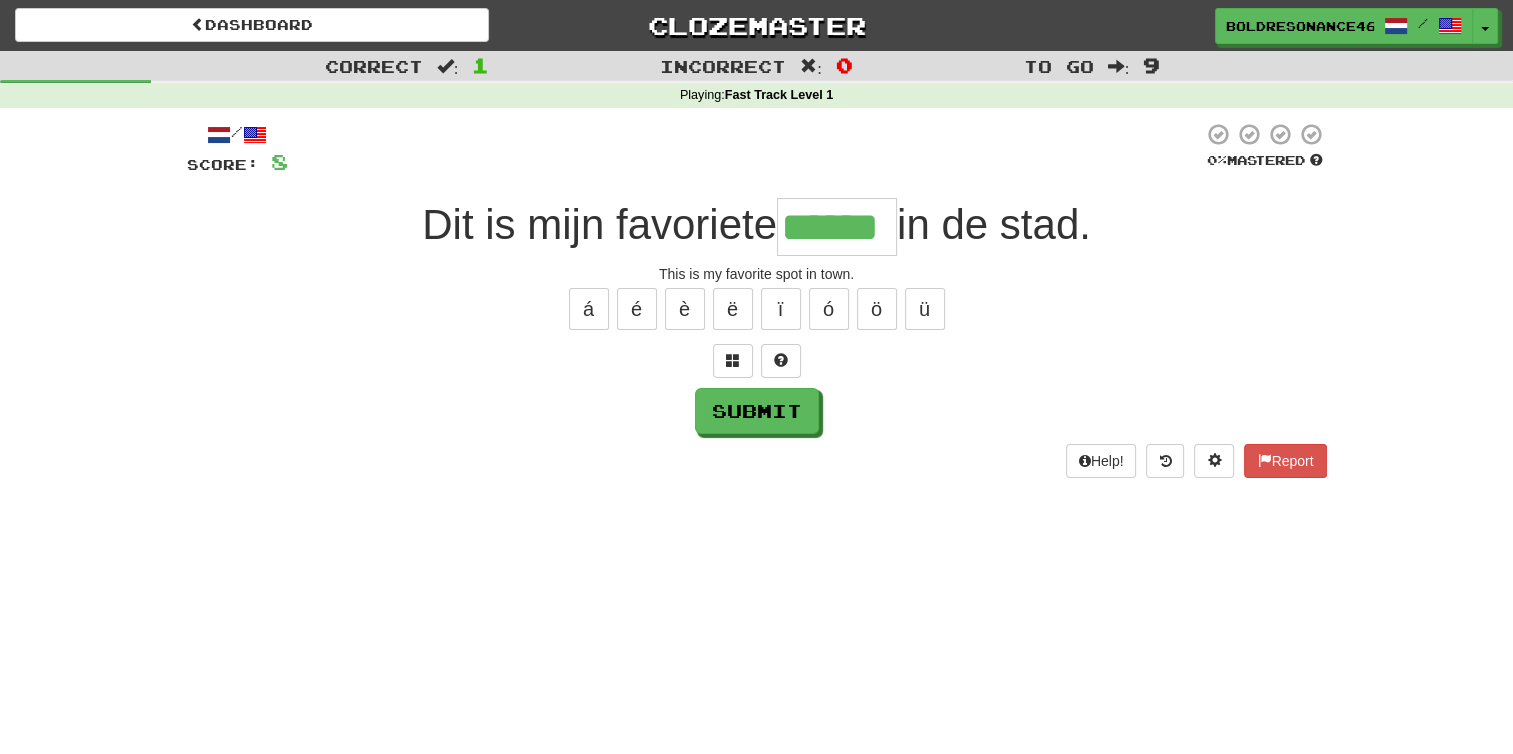 type on "******" 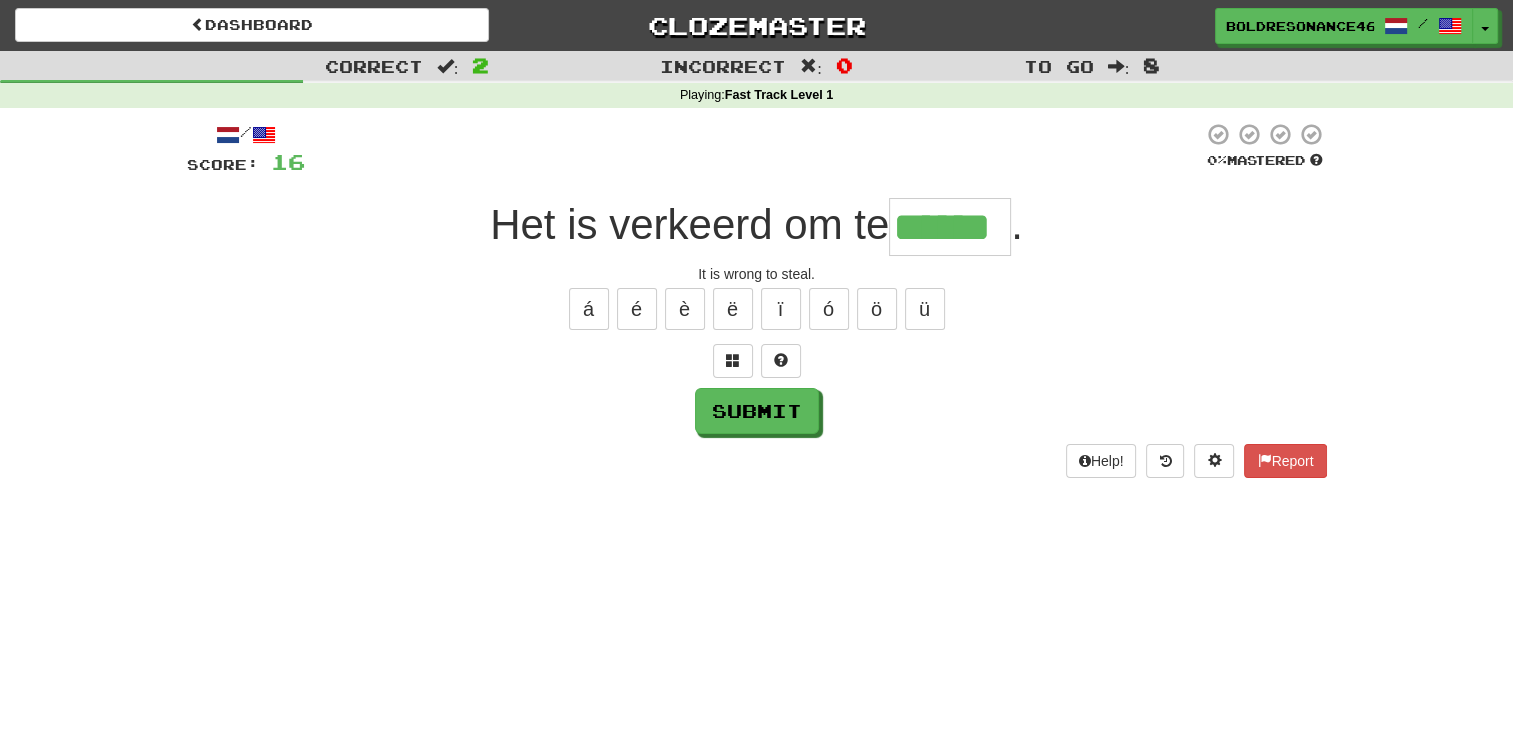 type on "******" 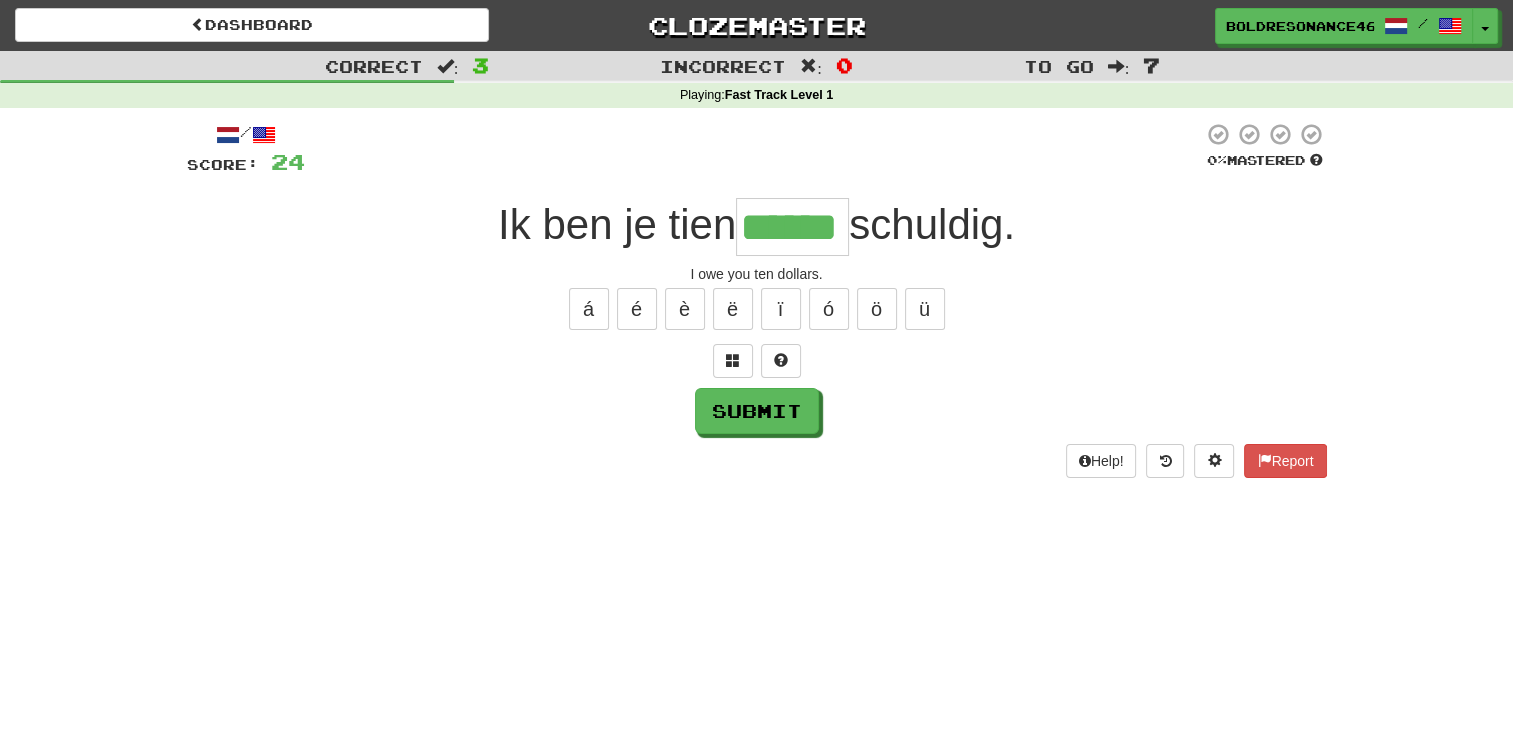 type on "******" 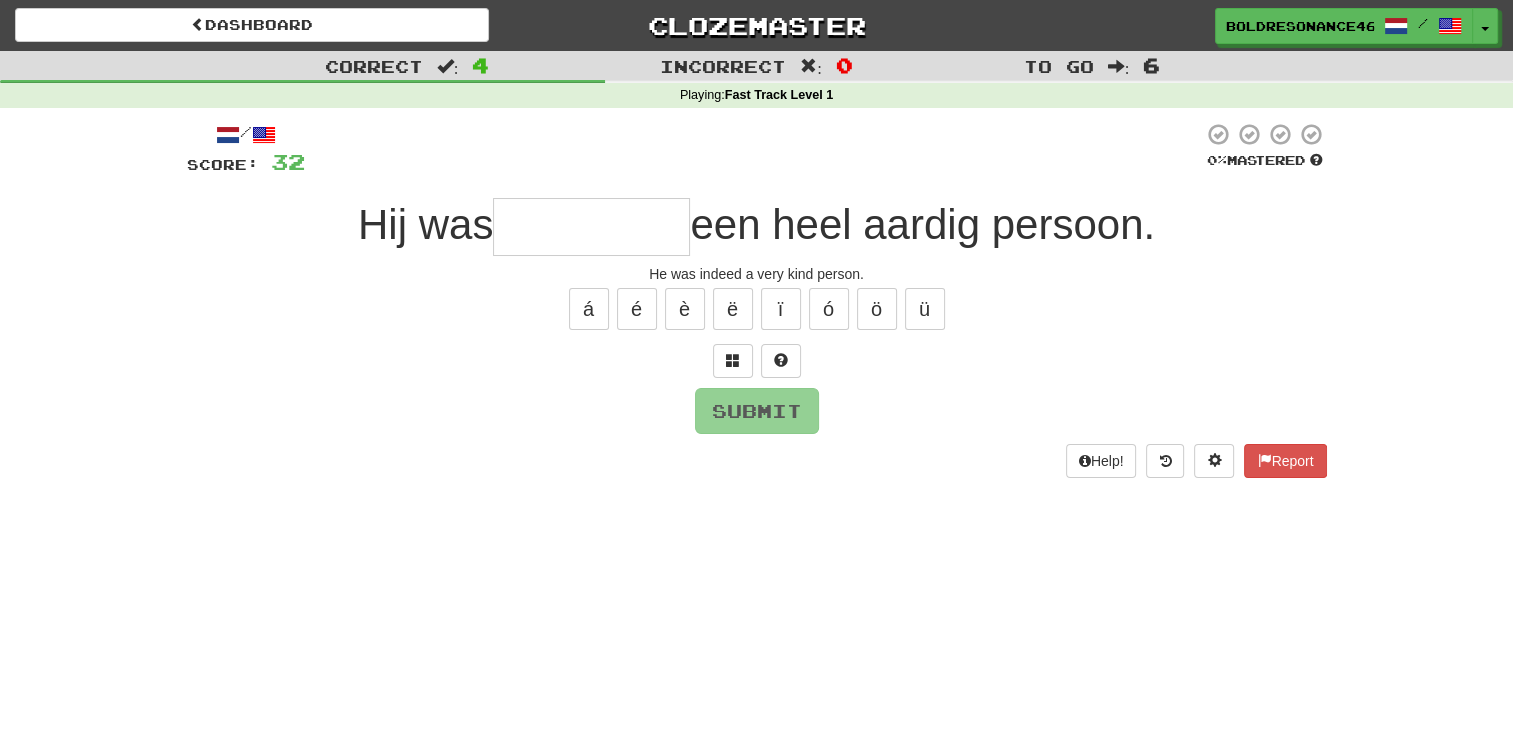 type on "*" 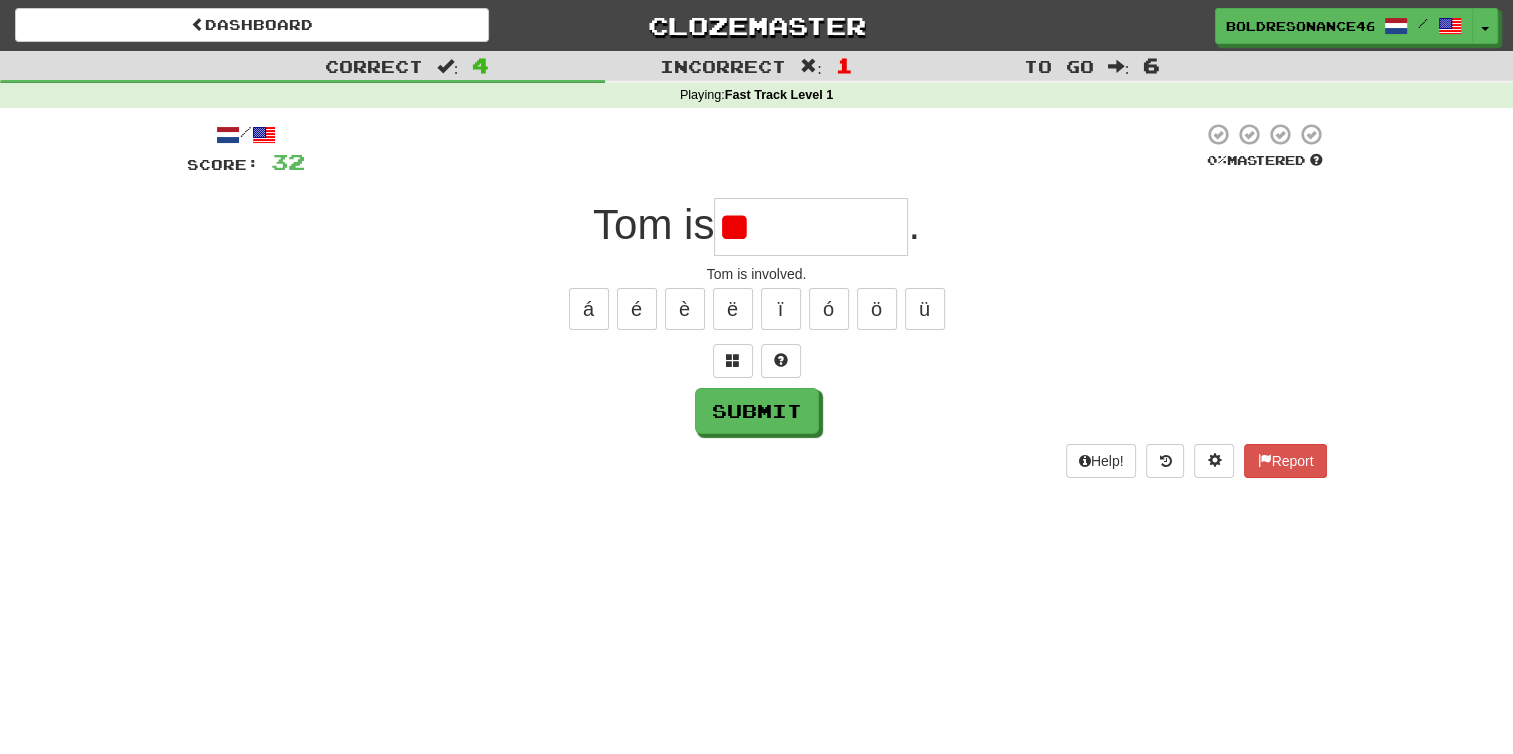 type on "*" 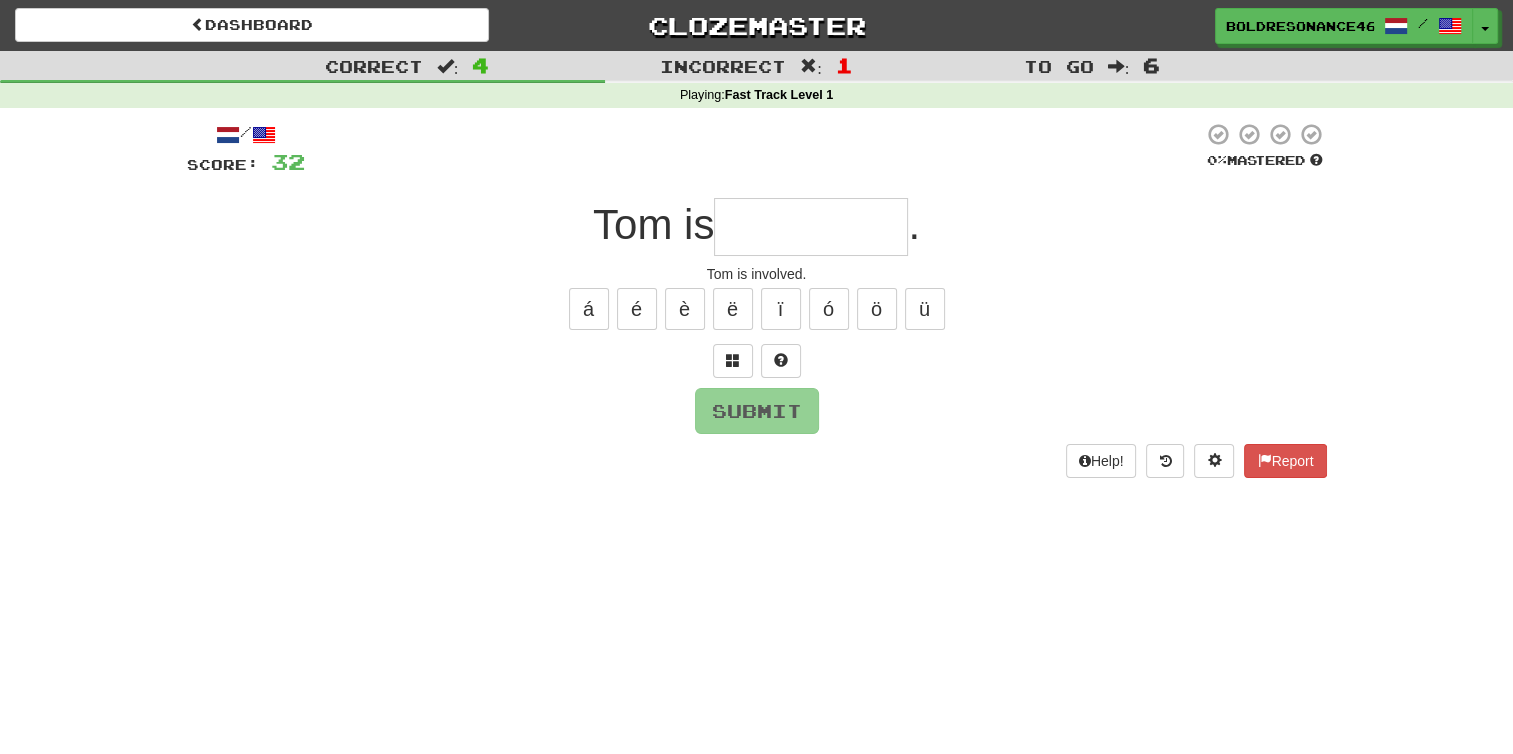 type on "*********" 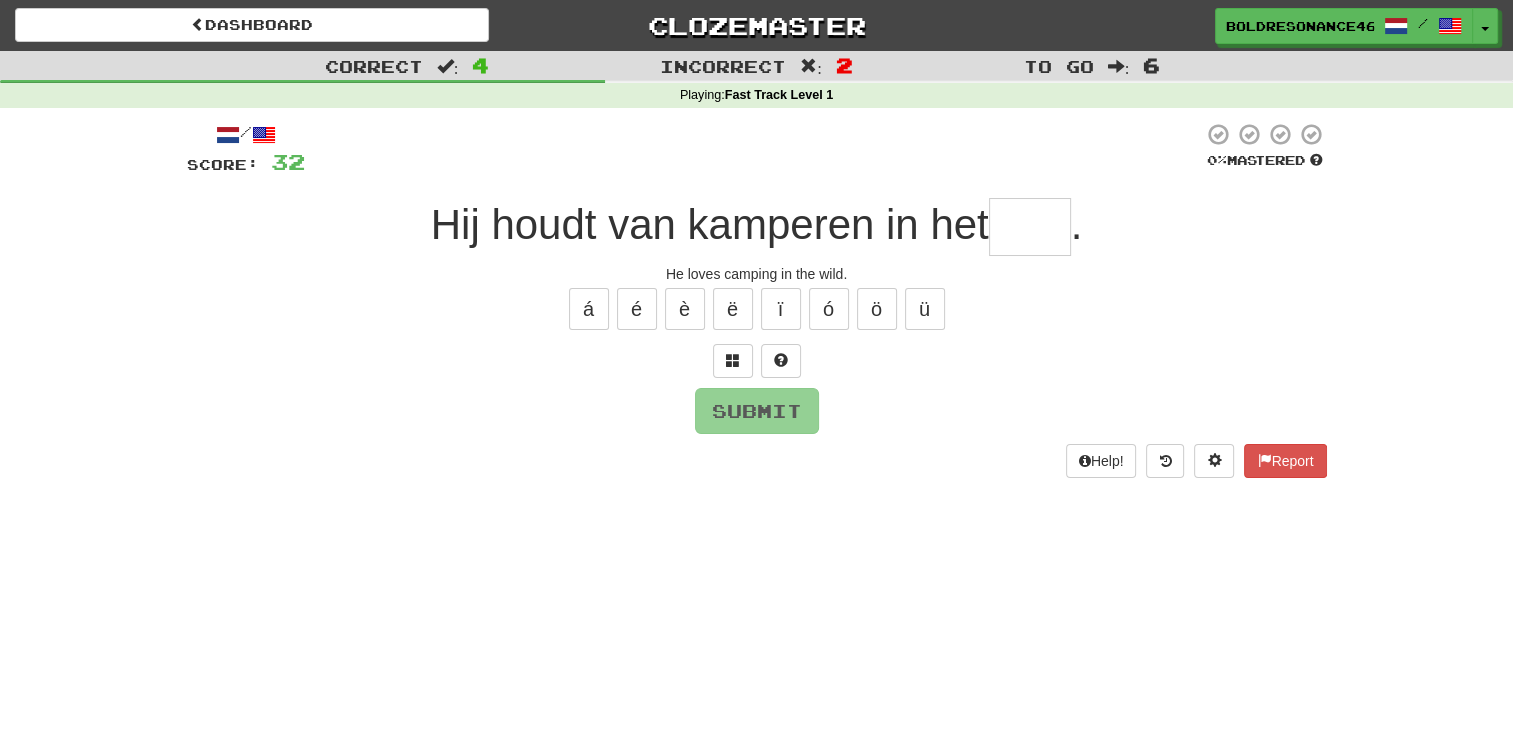 click at bounding box center (1030, 227) 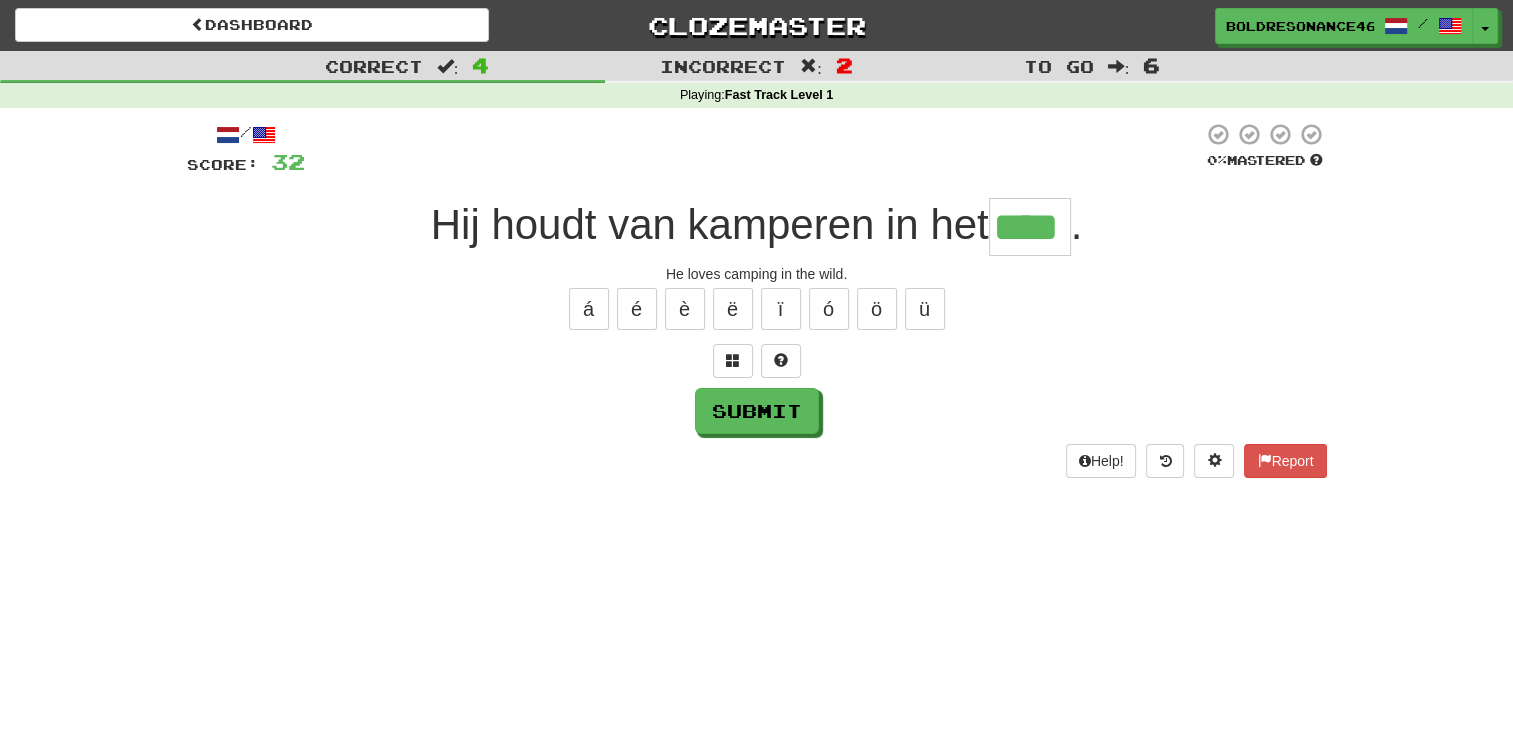type on "****" 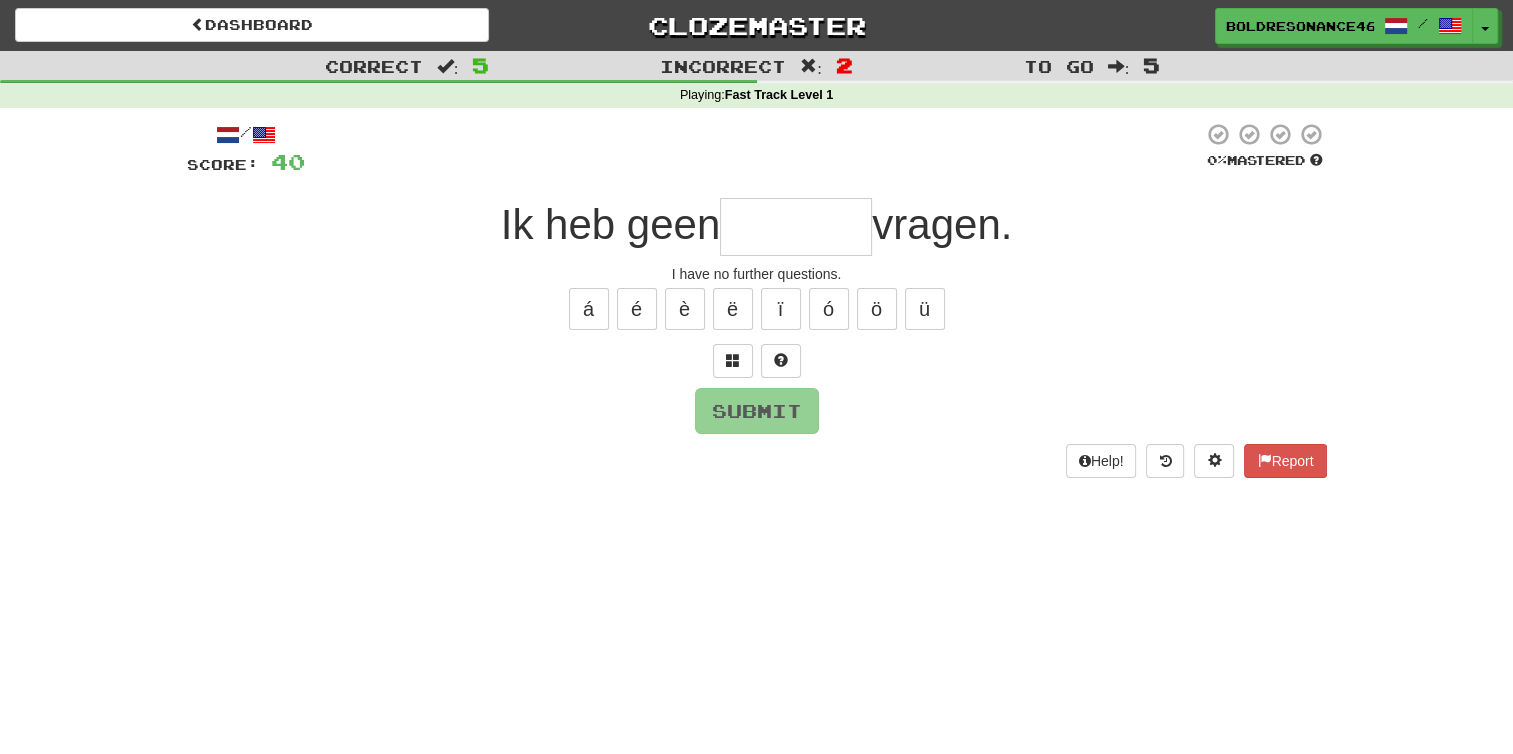 type on "*" 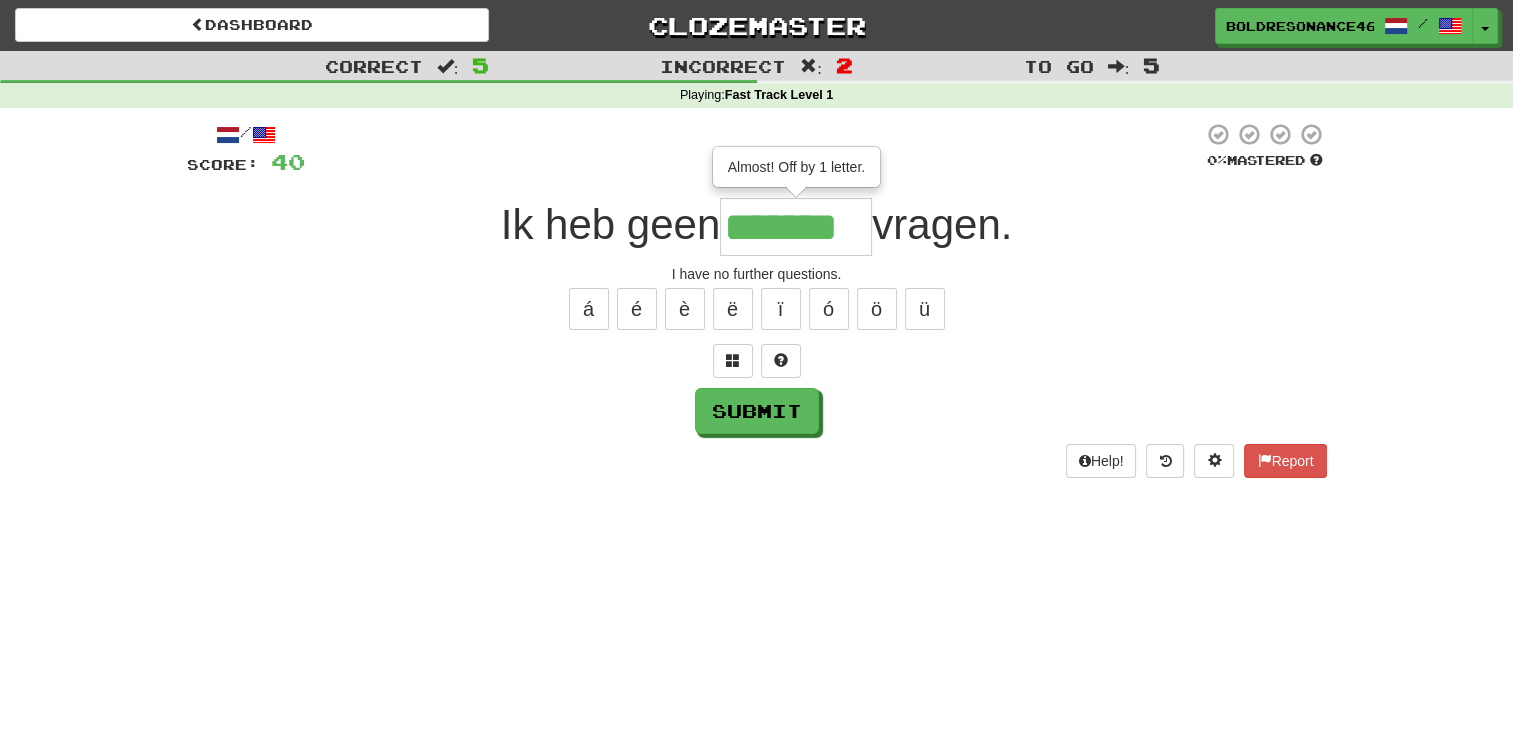 type on "*******" 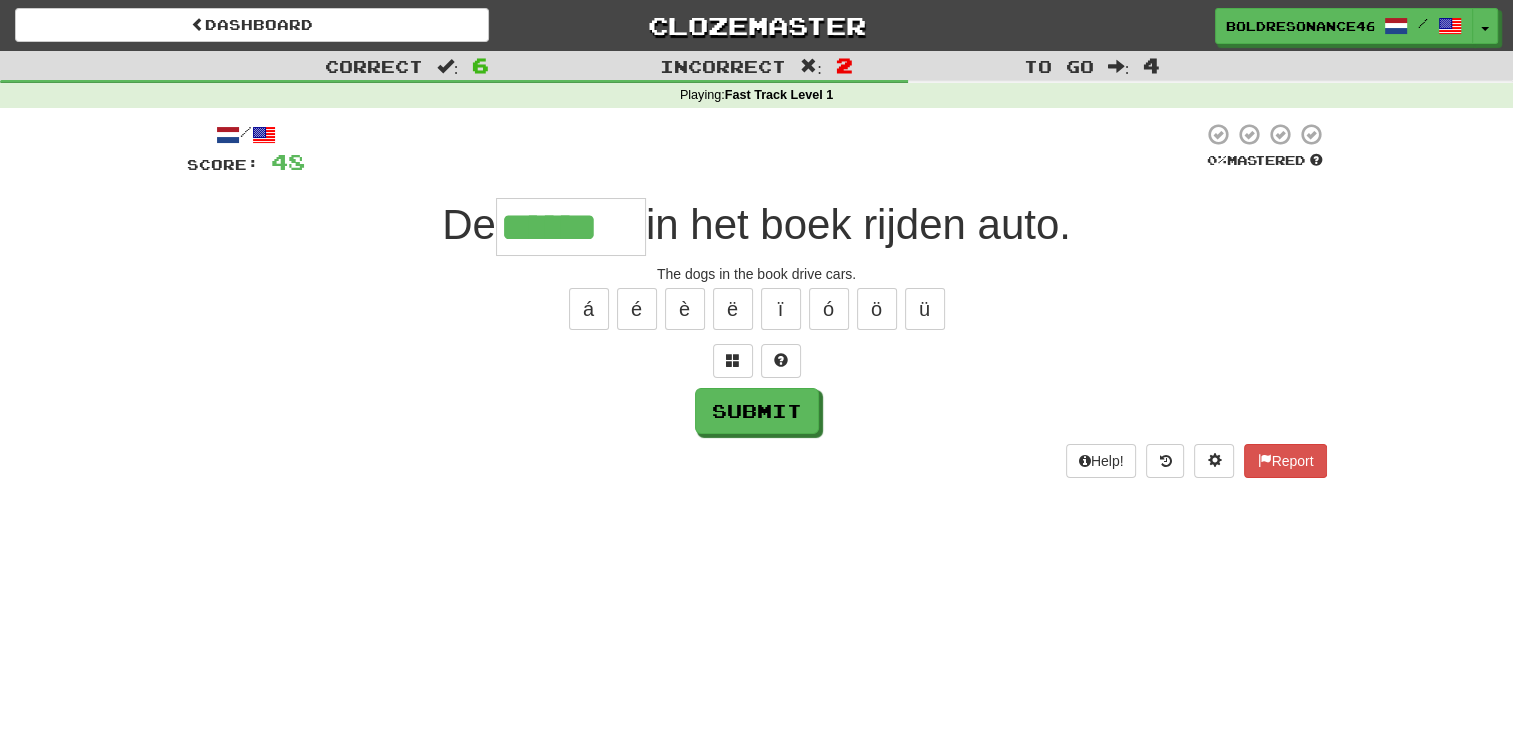 type on "******" 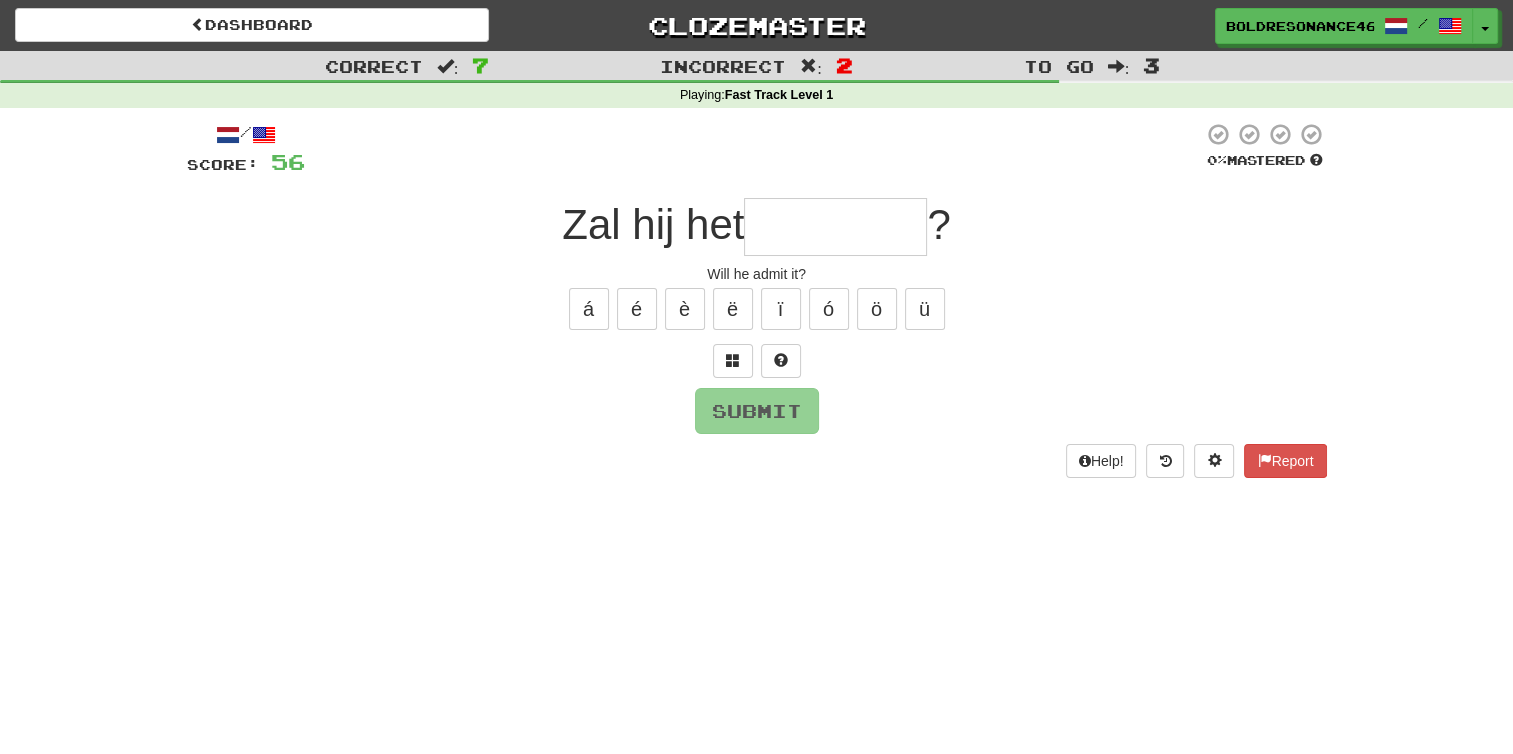 type on "*" 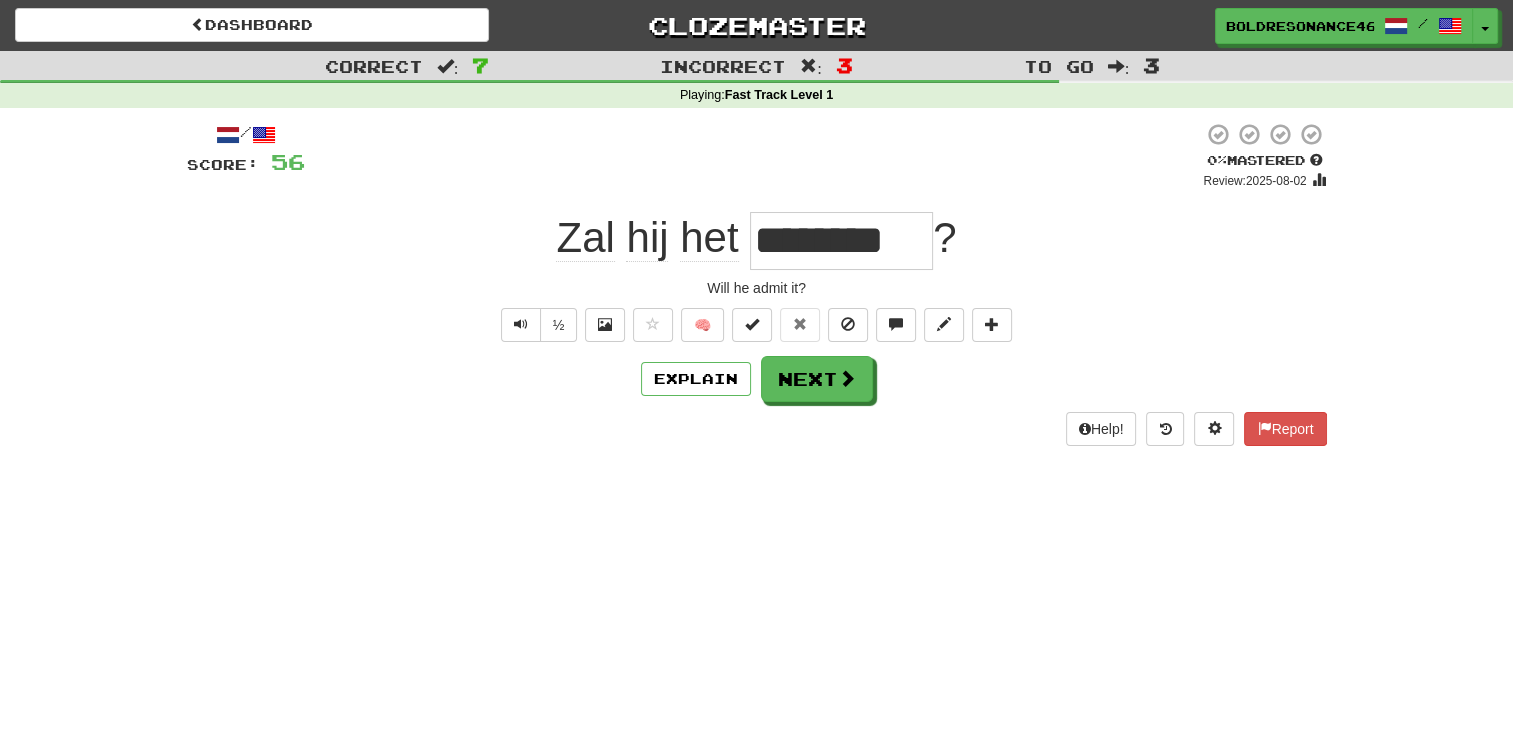 click on "Correct   :   7 Incorrect   :   3 To go   :   3 Playing :  Fast Track Level 1  /  Score:   56 0 %  Mastered Review:  2025-08-02 Zal   hij   het   ******** ? Will he admit it? ½ 🧠 Explain Next  Help!  Report" at bounding box center [756, 262] 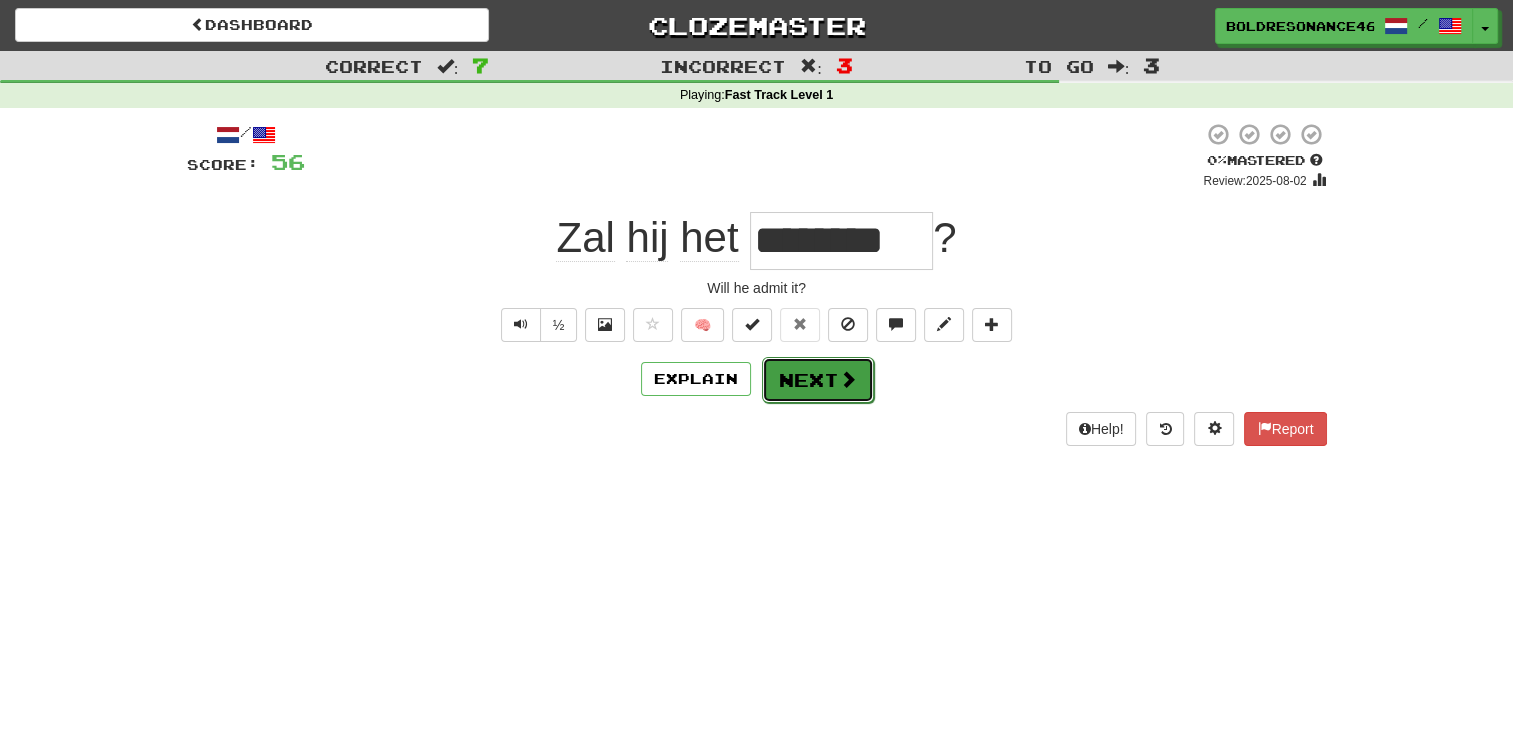 click on "Next" at bounding box center [818, 380] 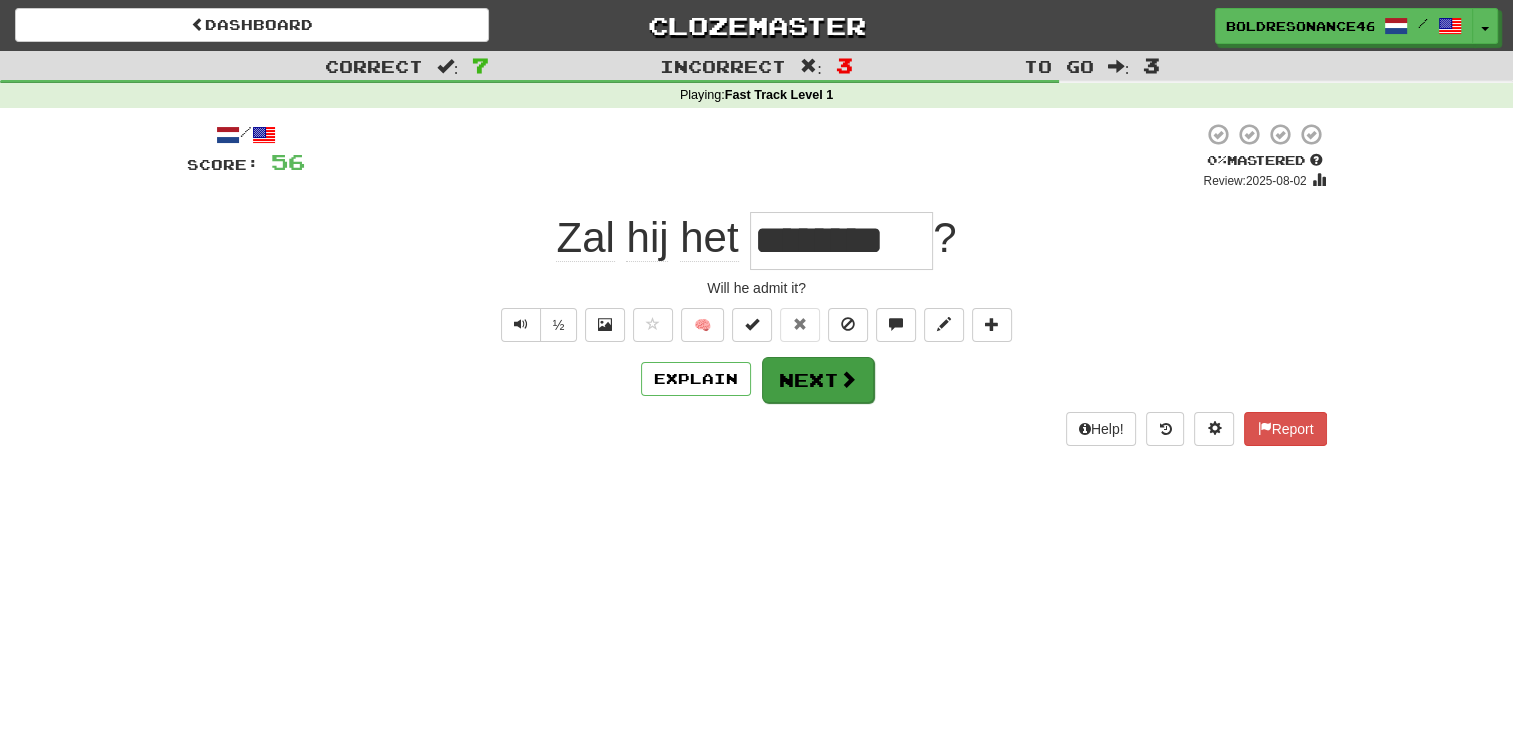 type 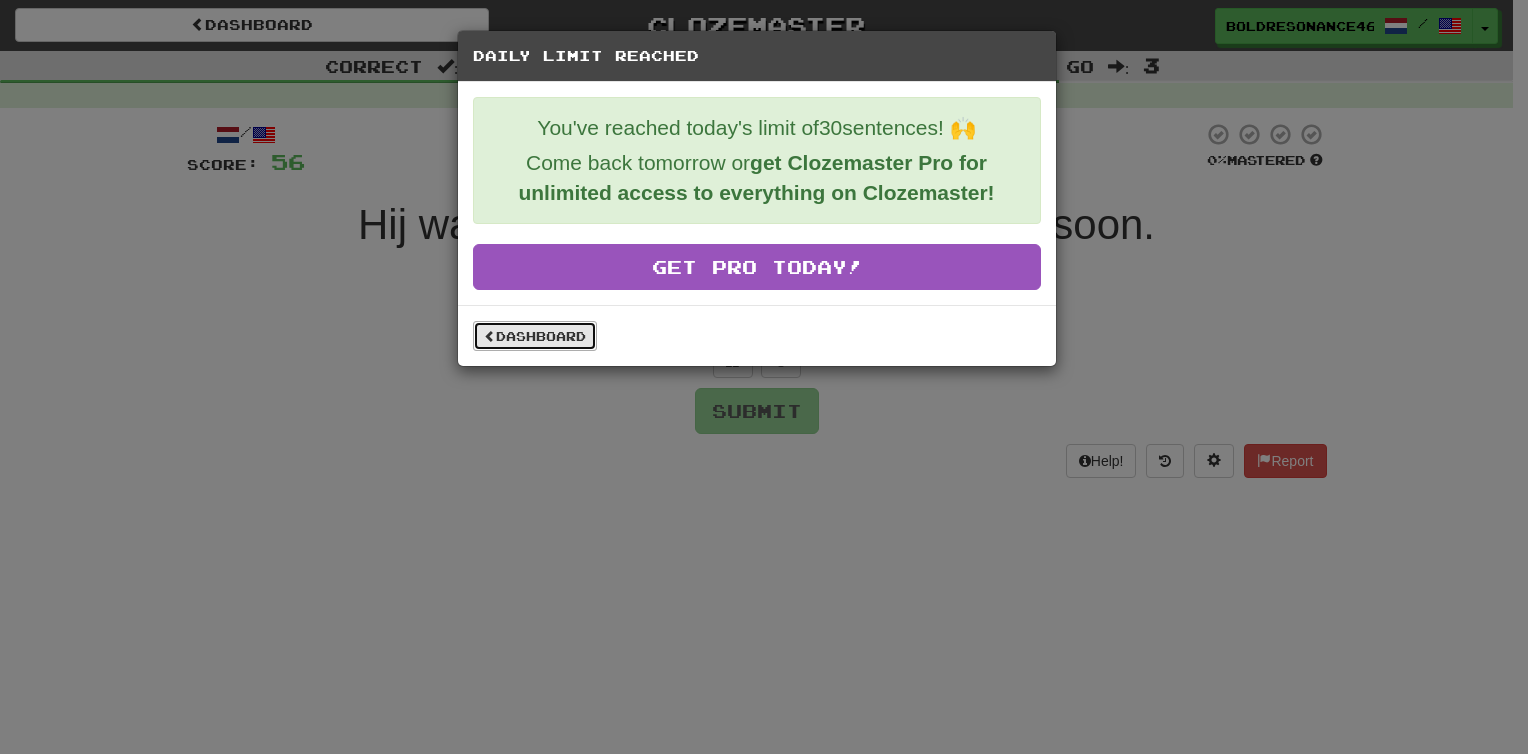 click on "Dashboard" at bounding box center [535, 336] 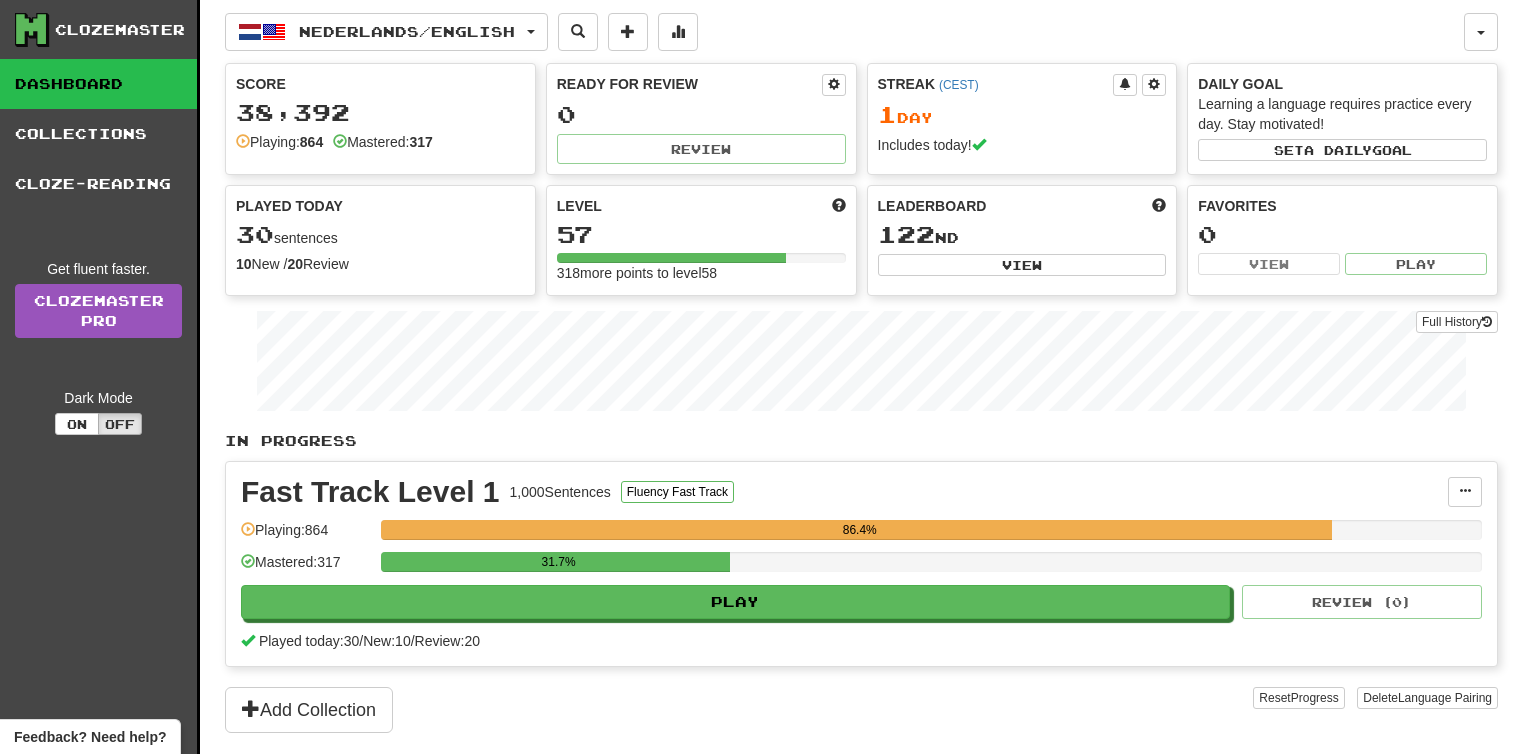 scroll, scrollTop: 0, scrollLeft: 0, axis: both 